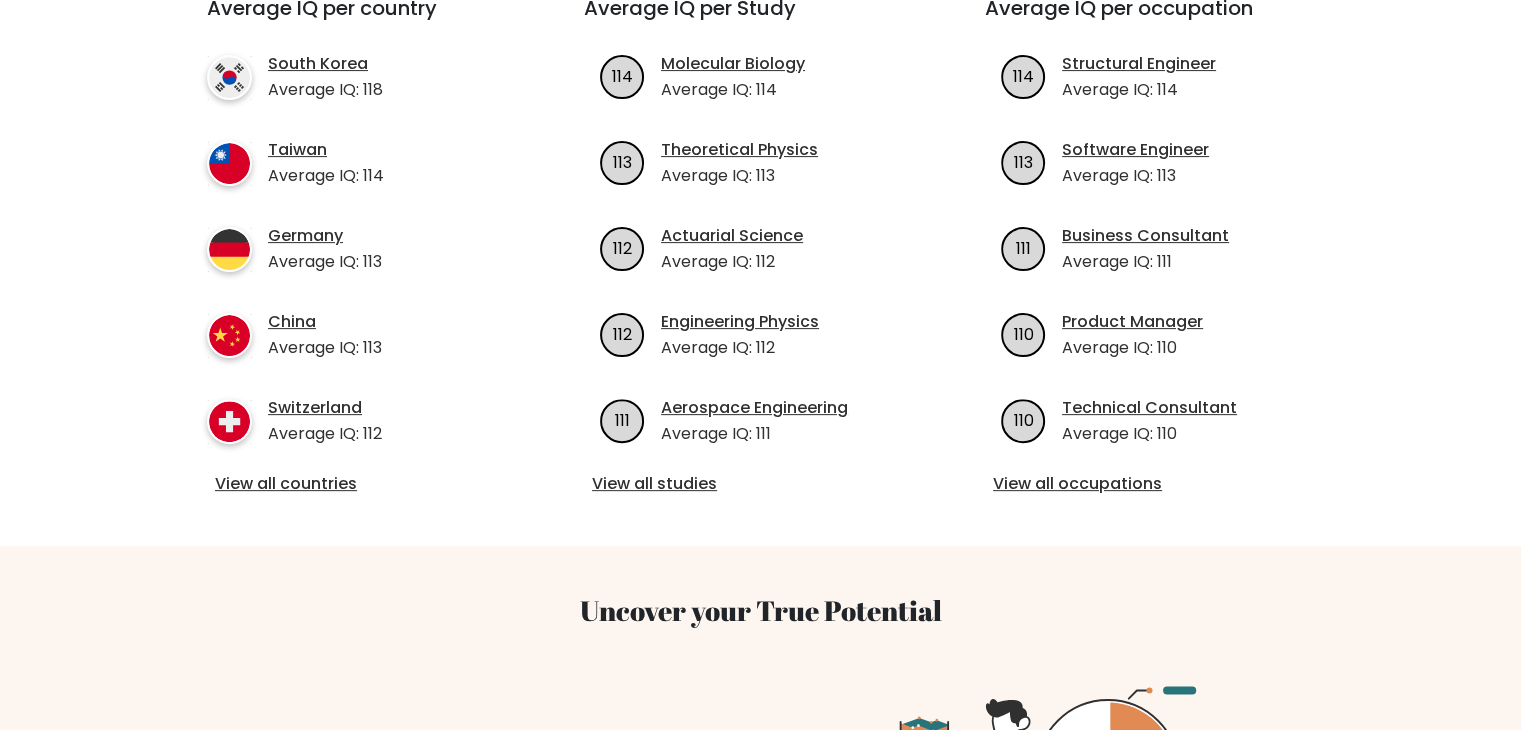 scroll, scrollTop: 700, scrollLeft: 0, axis: vertical 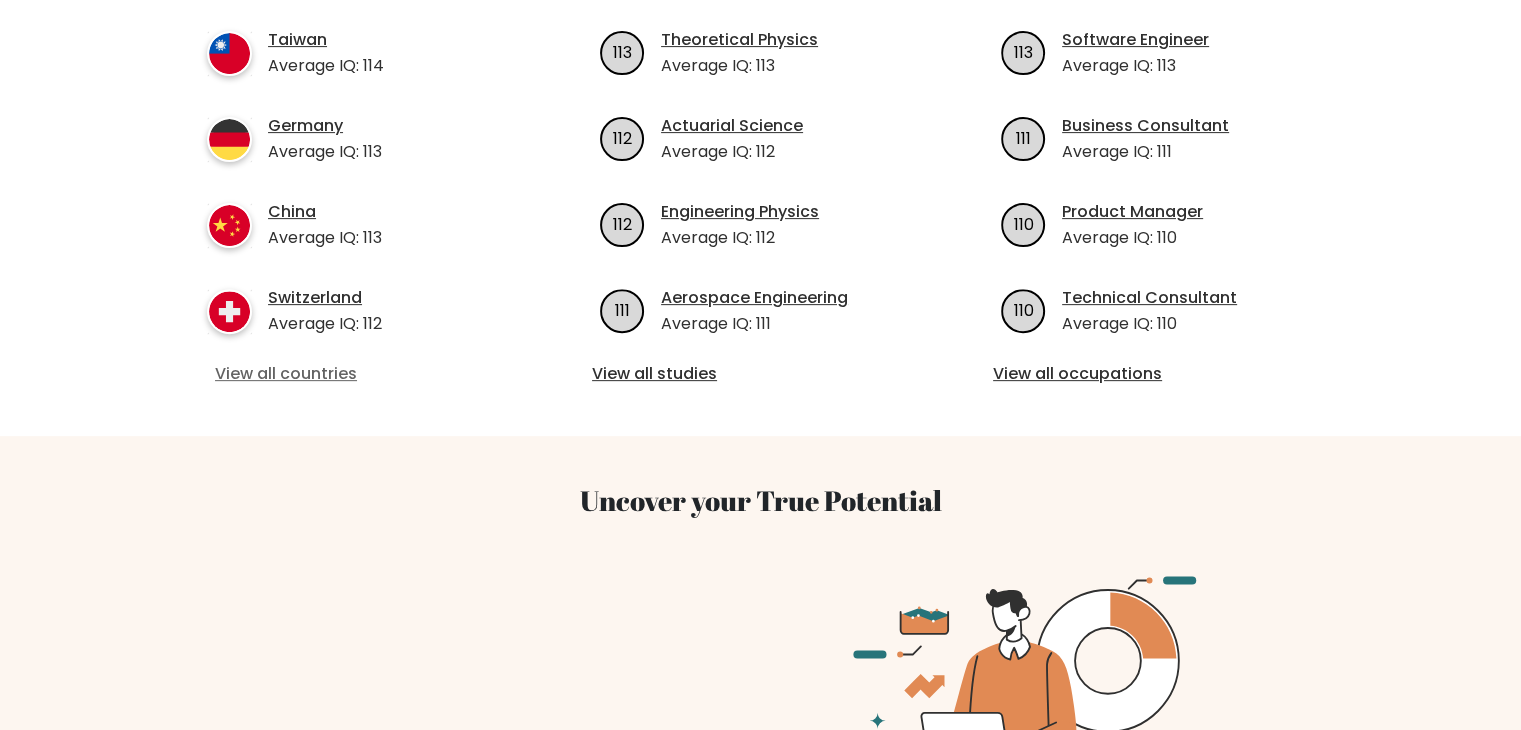 click on "View all countries" at bounding box center [359, 374] 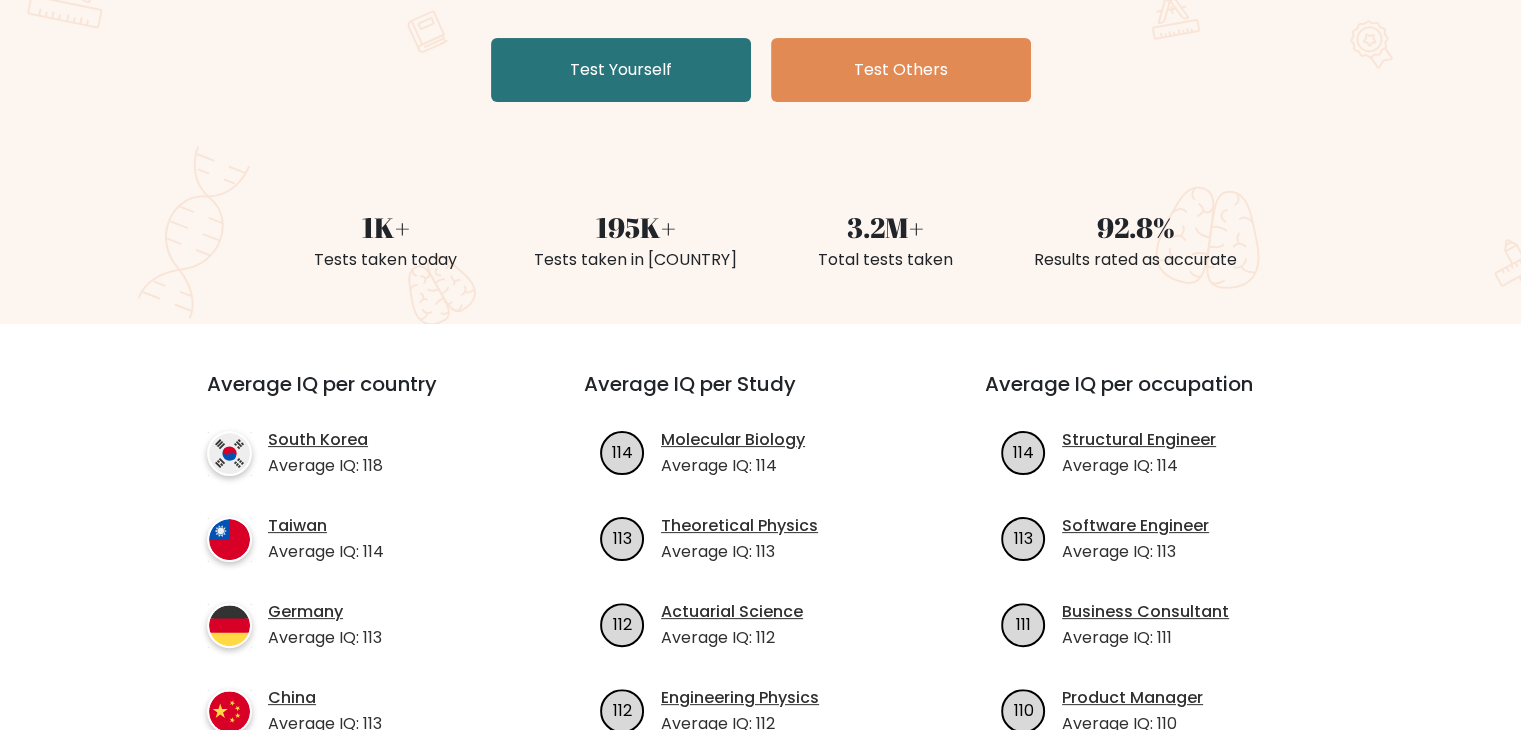 scroll, scrollTop: 365, scrollLeft: 0, axis: vertical 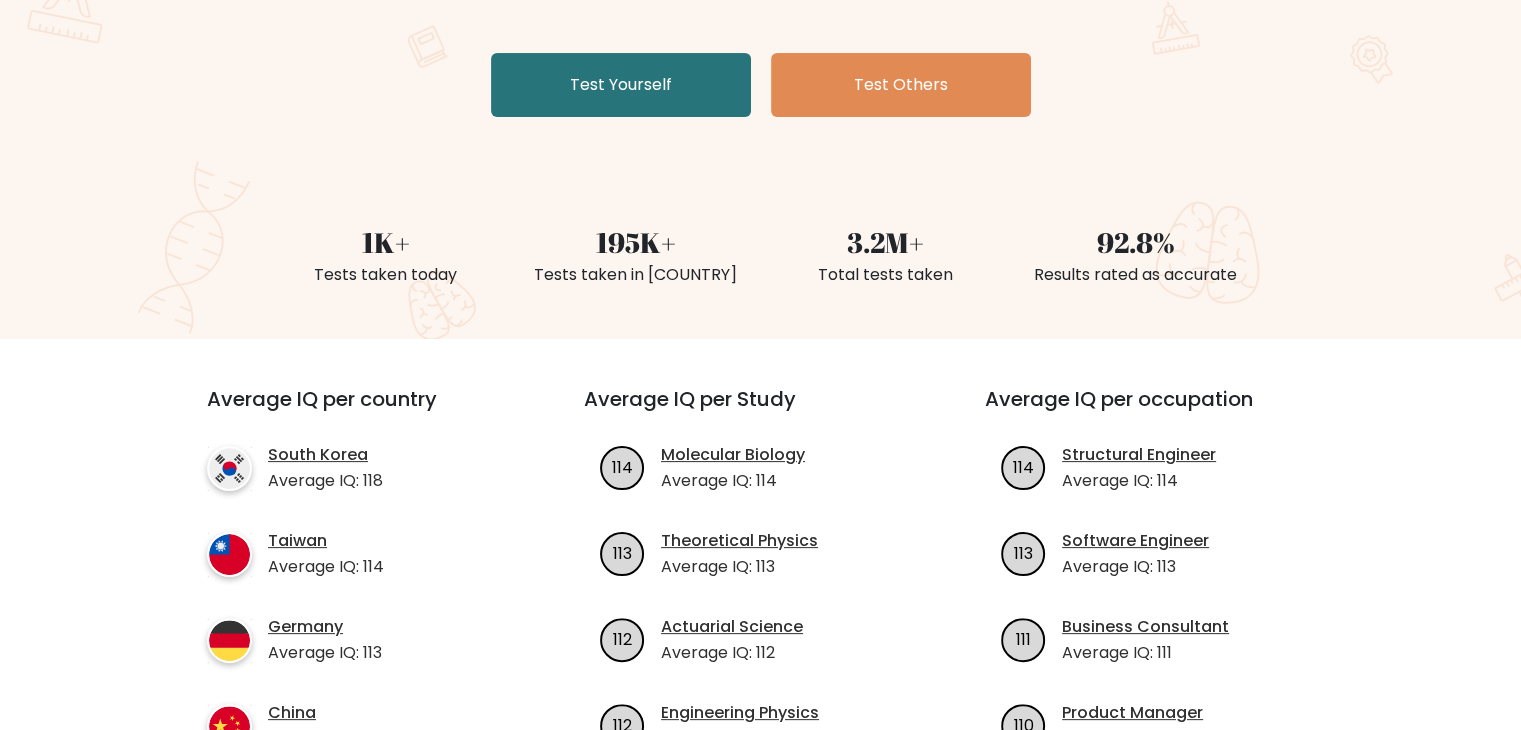drag, startPoint x: 619, startPoint y: 563, endPoint x: 645, endPoint y: 568, distance: 26.476404 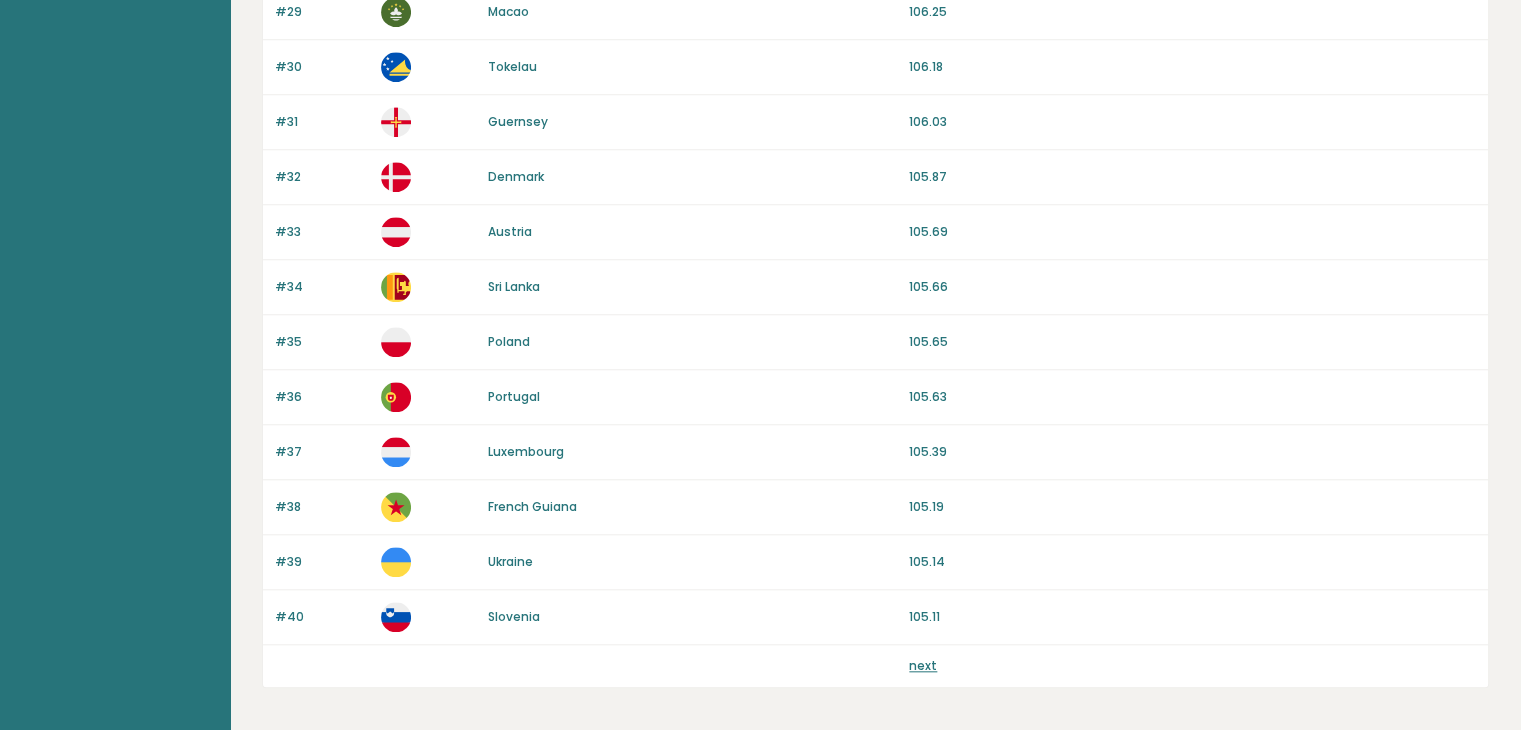 scroll, scrollTop: 1859, scrollLeft: 0, axis: vertical 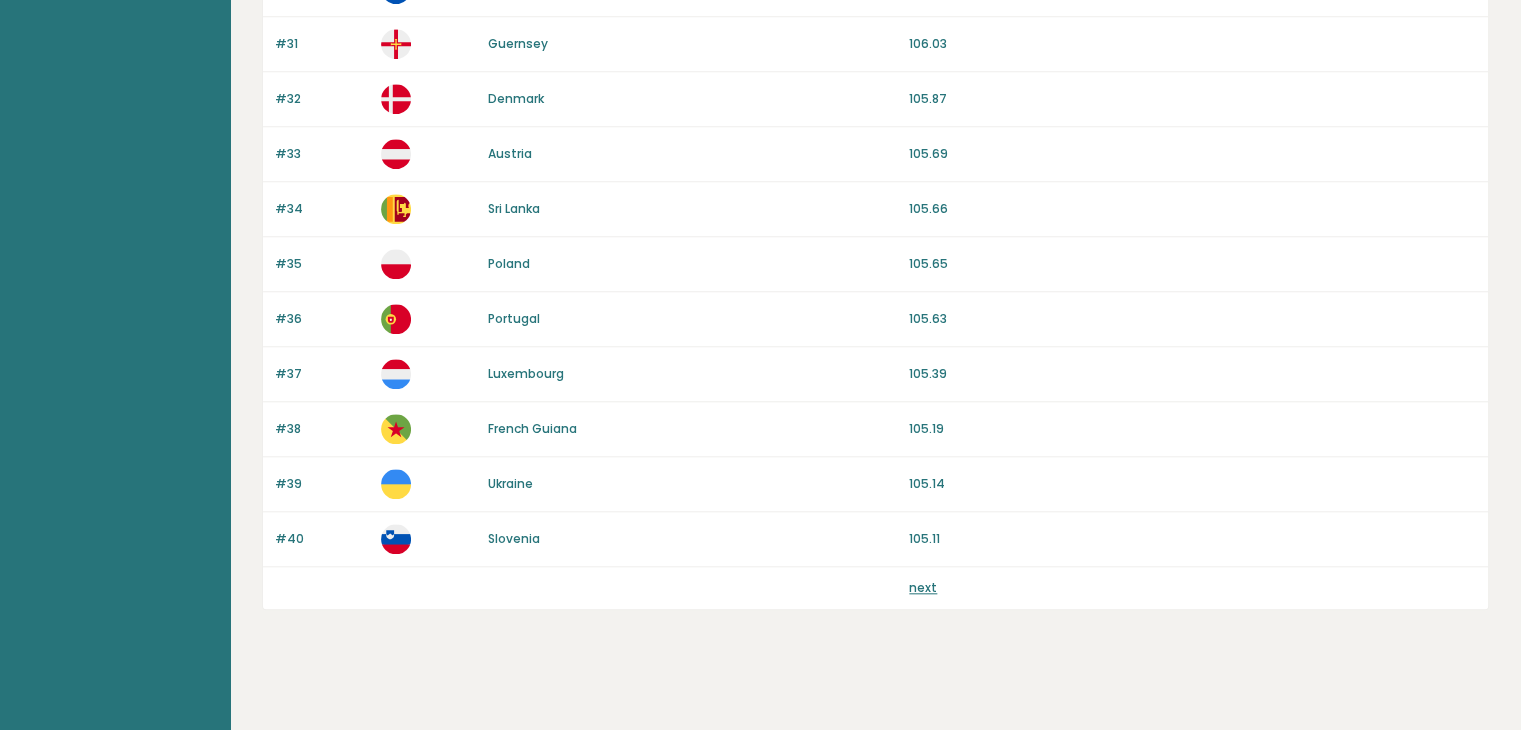 click on "next" at bounding box center (923, 587) 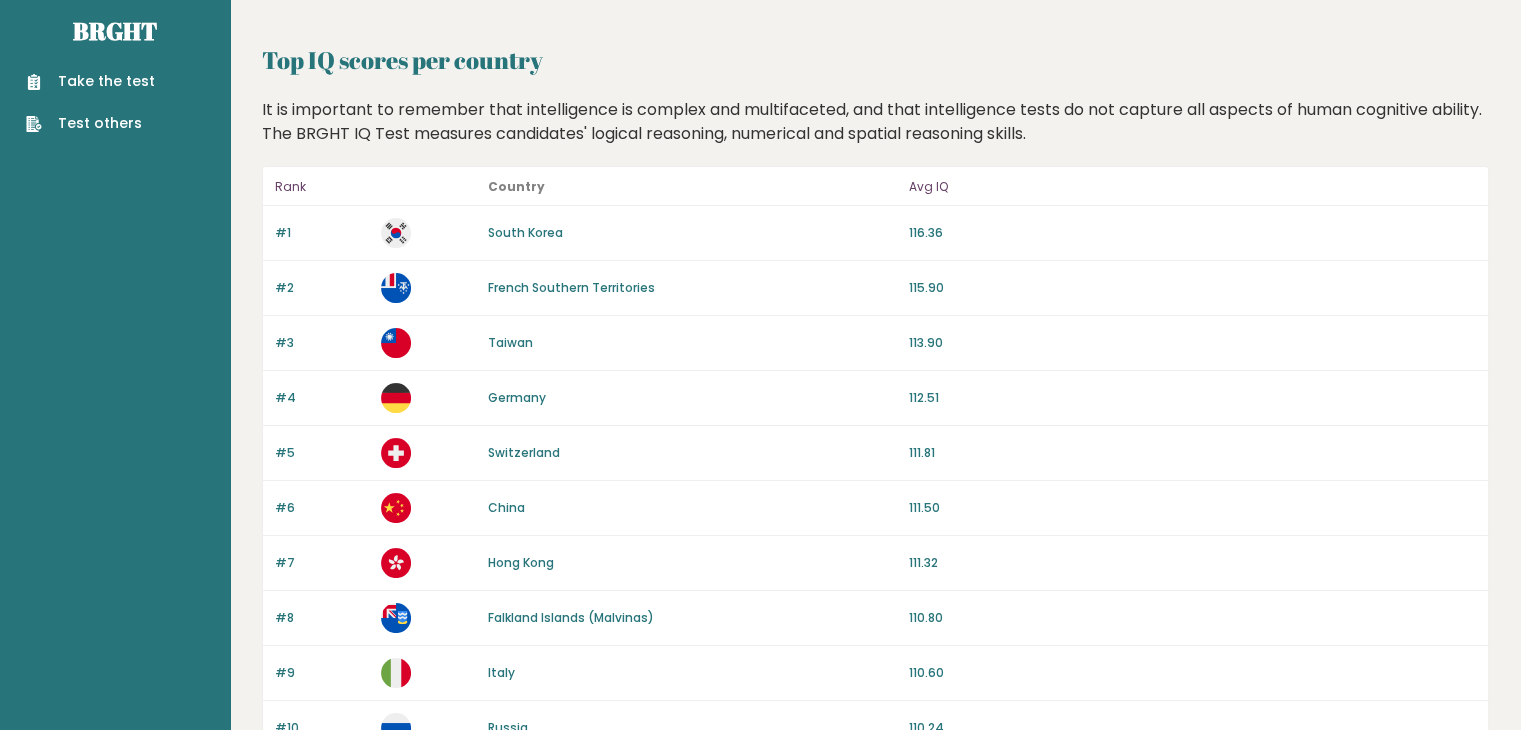 scroll, scrollTop: 0, scrollLeft: 0, axis: both 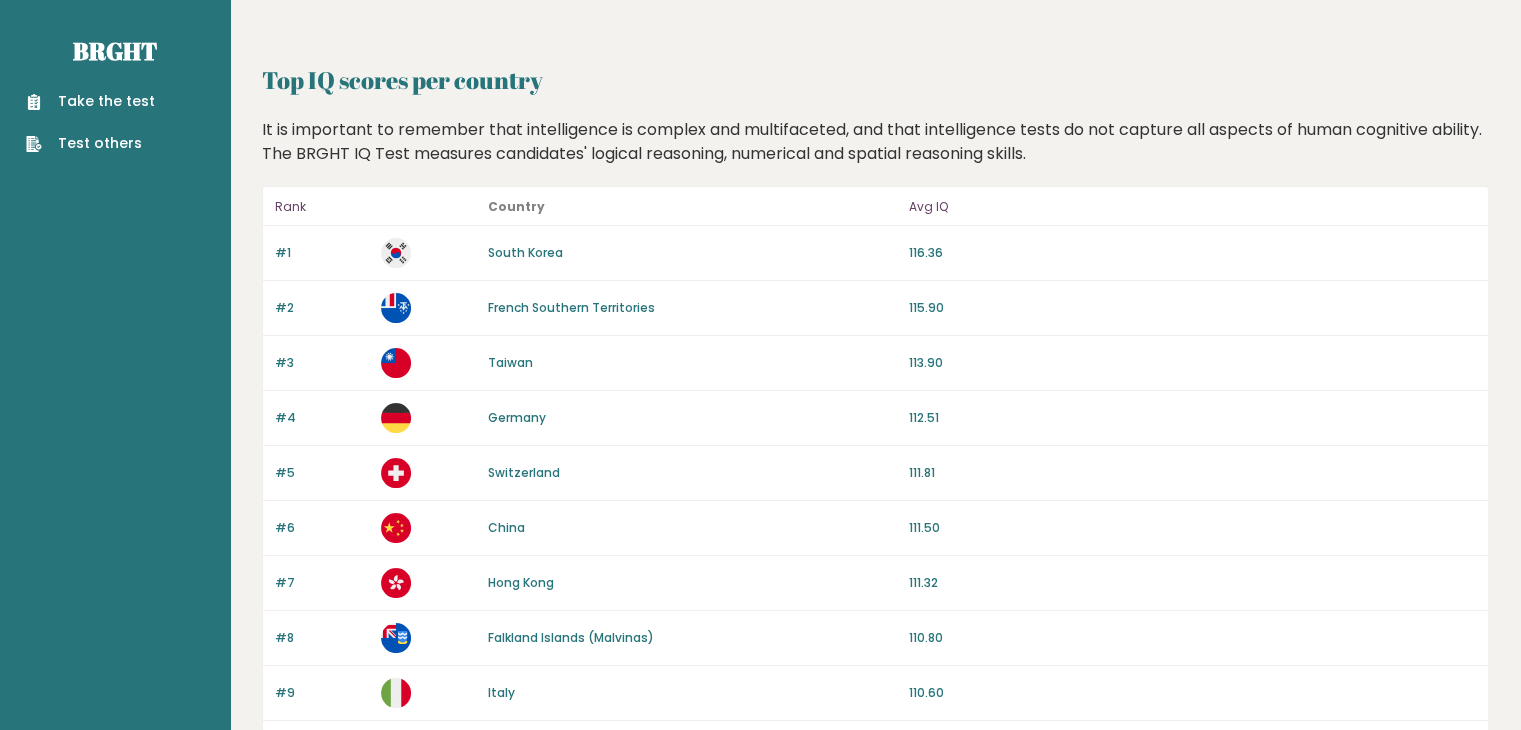 click on "Take the test" at bounding box center [90, 101] 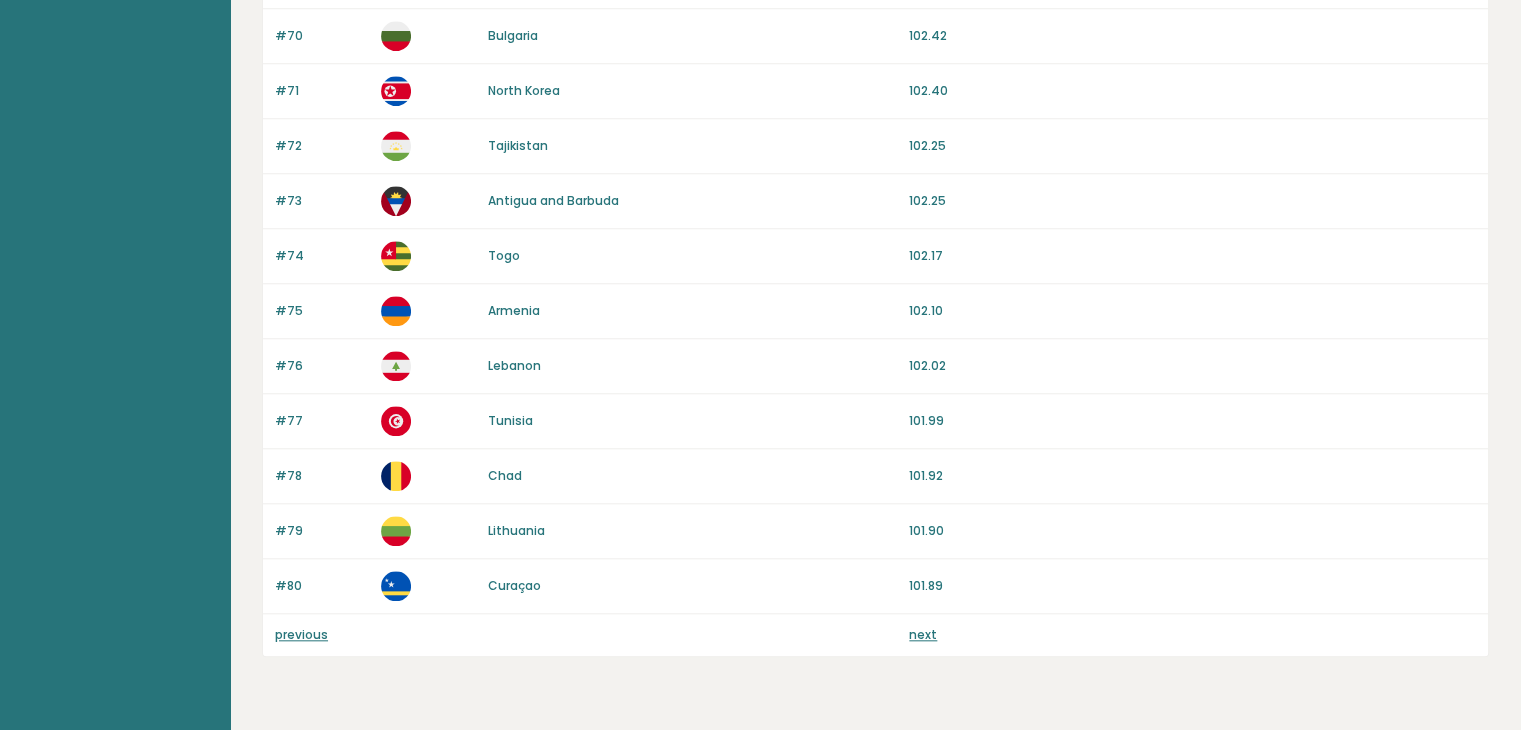 scroll, scrollTop: 1859, scrollLeft: 0, axis: vertical 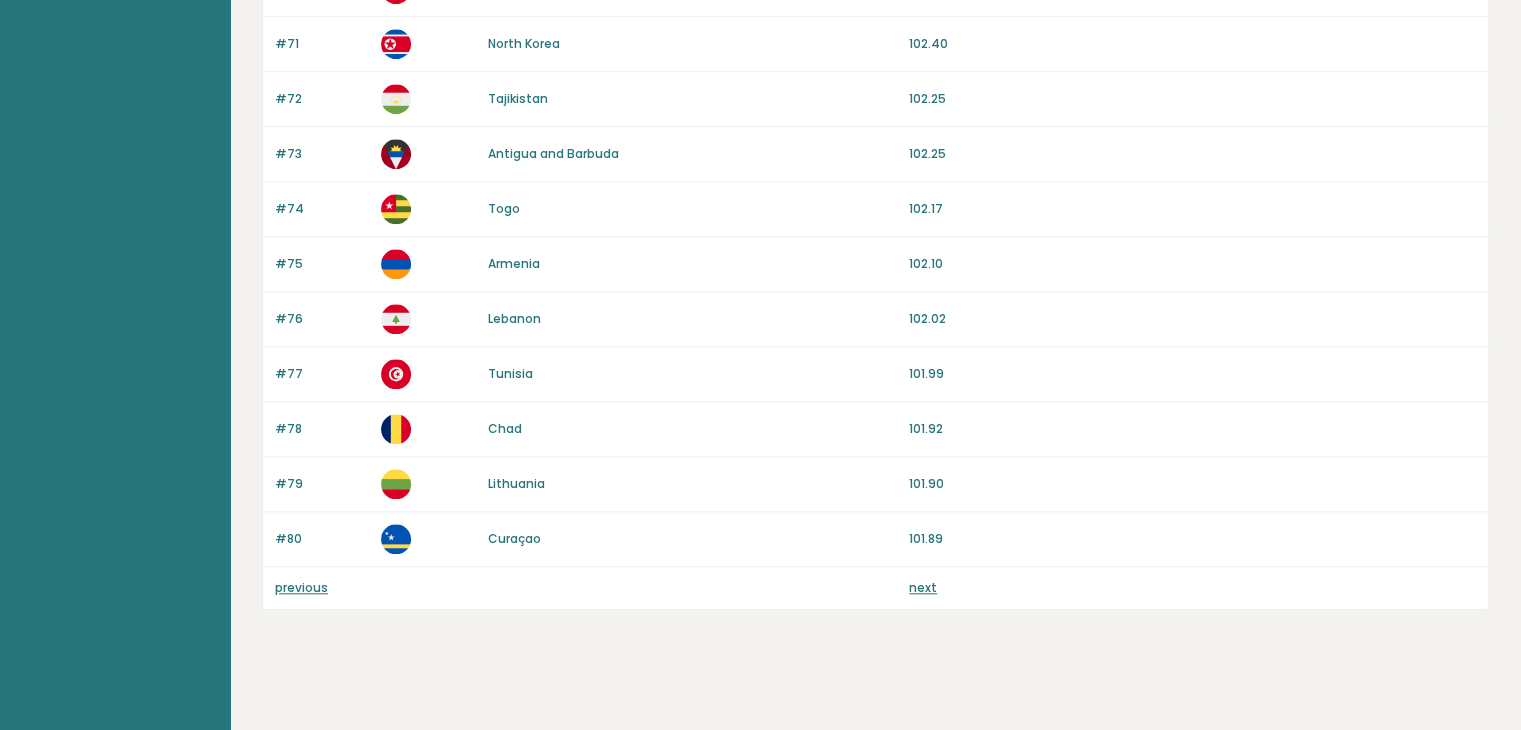 click on "next" at bounding box center [923, 587] 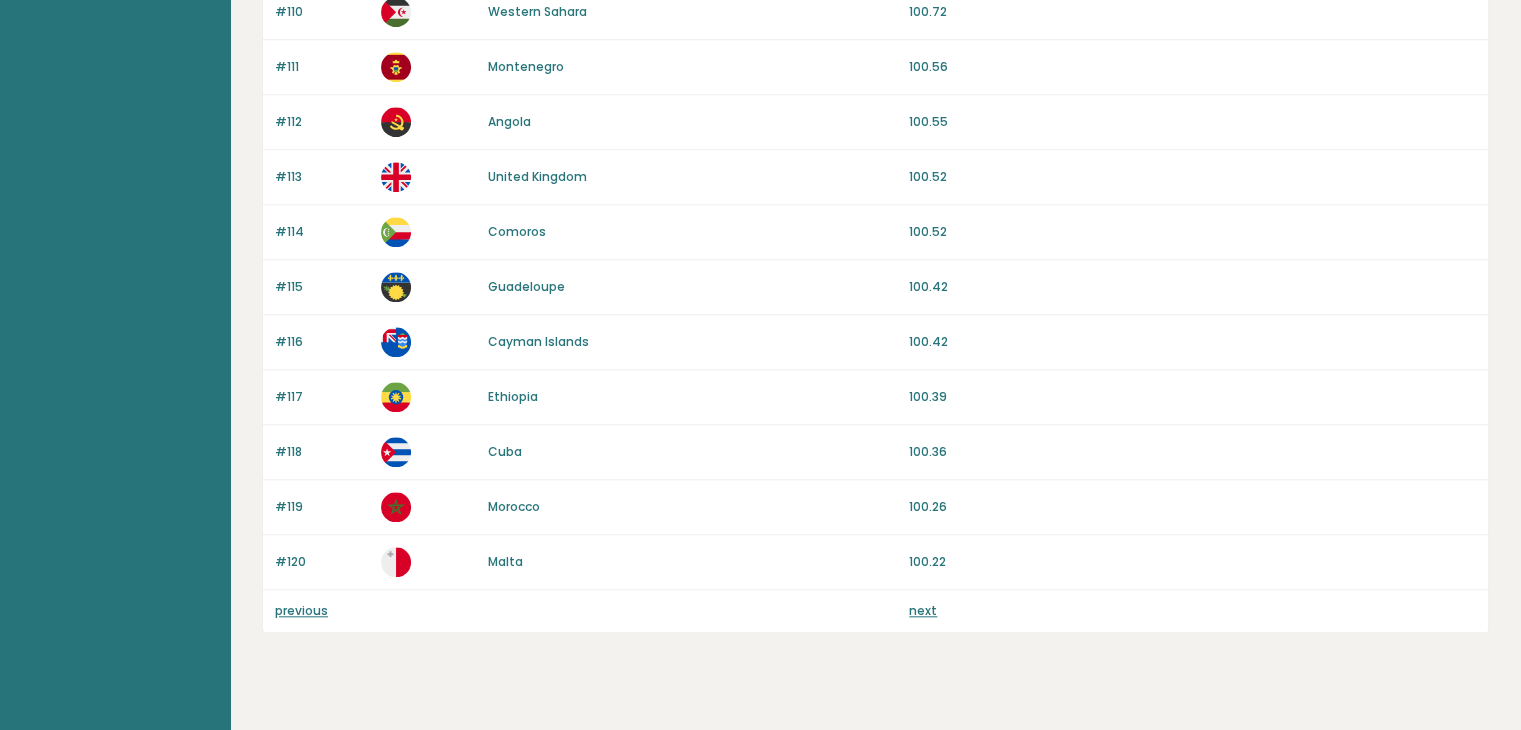 scroll, scrollTop: 1859, scrollLeft: 0, axis: vertical 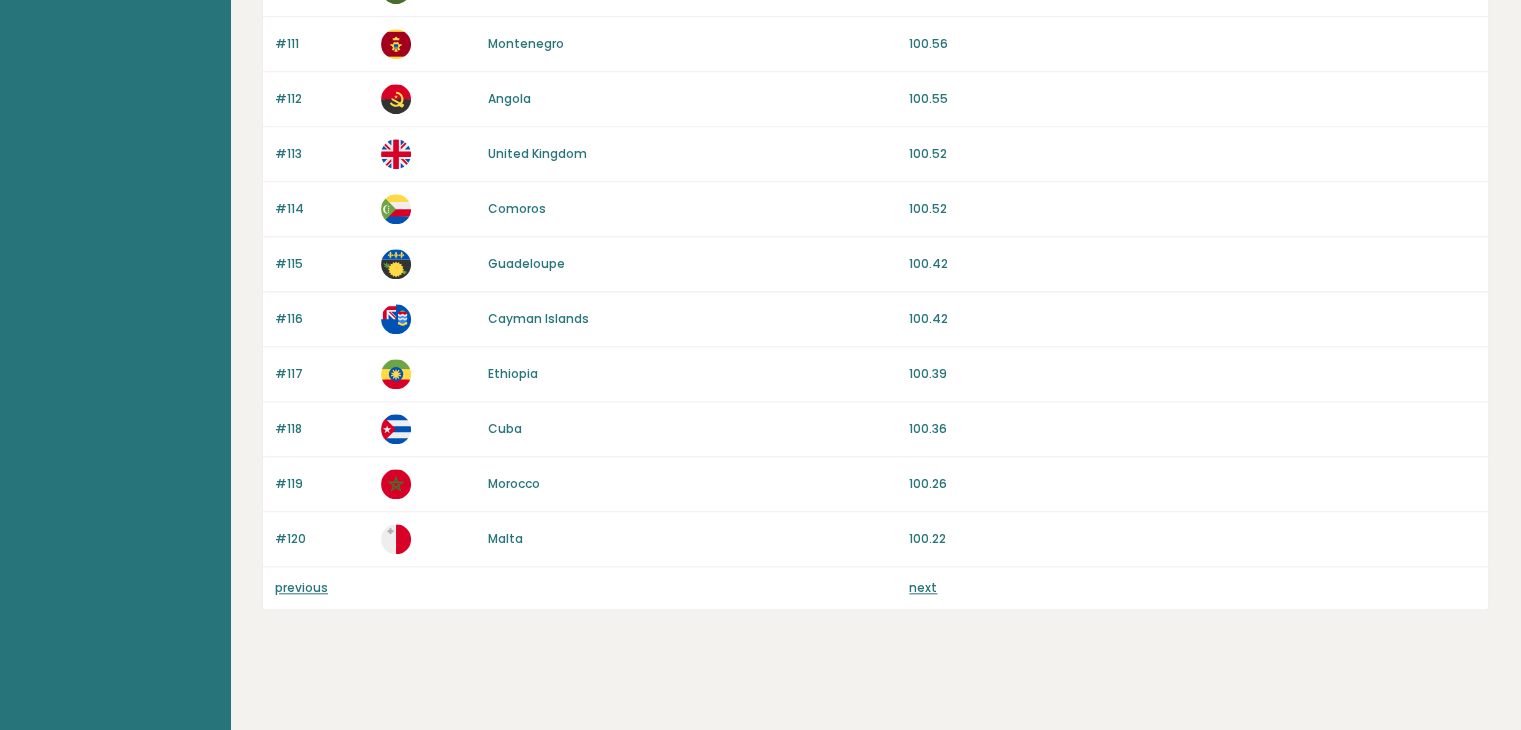 click on "next" at bounding box center [923, 587] 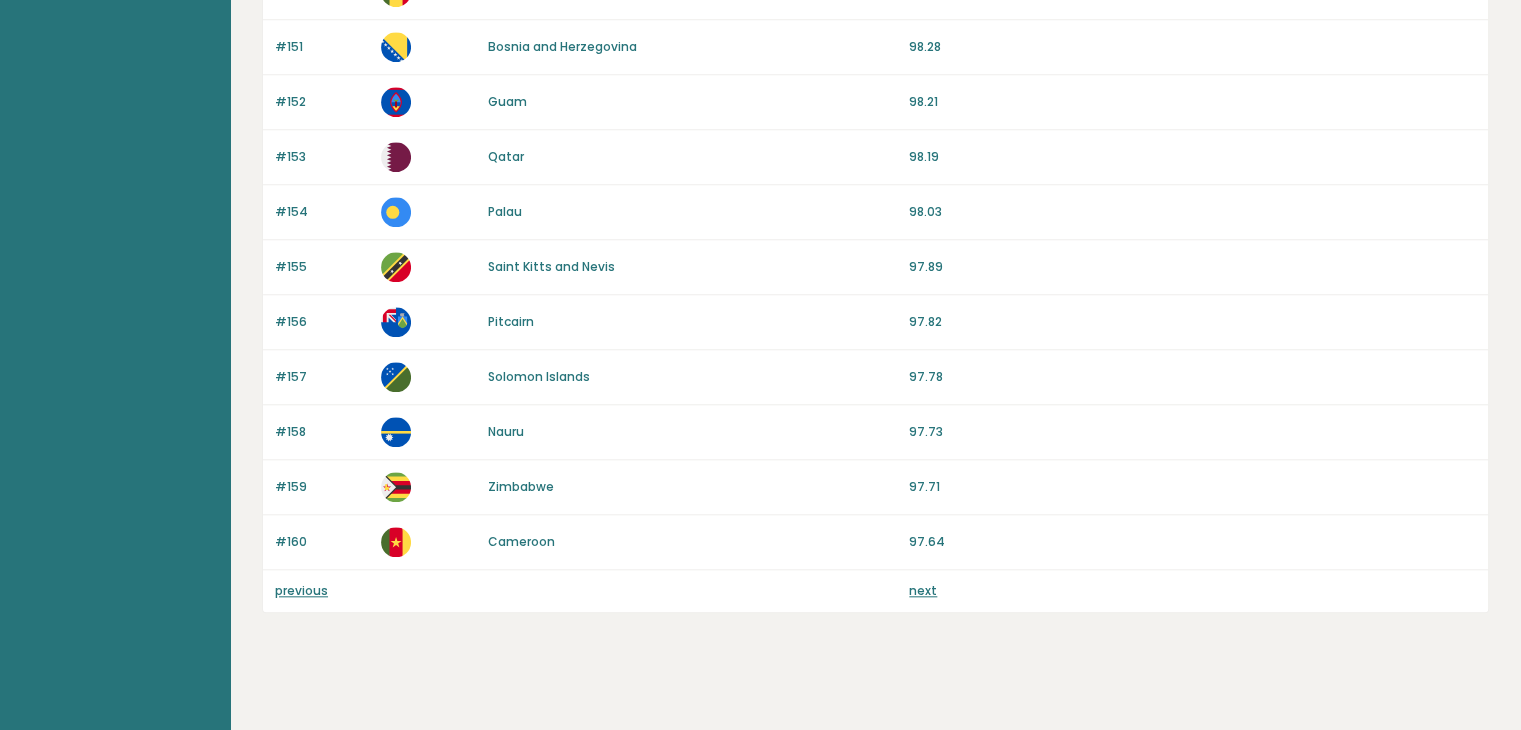 scroll, scrollTop: 1859, scrollLeft: 0, axis: vertical 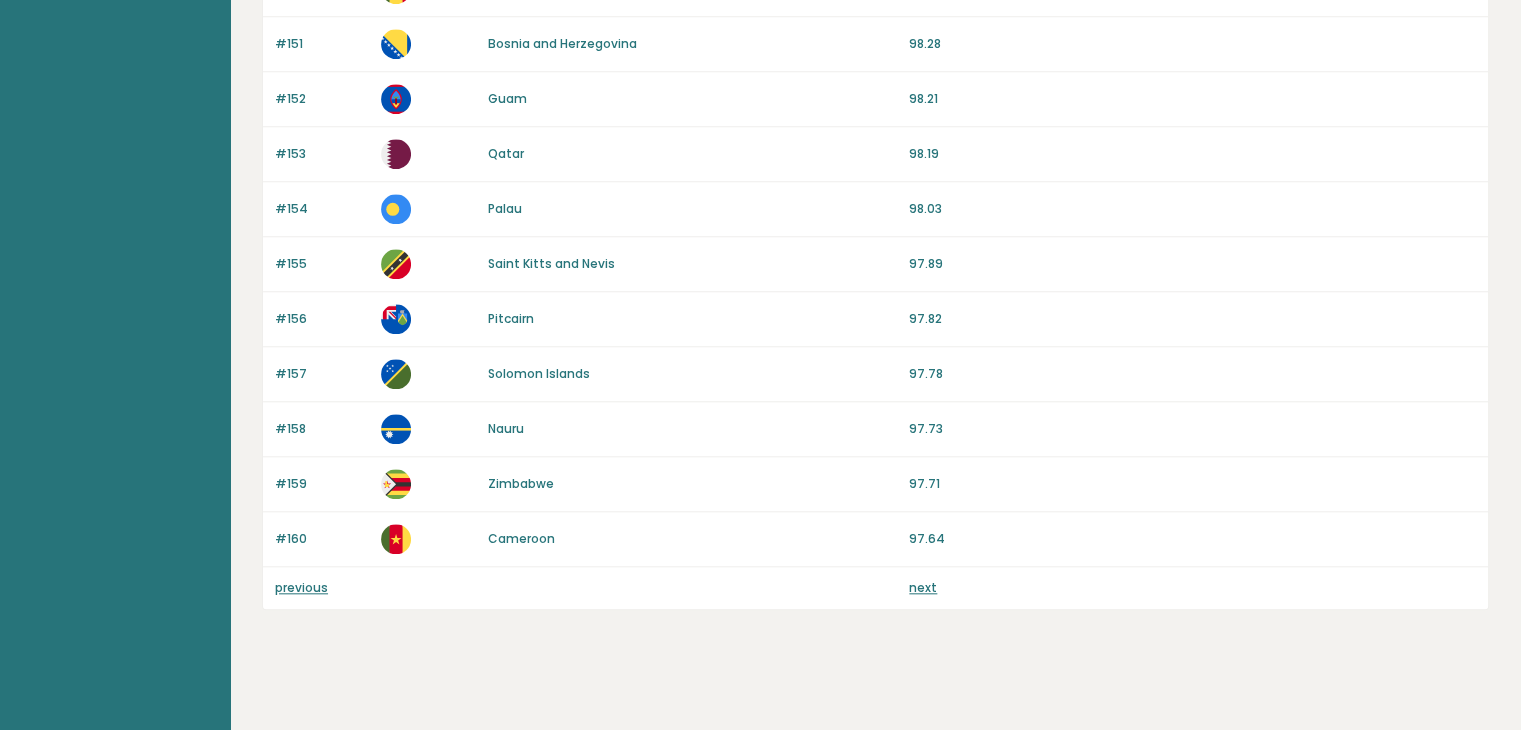 click on "next" at bounding box center (923, 587) 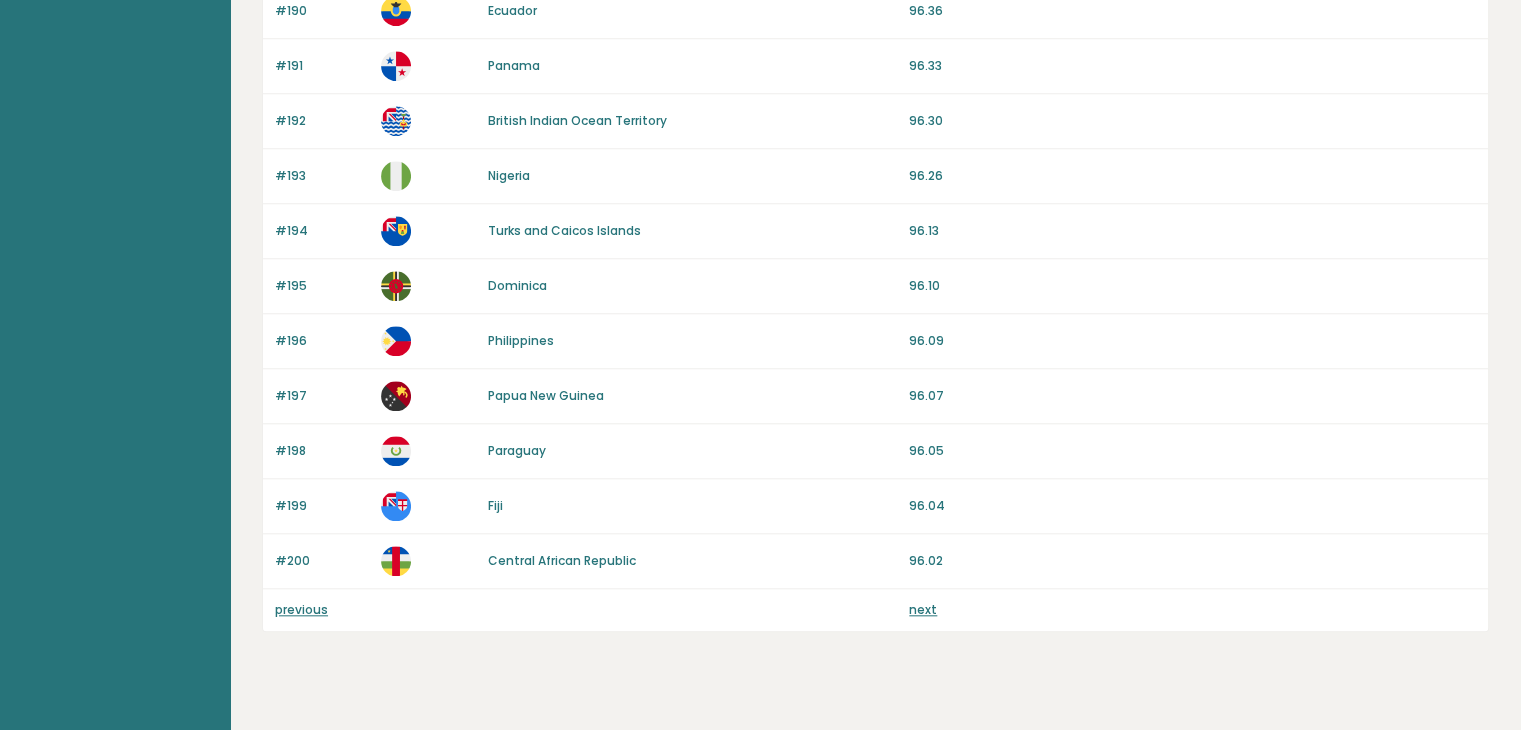 scroll, scrollTop: 1859, scrollLeft: 0, axis: vertical 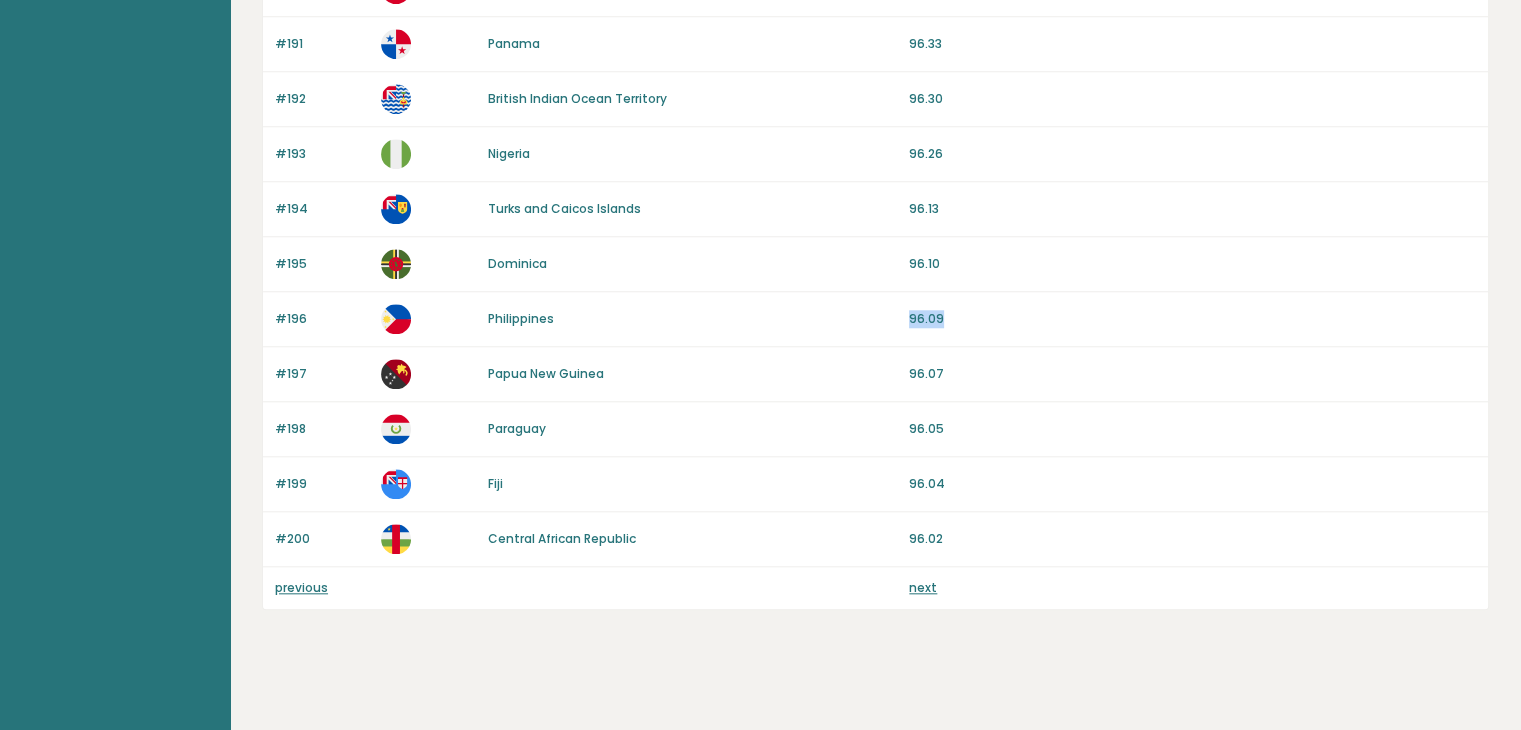 drag, startPoint x: 910, startPoint y: 312, endPoint x: 972, endPoint y: 305, distance: 62.39391 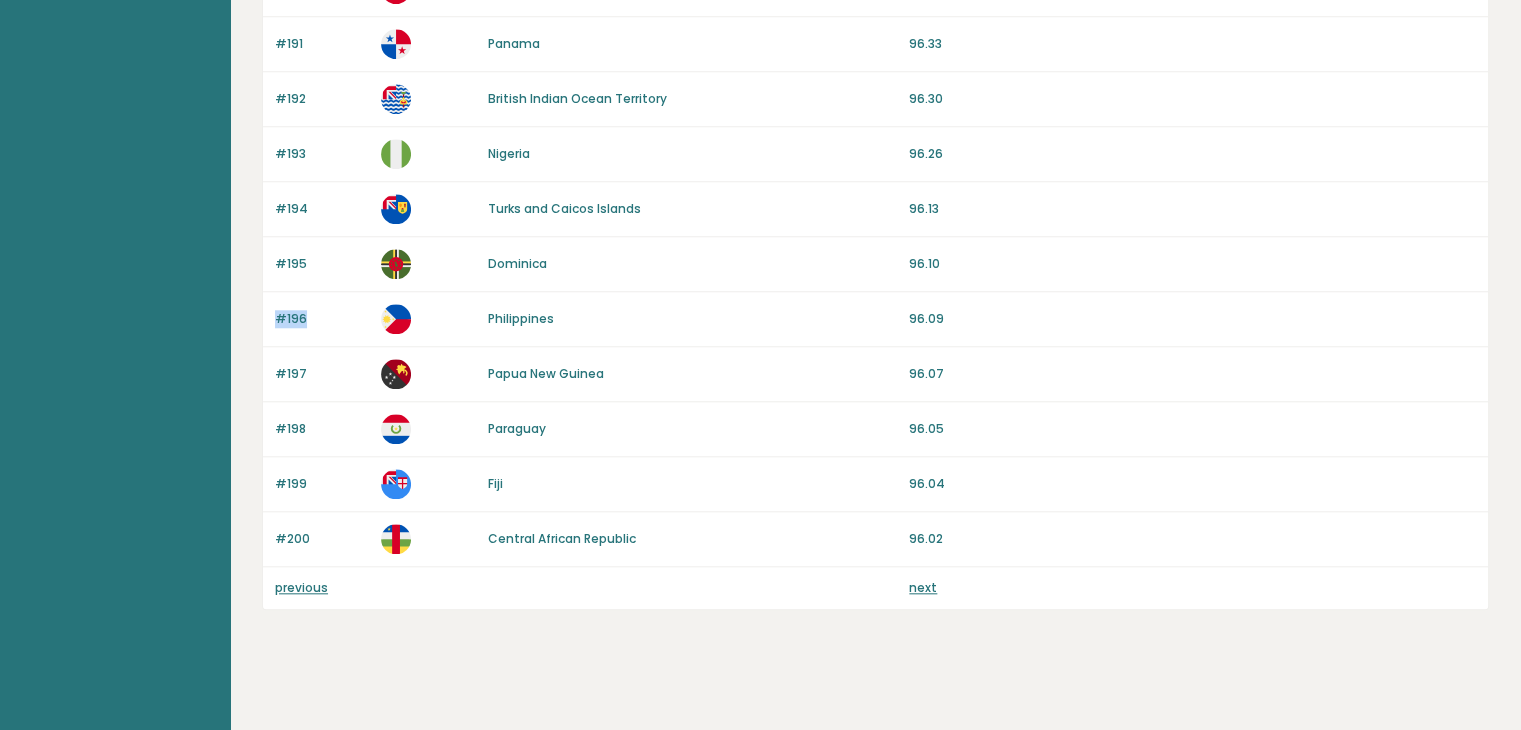 drag, startPoint x: 303, startPoint y: 321, endPoint x: 276, endPoint y: 316, distance: 27.45906 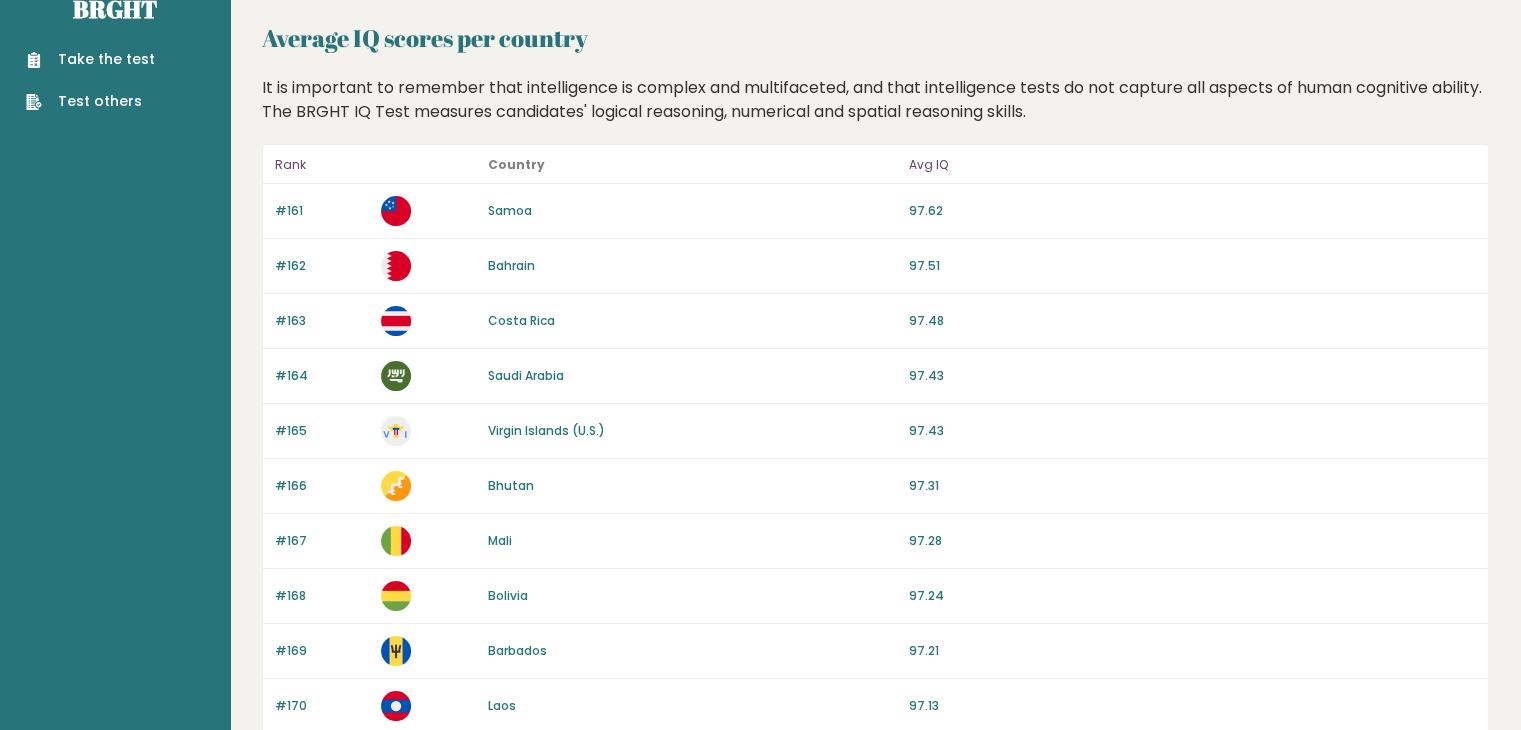 scroll, scrollTop: 0, scrollLeft: 0, axis: both 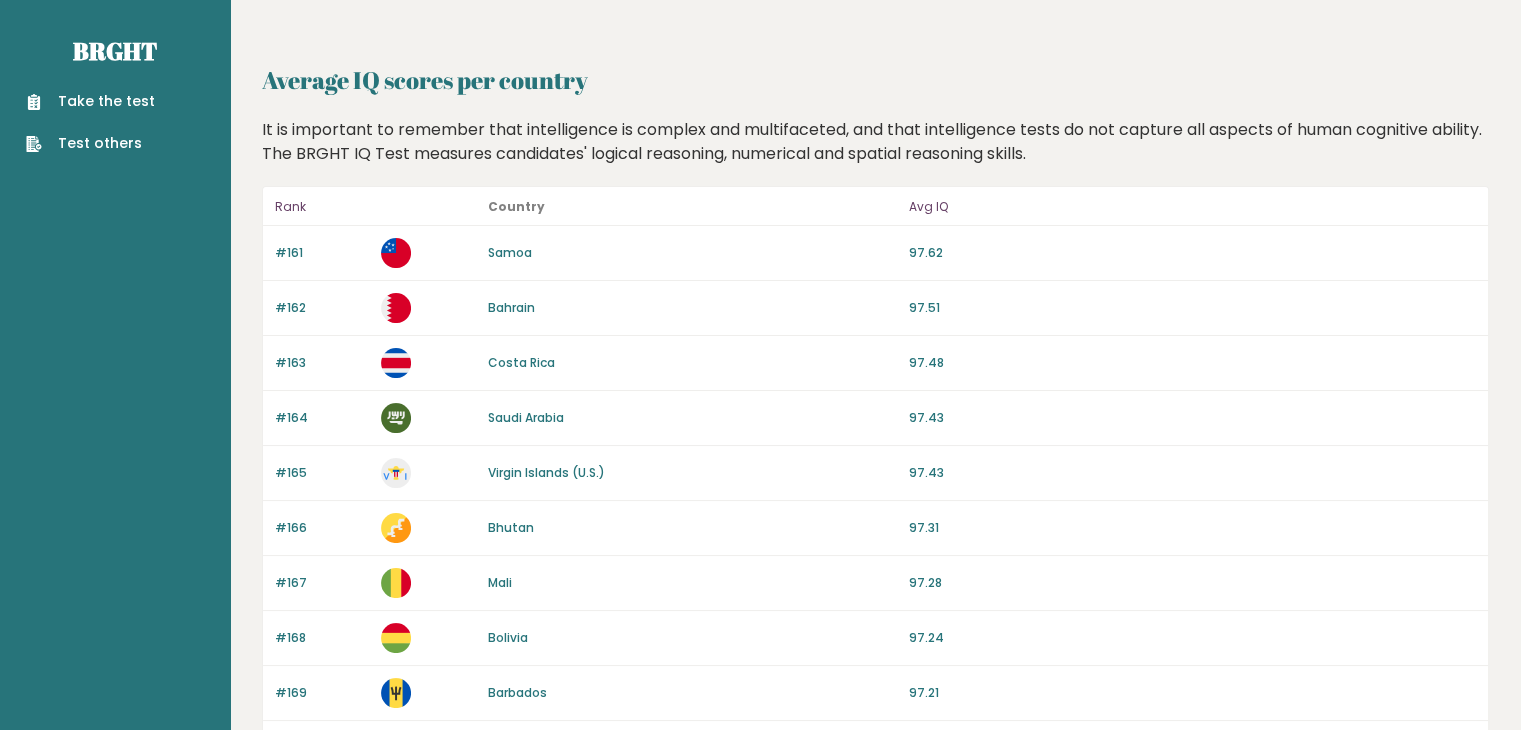 drag, startPoint x: 334, startPoint y: 381, endPoint x: 343, endPoint y: 376, distance: 10.29563 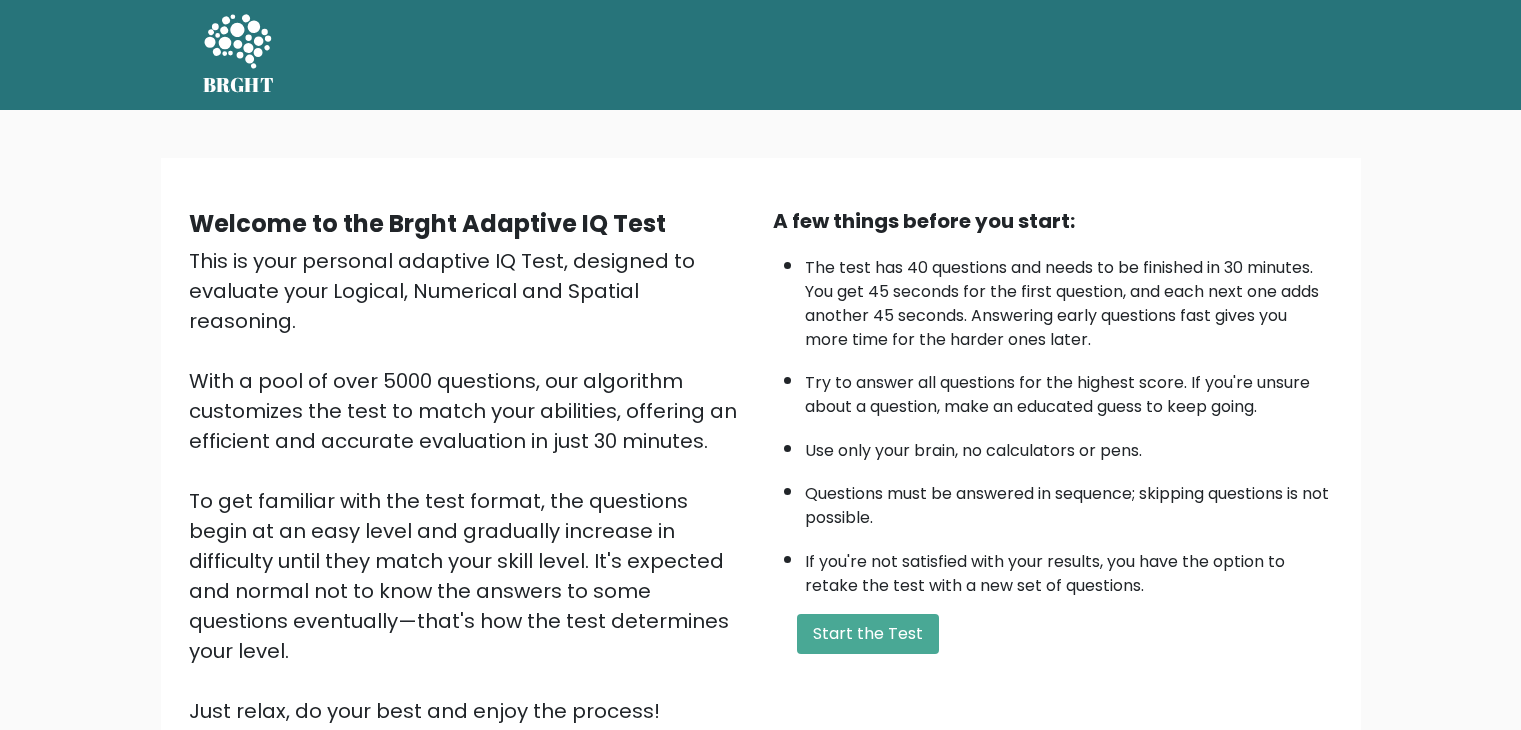 scroll, scrollTop: 0, scrollLeft: 0, axis: both 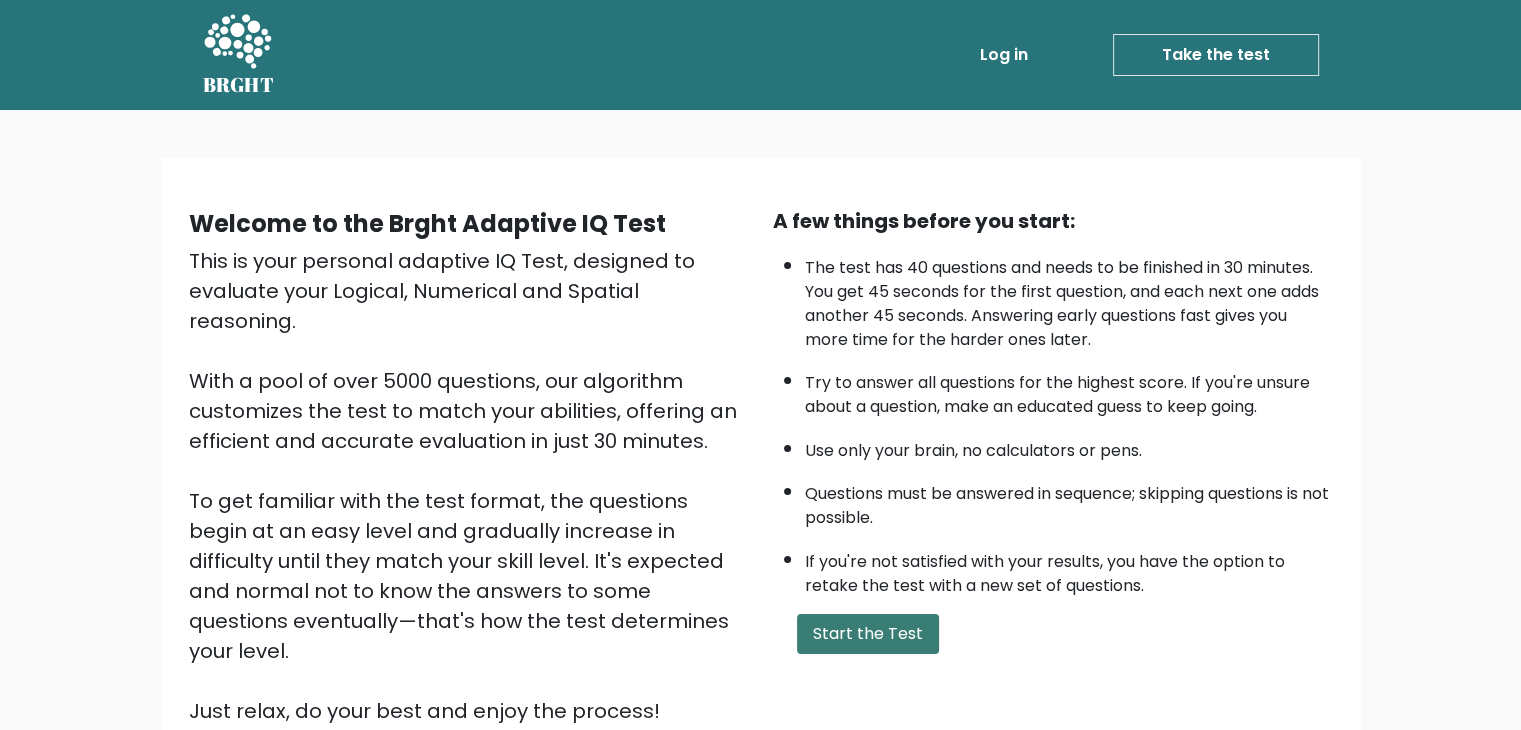 click on "Start the Test" at bounding box center [868, 634] 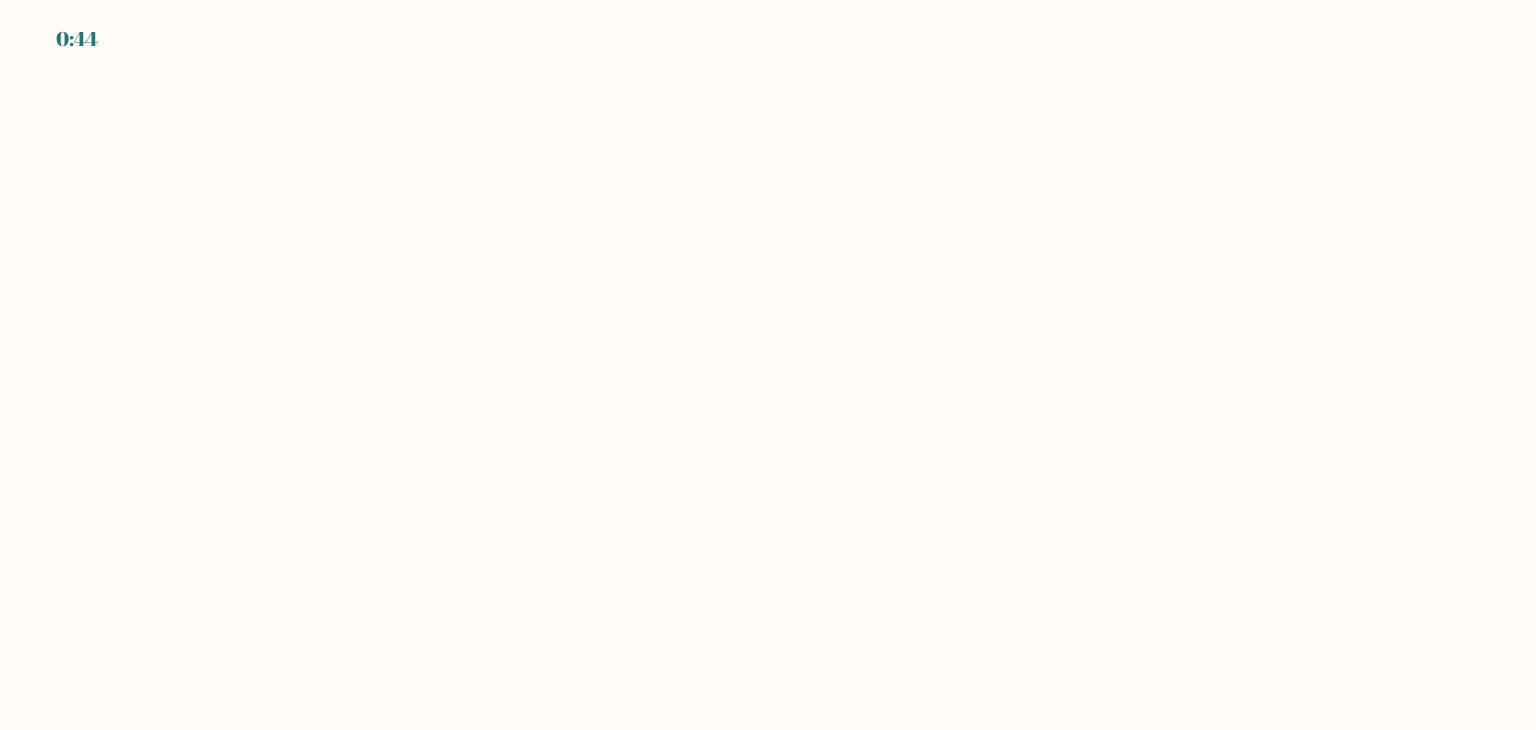 scroll, scrollTop: 0, scrollLeft: 0, axis: both 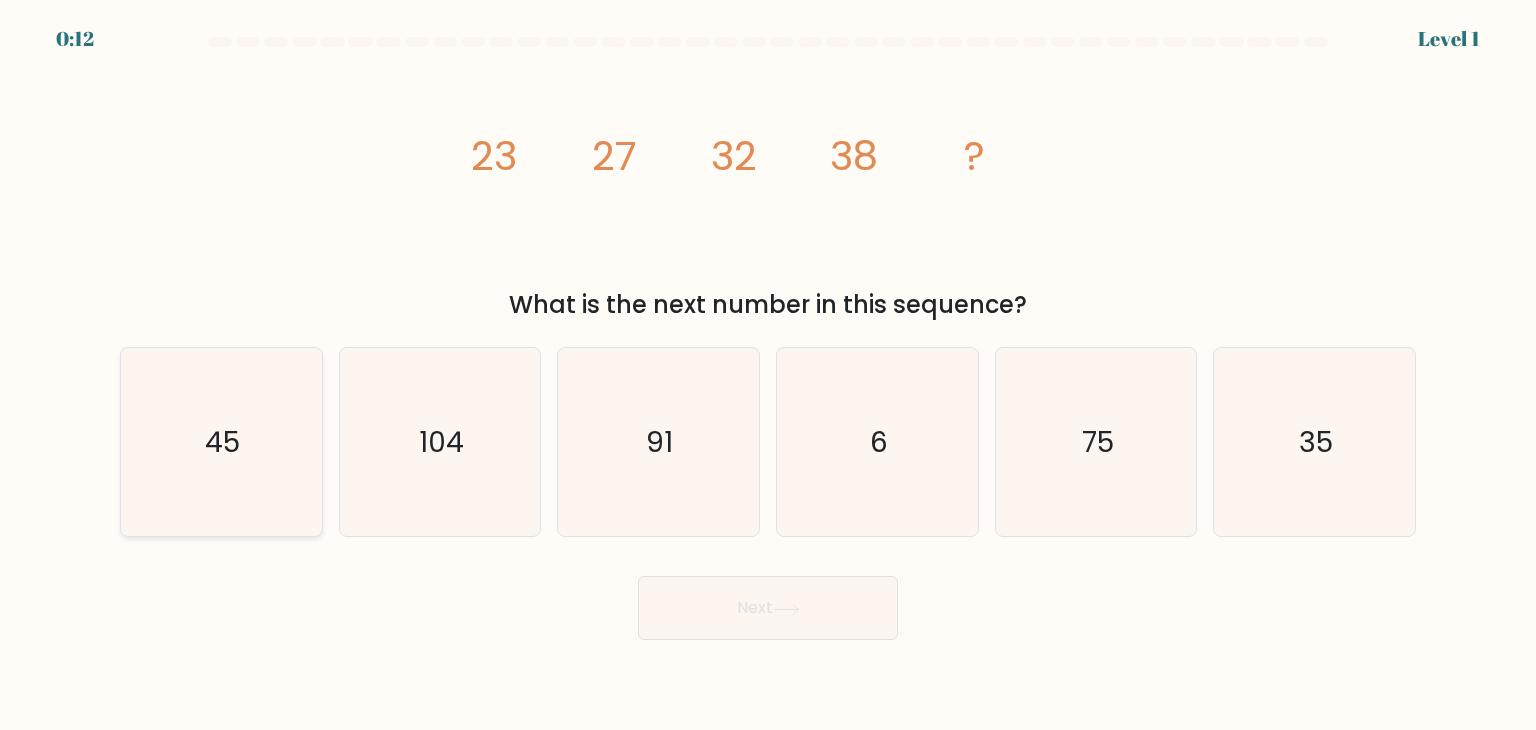 click on "45" 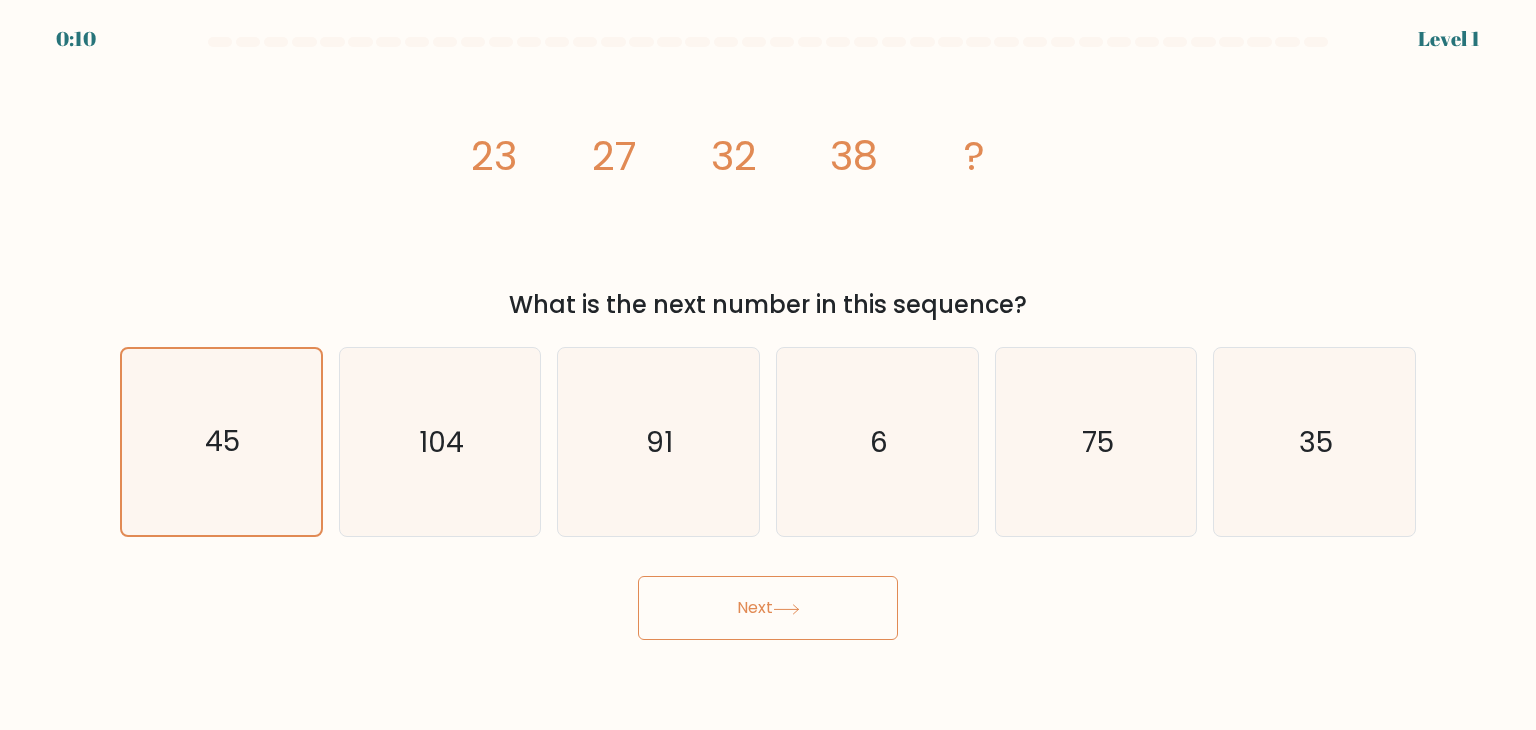 click on "Next" at bounding box center (768, 608) 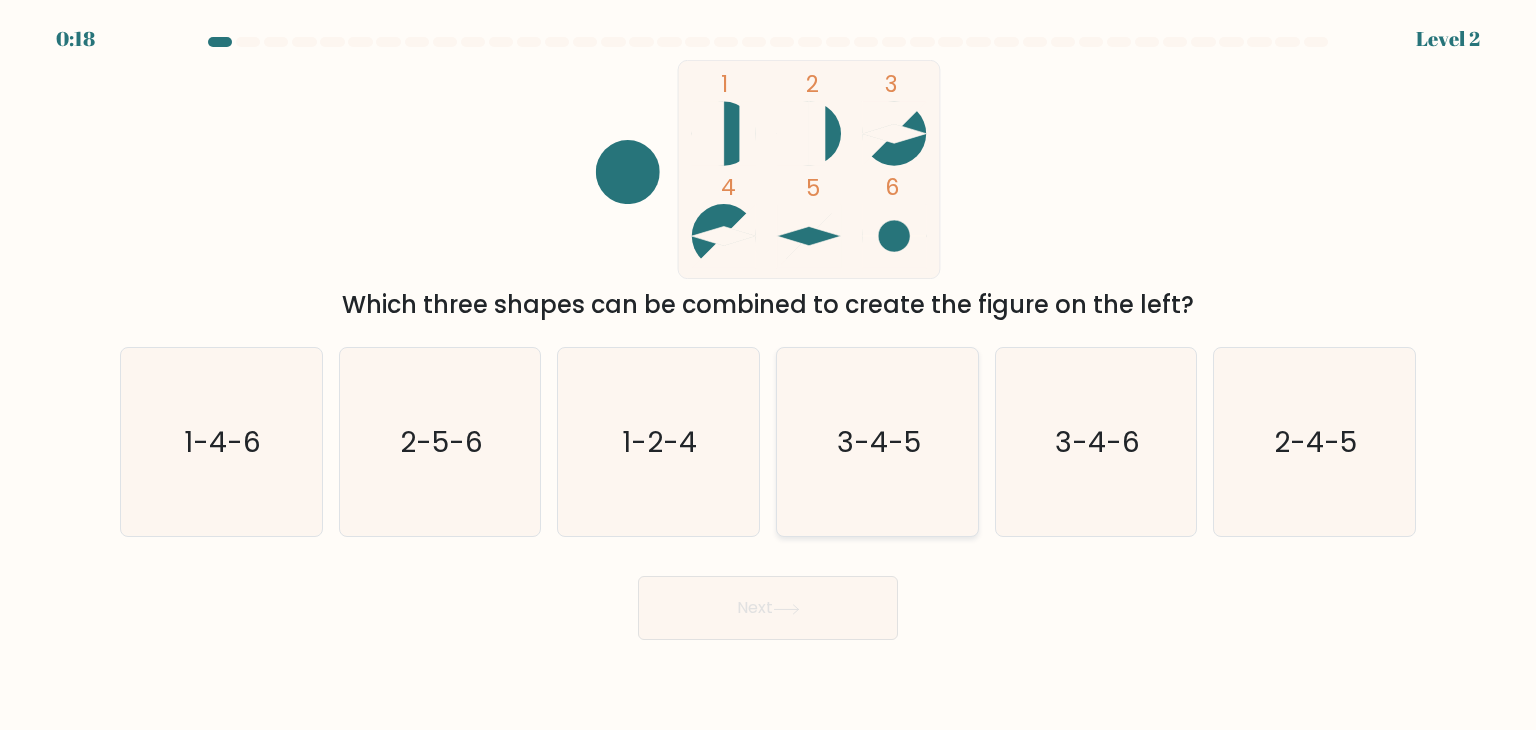 click on "3-4-5" 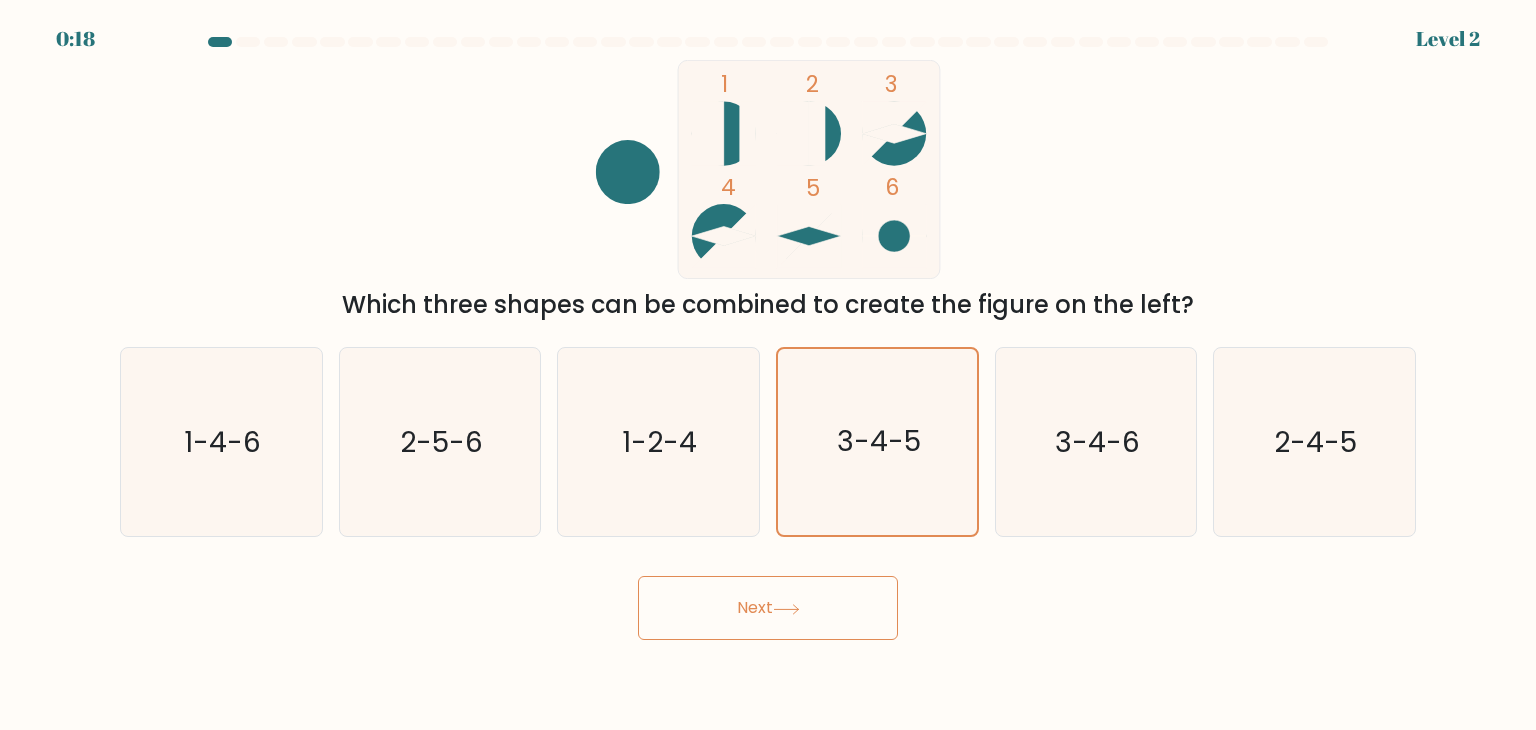 click on "Next" at bounding box center [768, 608] 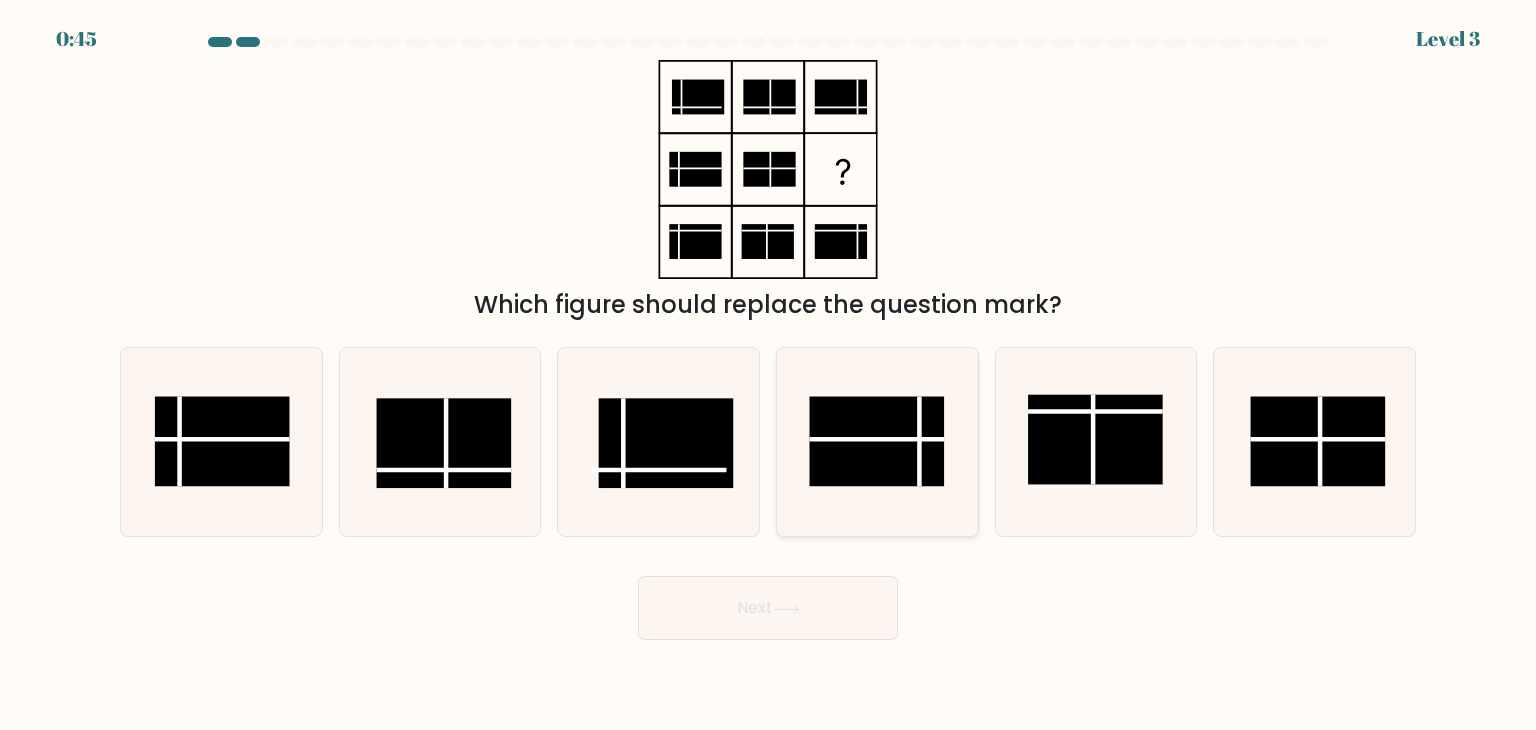click 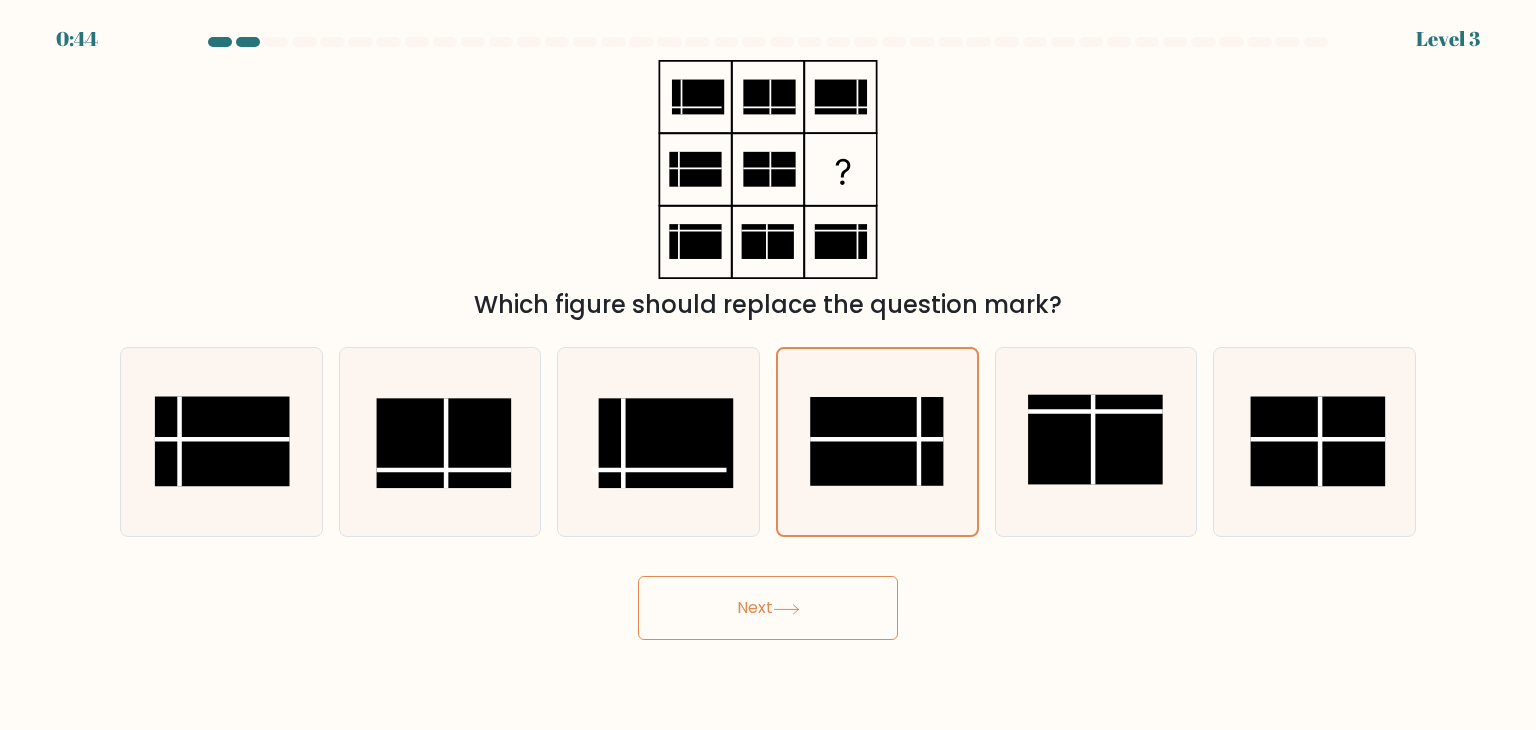 click on "Next" at bounding box center (768, 608) 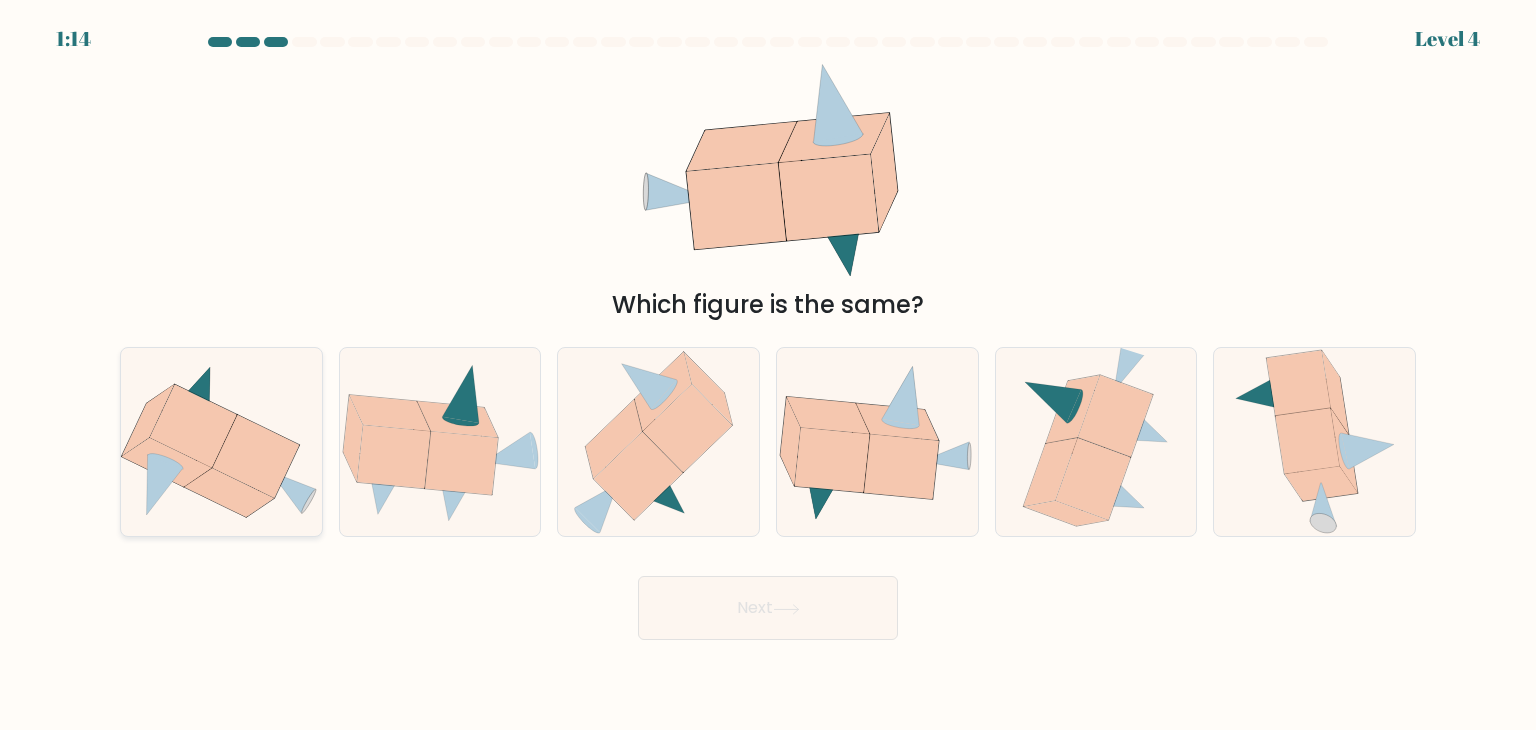 click 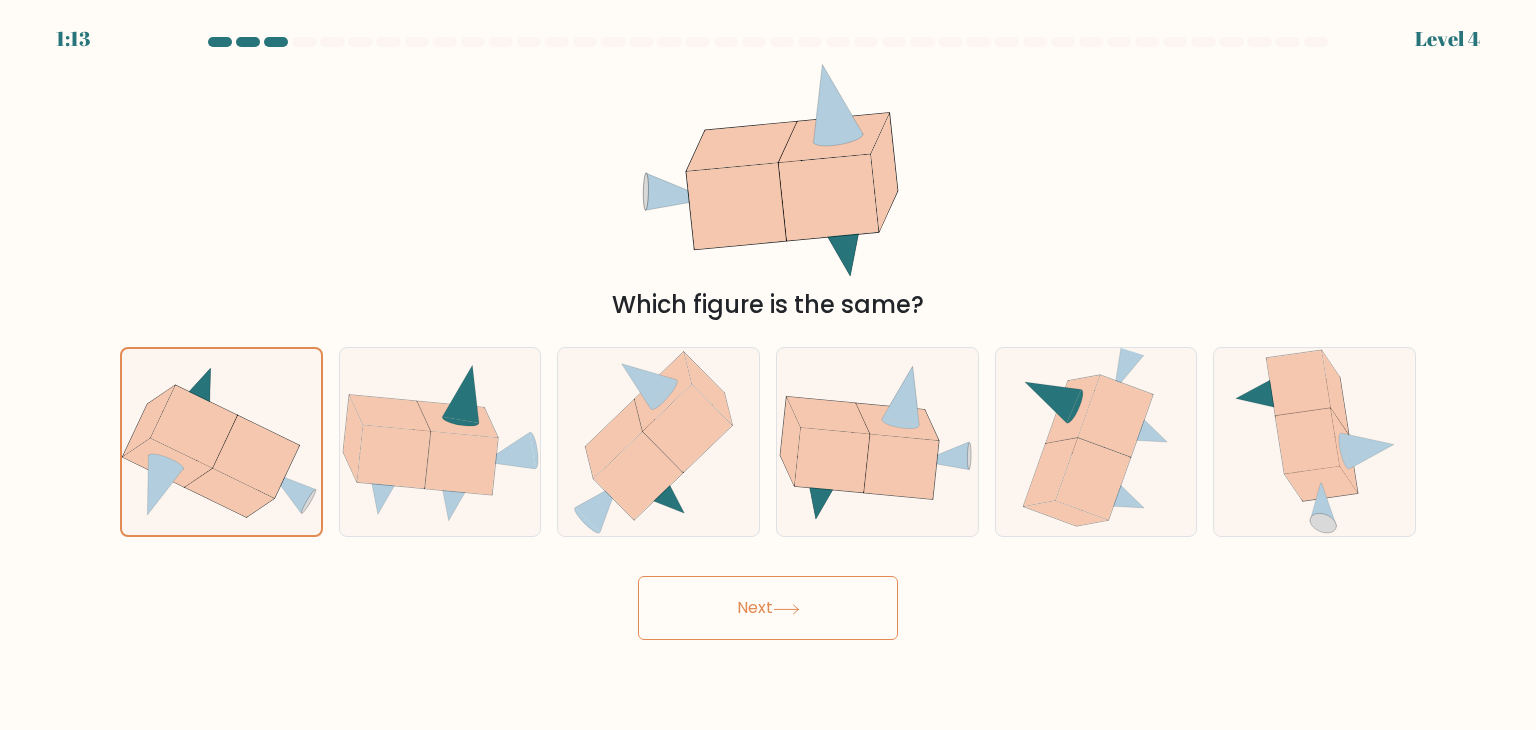 click on "Next" at bounding box center [768, 608] 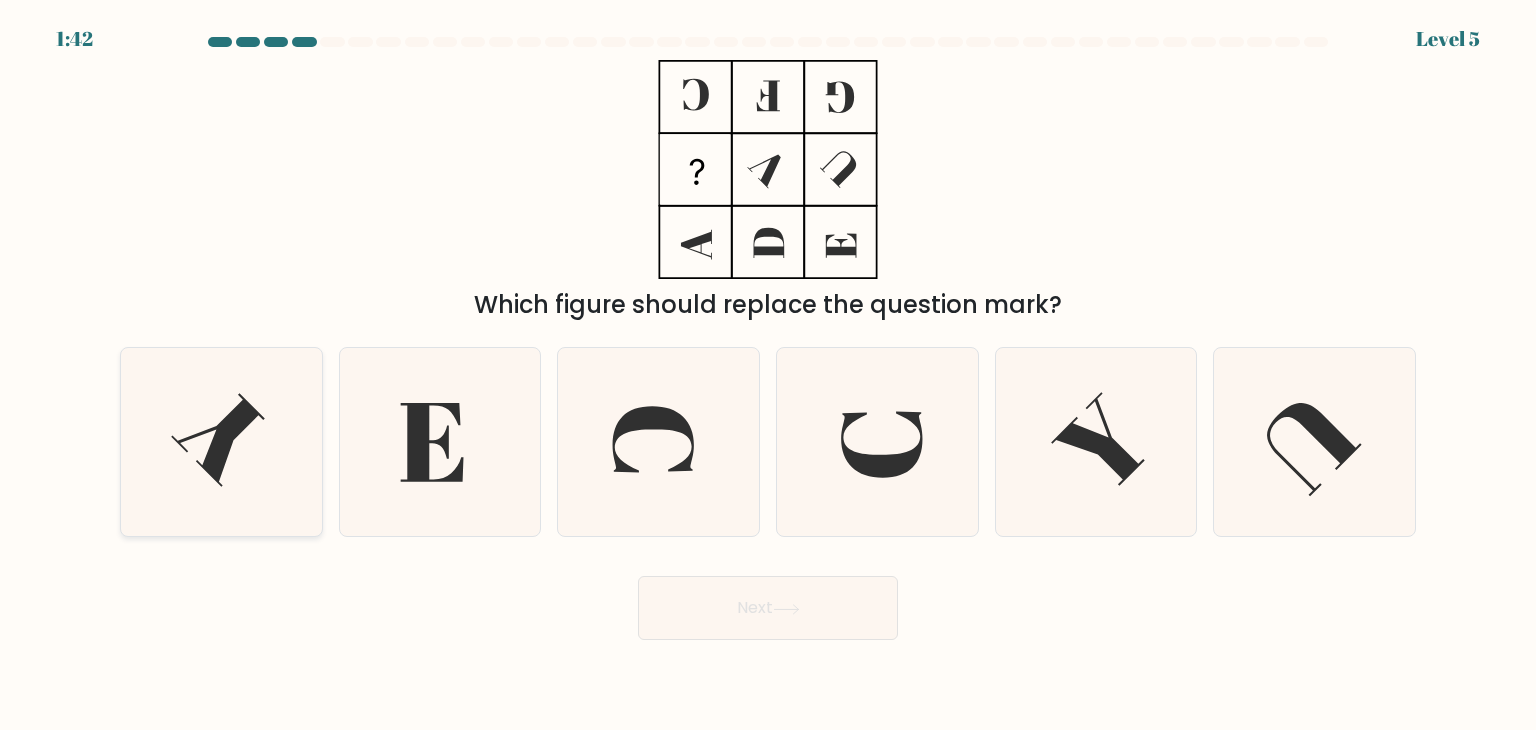 click 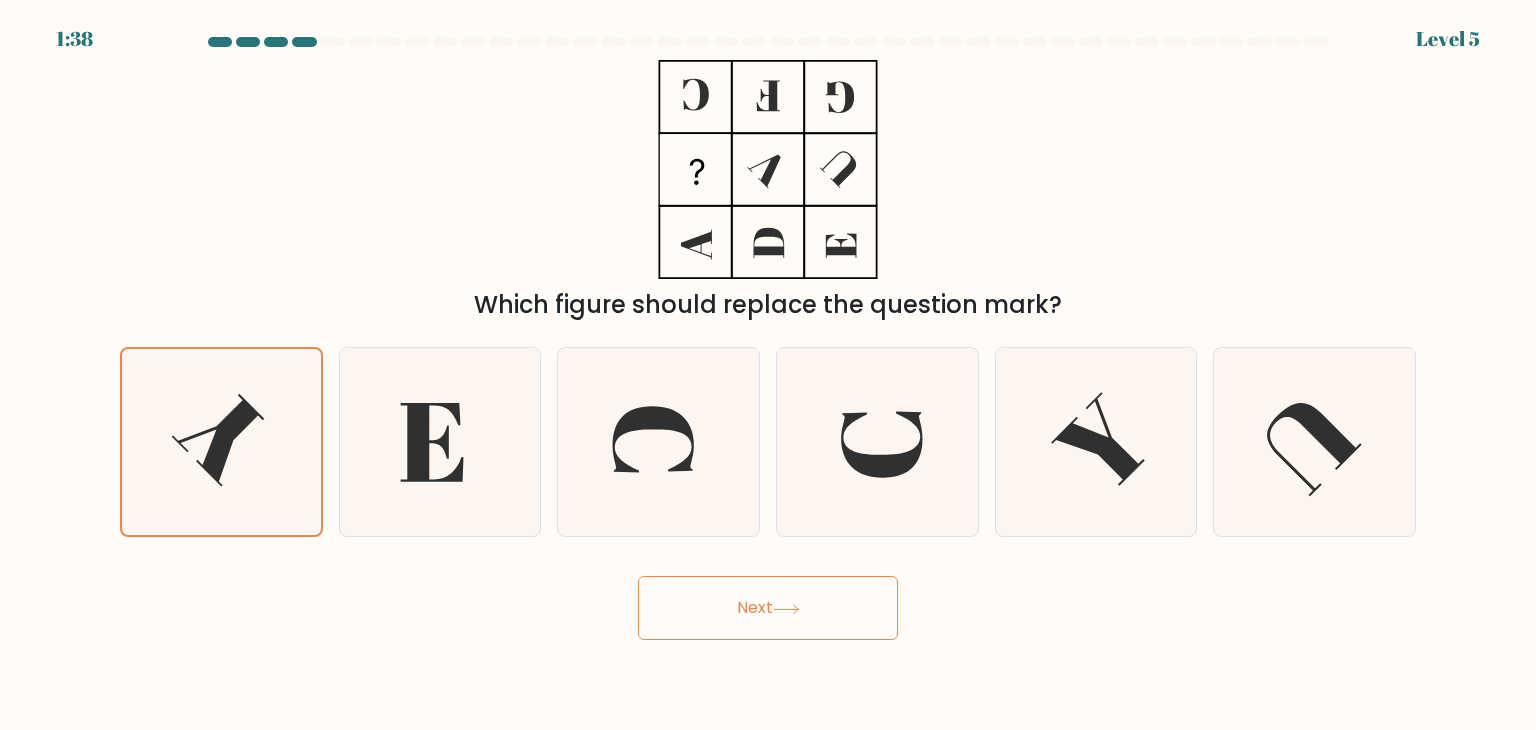 click on "Next" at bounding box center (768, 608) 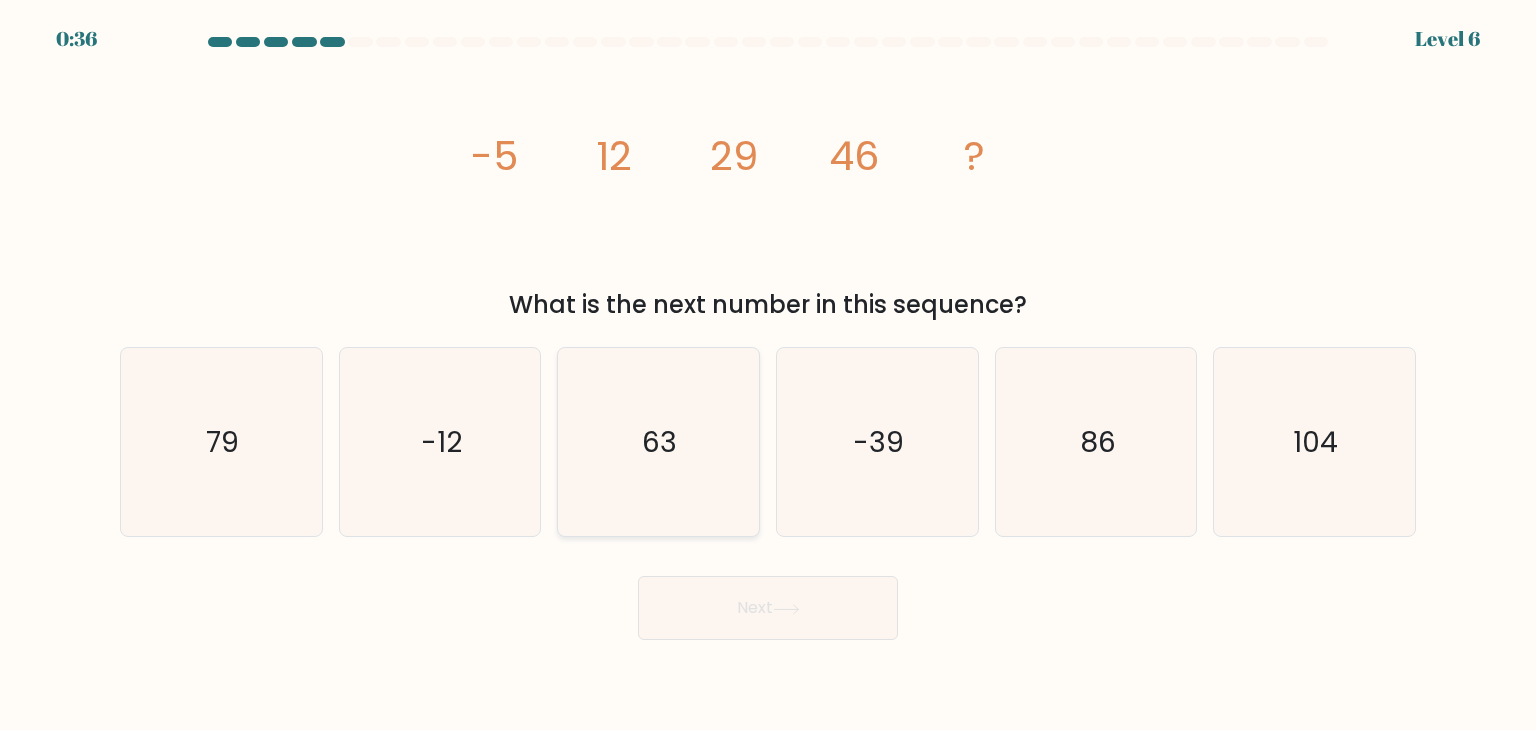 click on "63" 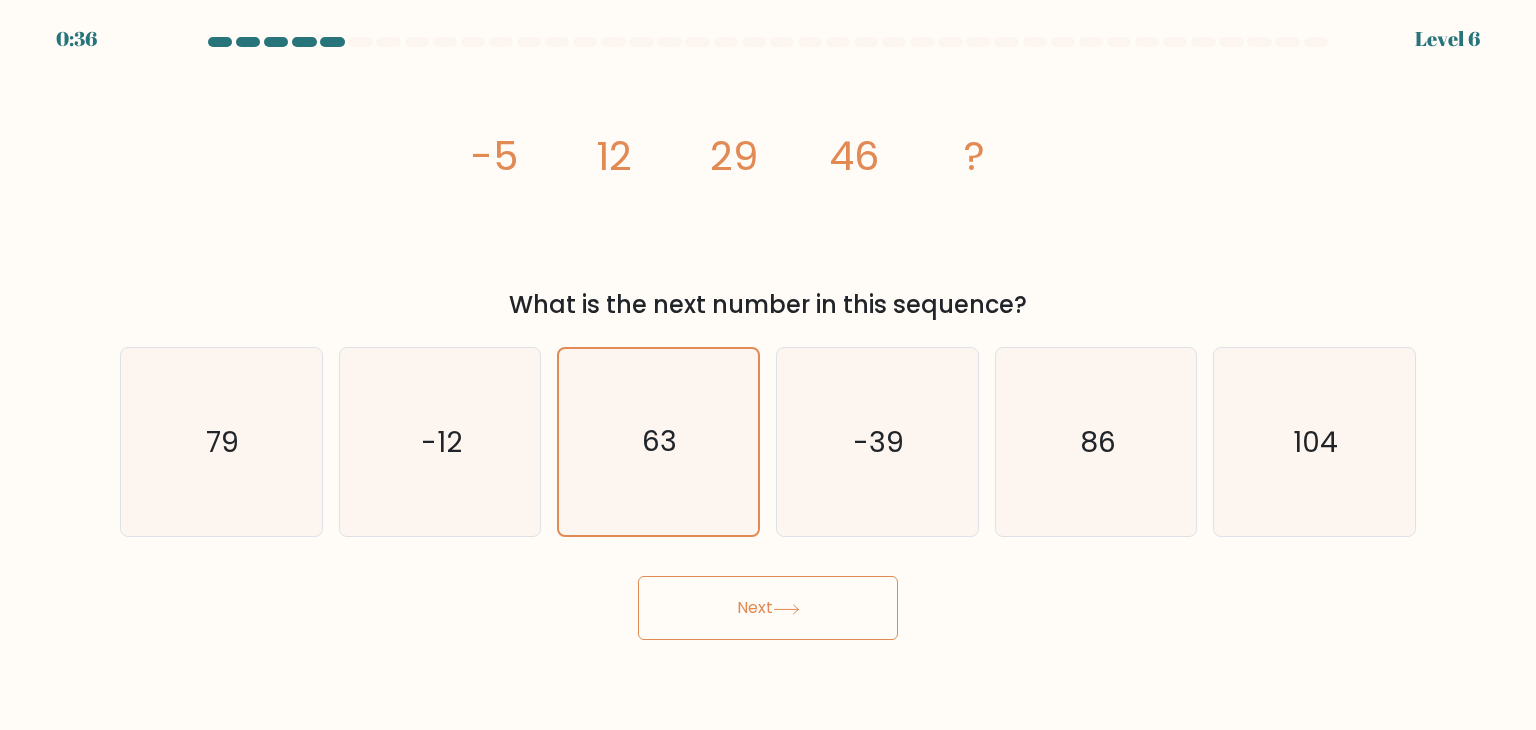 click on "Next" at bounding box center (768, 608) 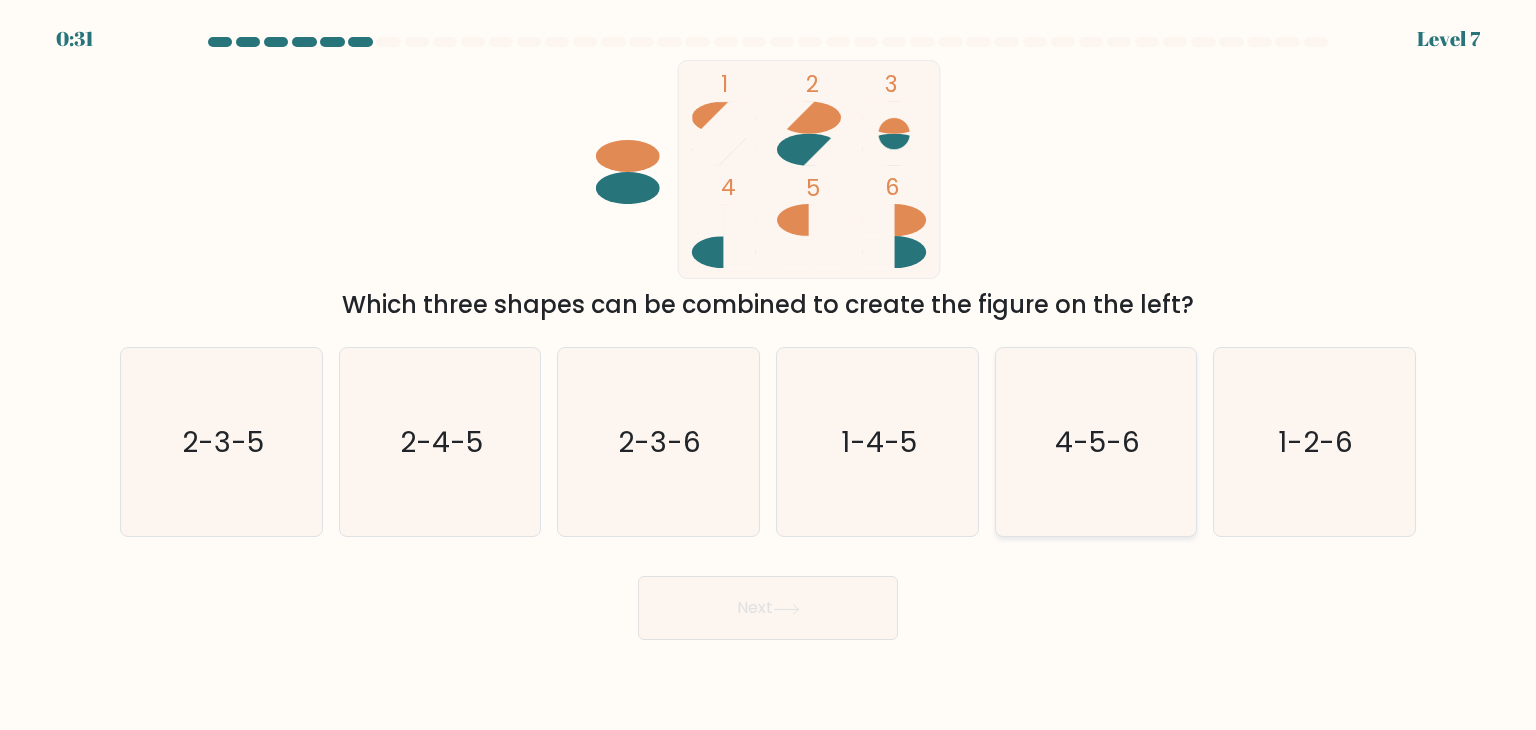 click on "4-5-6" 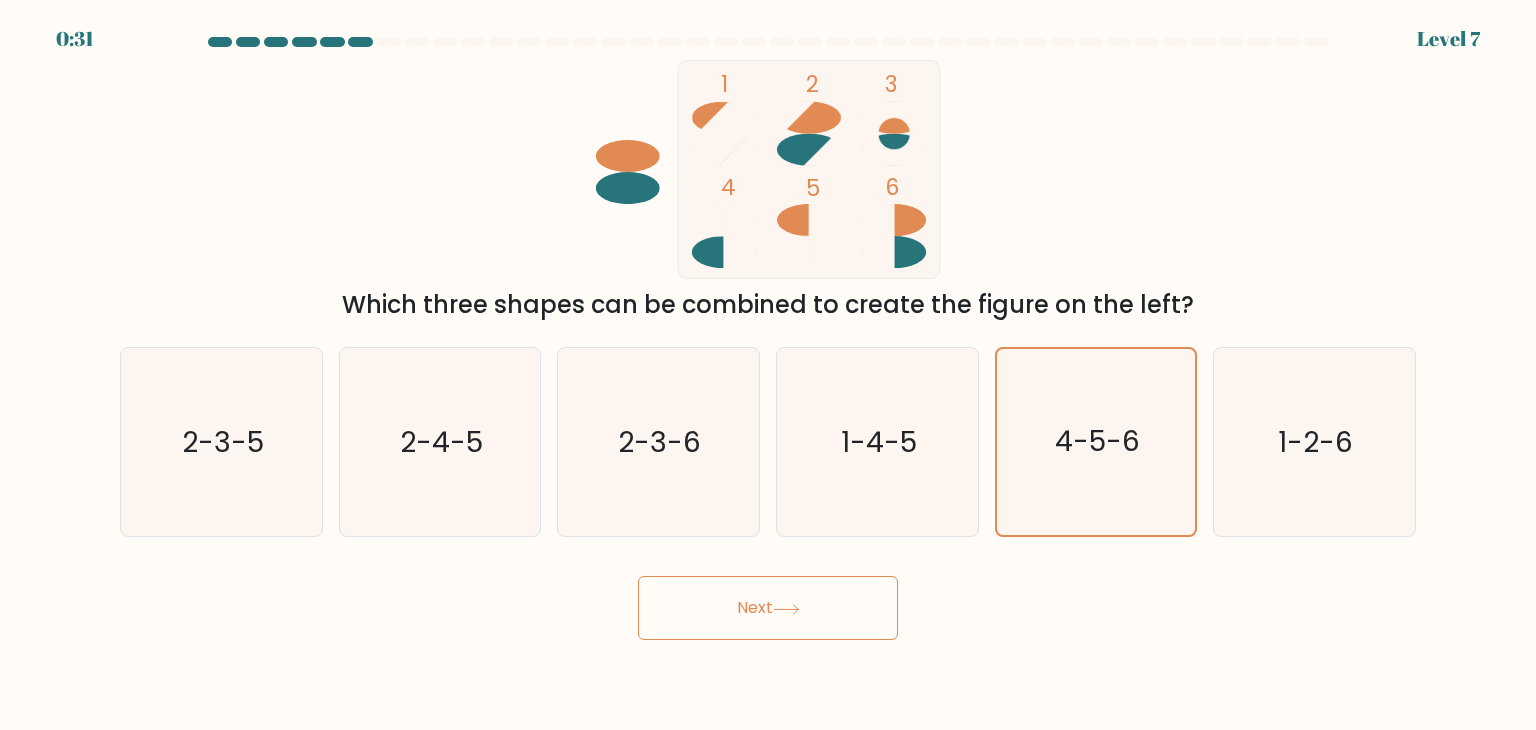 click on "Next" at bounding box center (768, 608) 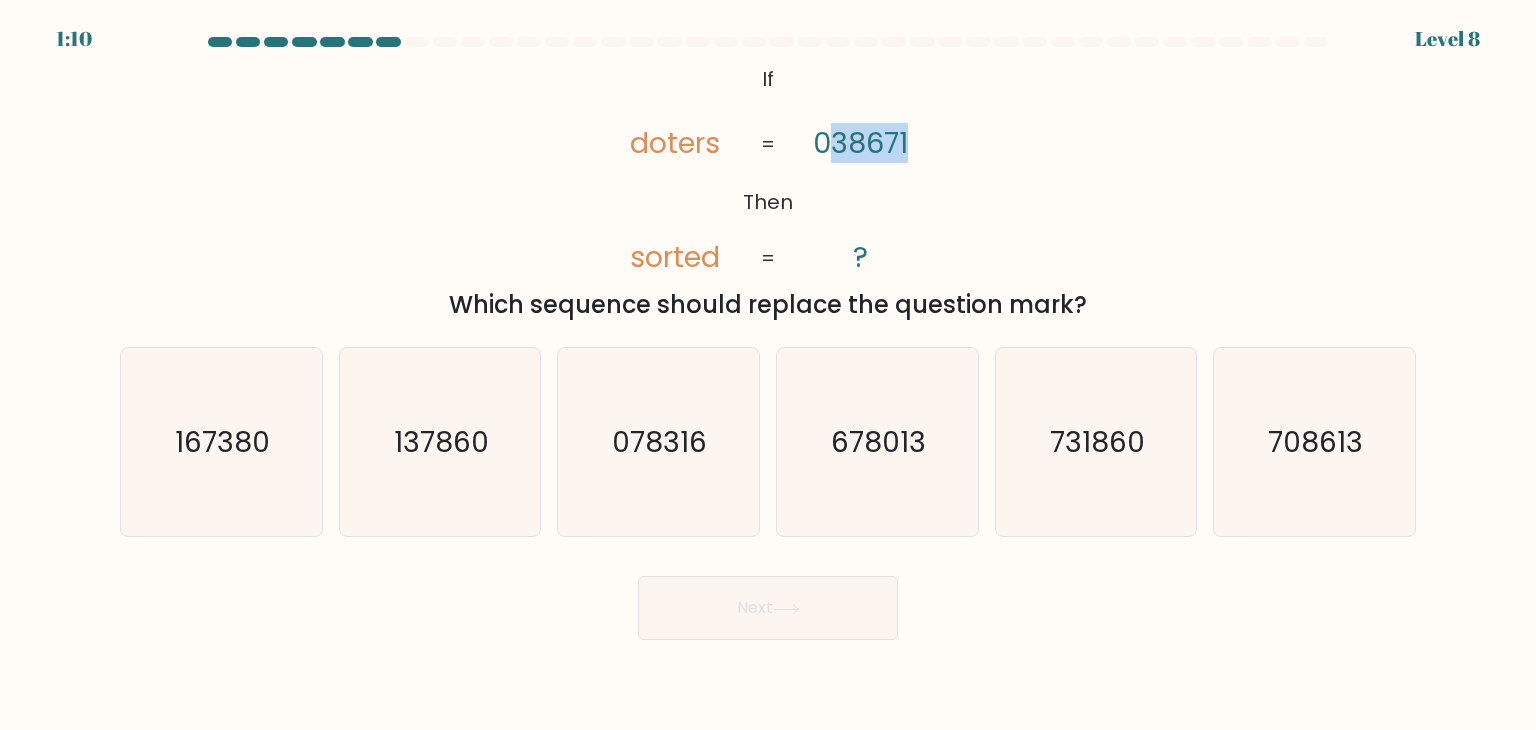 drag, startPoint x: 823, startPoint y: 144, endPoint x: 961, endPoint y: 136, distance: 138.23169 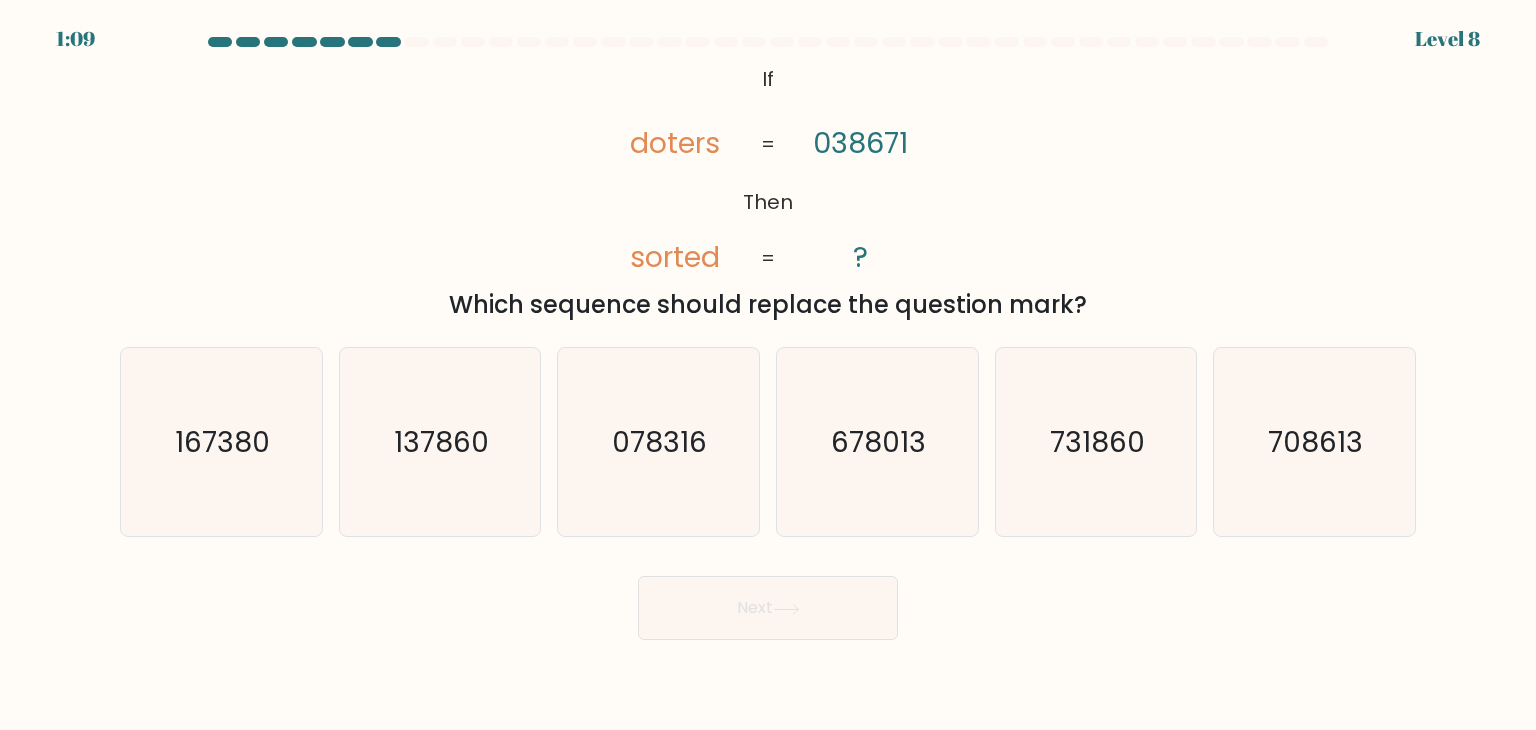 click on "@import url('https://fonts.googleapis.com/css?family=Abril+Fatface:400,100,100italic,300,300italic,400italic,500,500italic,700,700italic,900,900italic');           If       Then       doters       sorted       038671       ?       =       =" 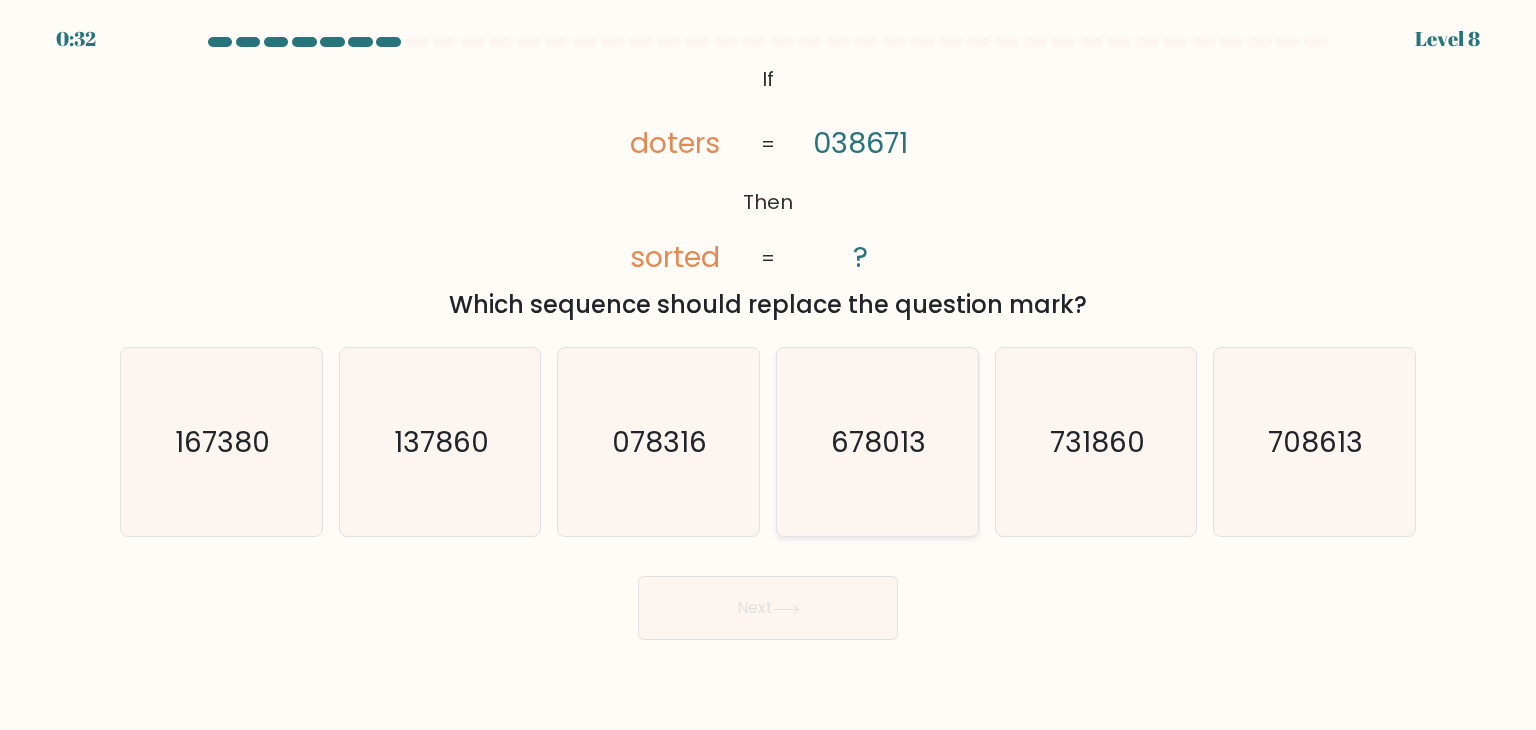 click on "678013" 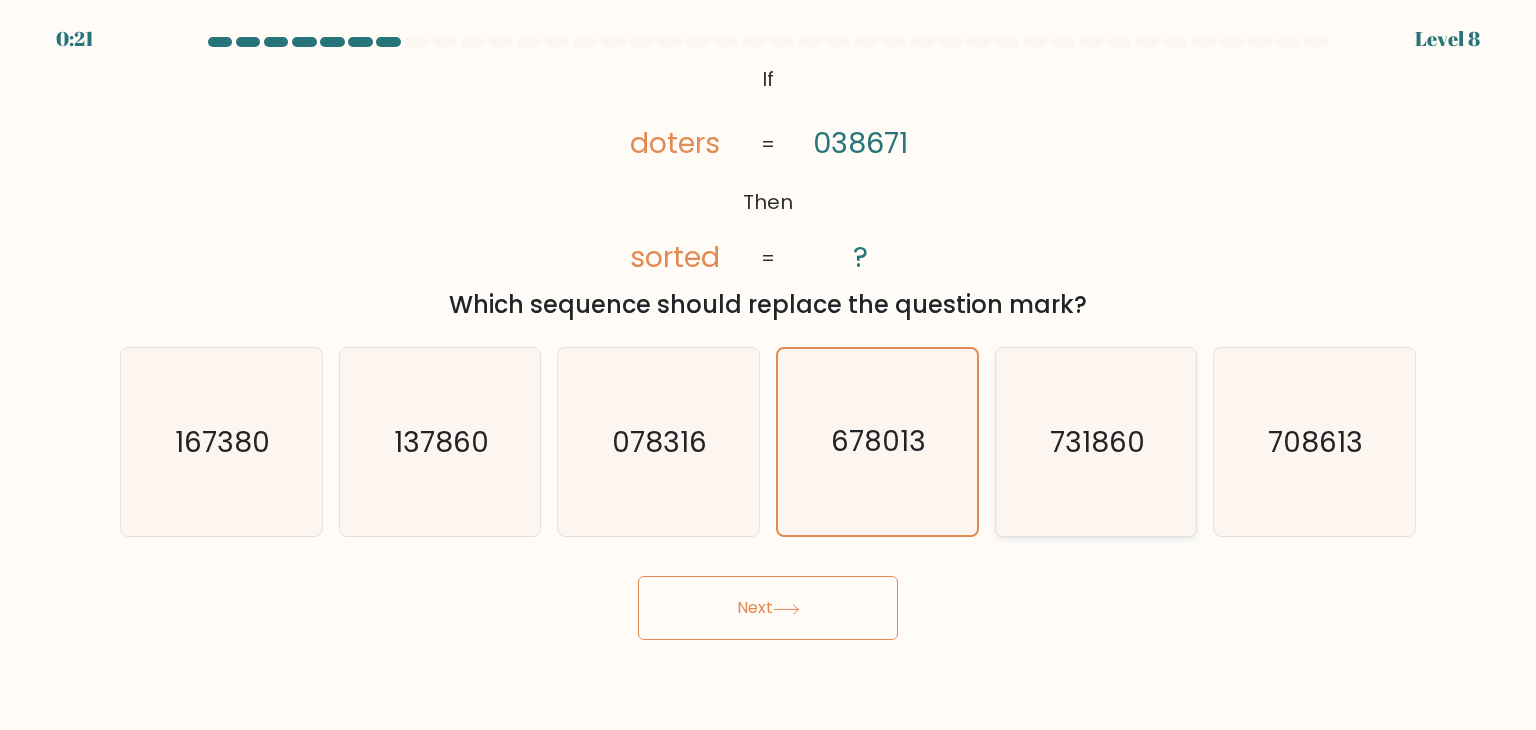 click on "731860" 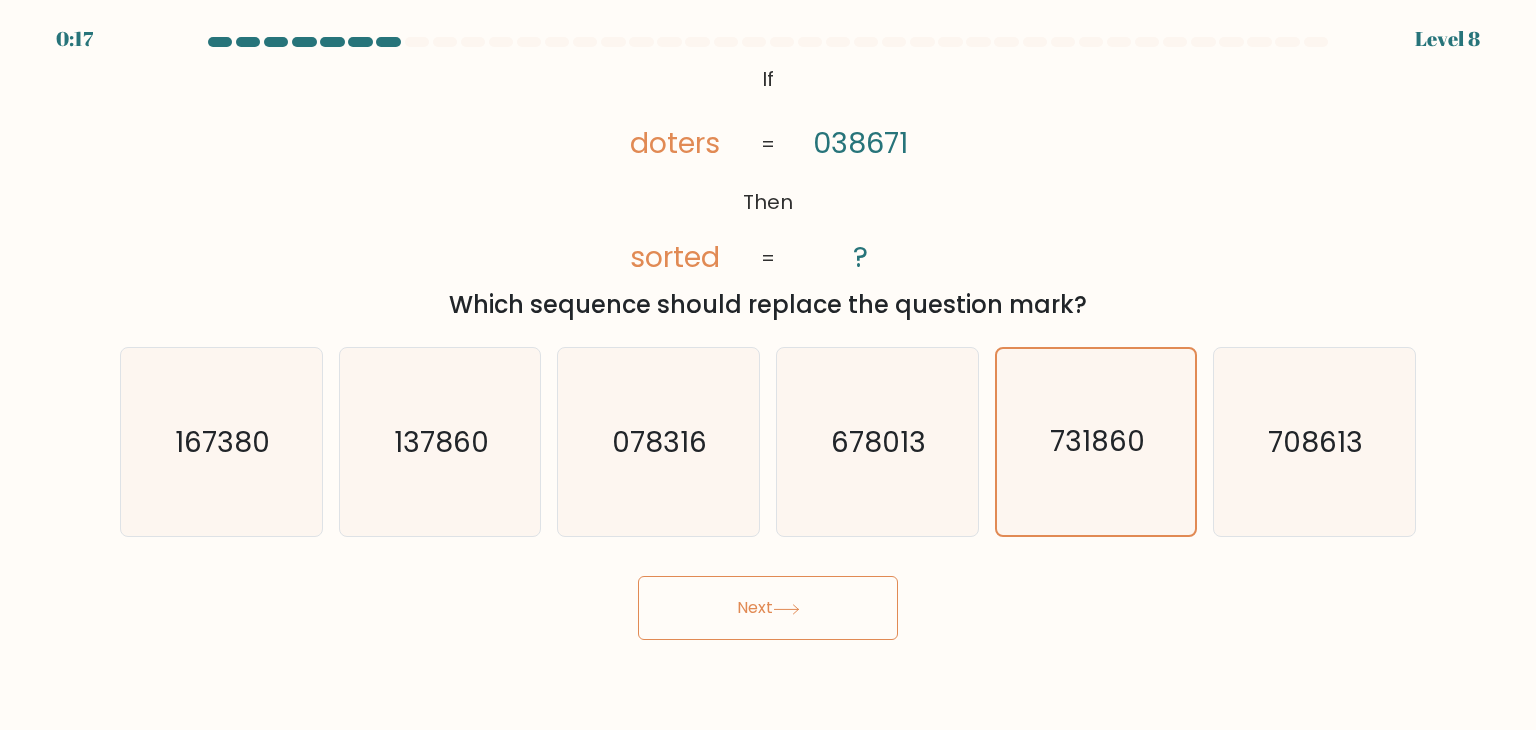 click on "Next" at bounding box center [768, 608] 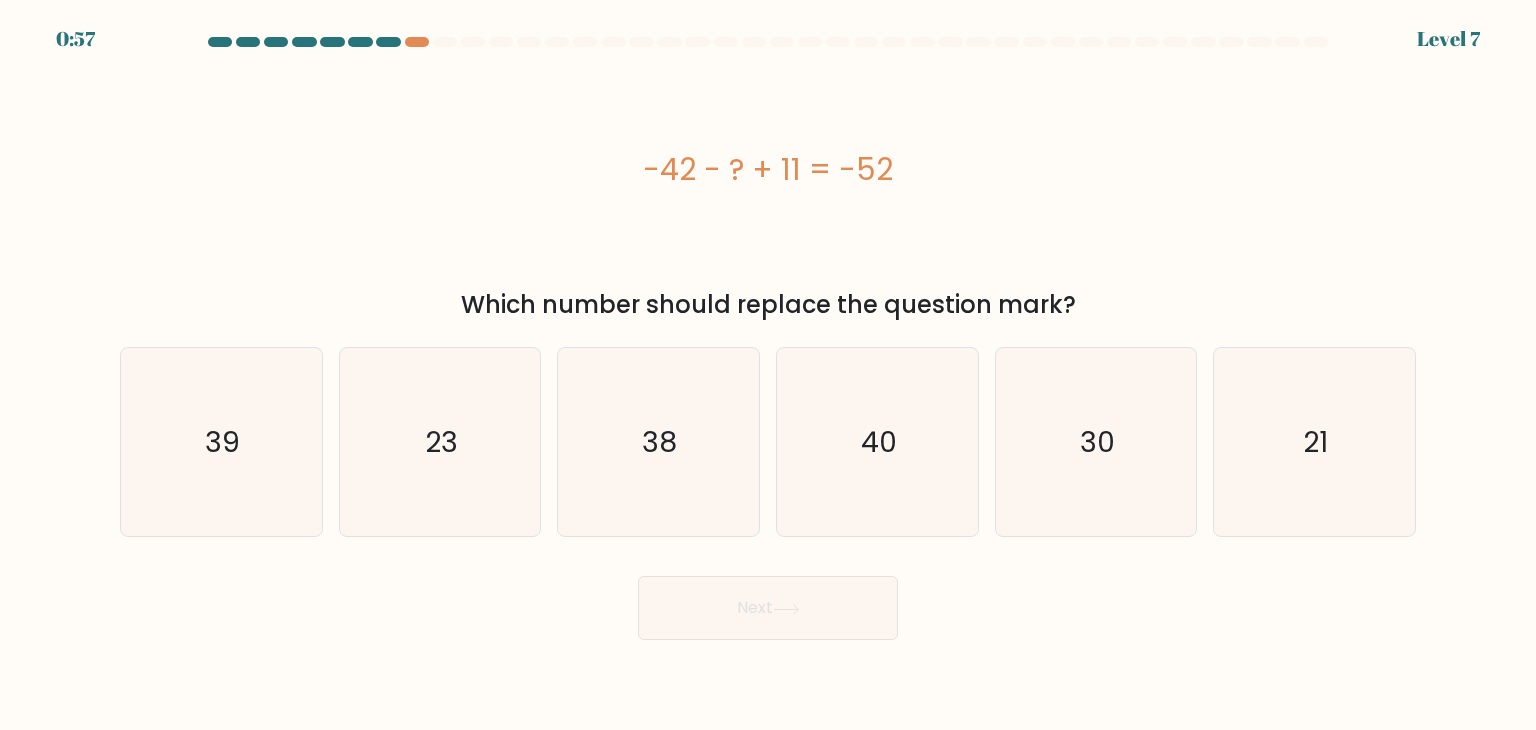 click on "-42 - ? + 11 = -52" at bounding box center [768, 169] 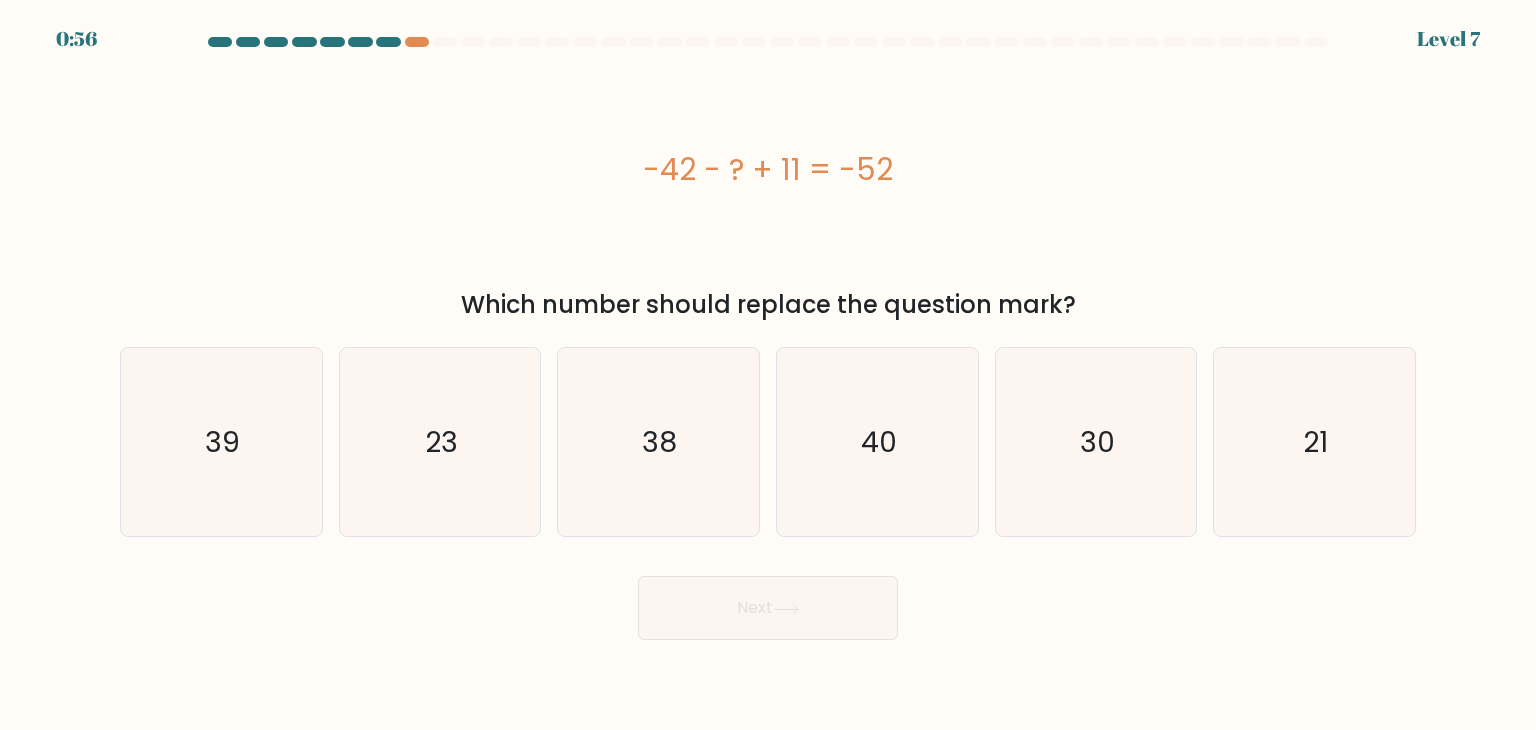 click on "-42 - ? + 11 = -52" at bounding box center [768, 169] 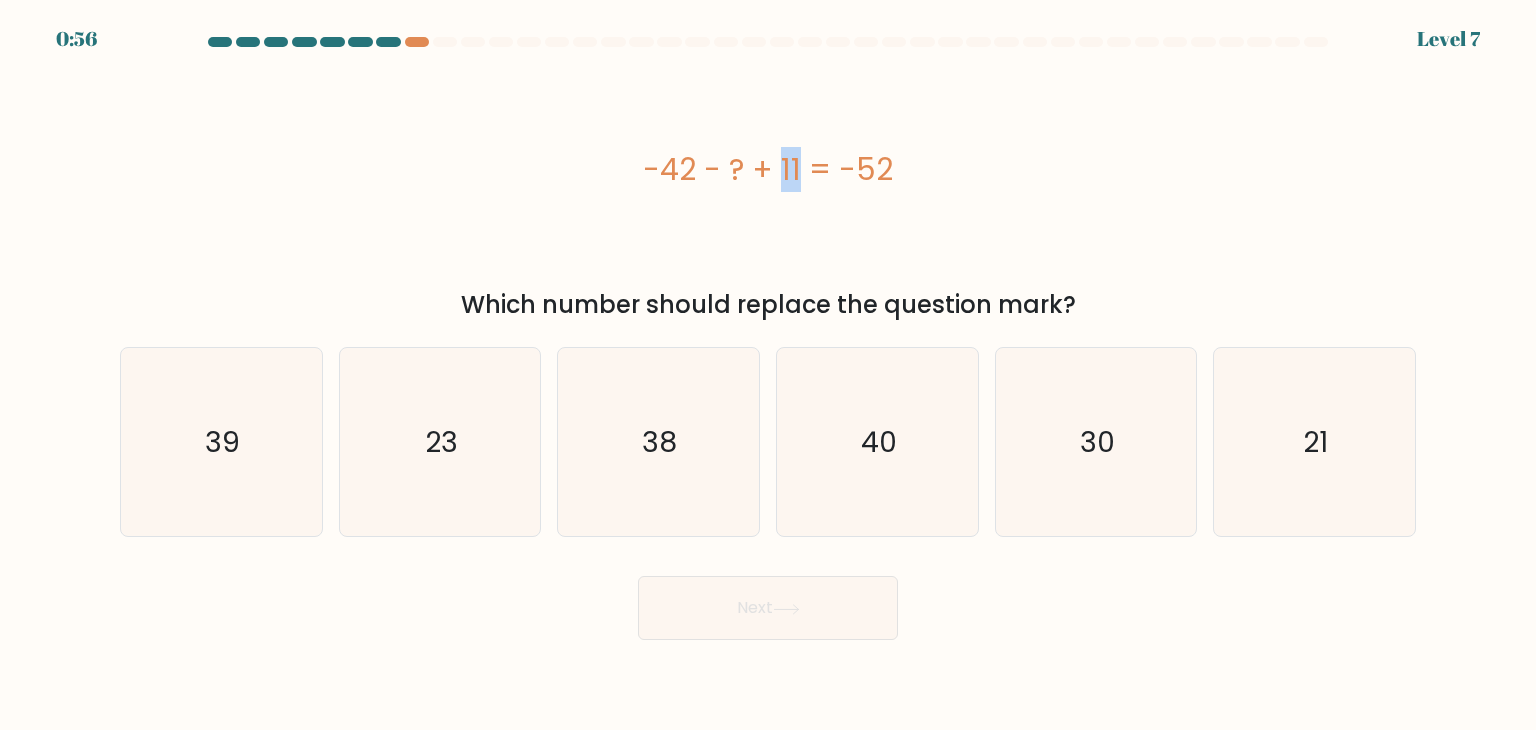 click on "-42 - ? + 11 = -52" at bounding box center [768, 169] 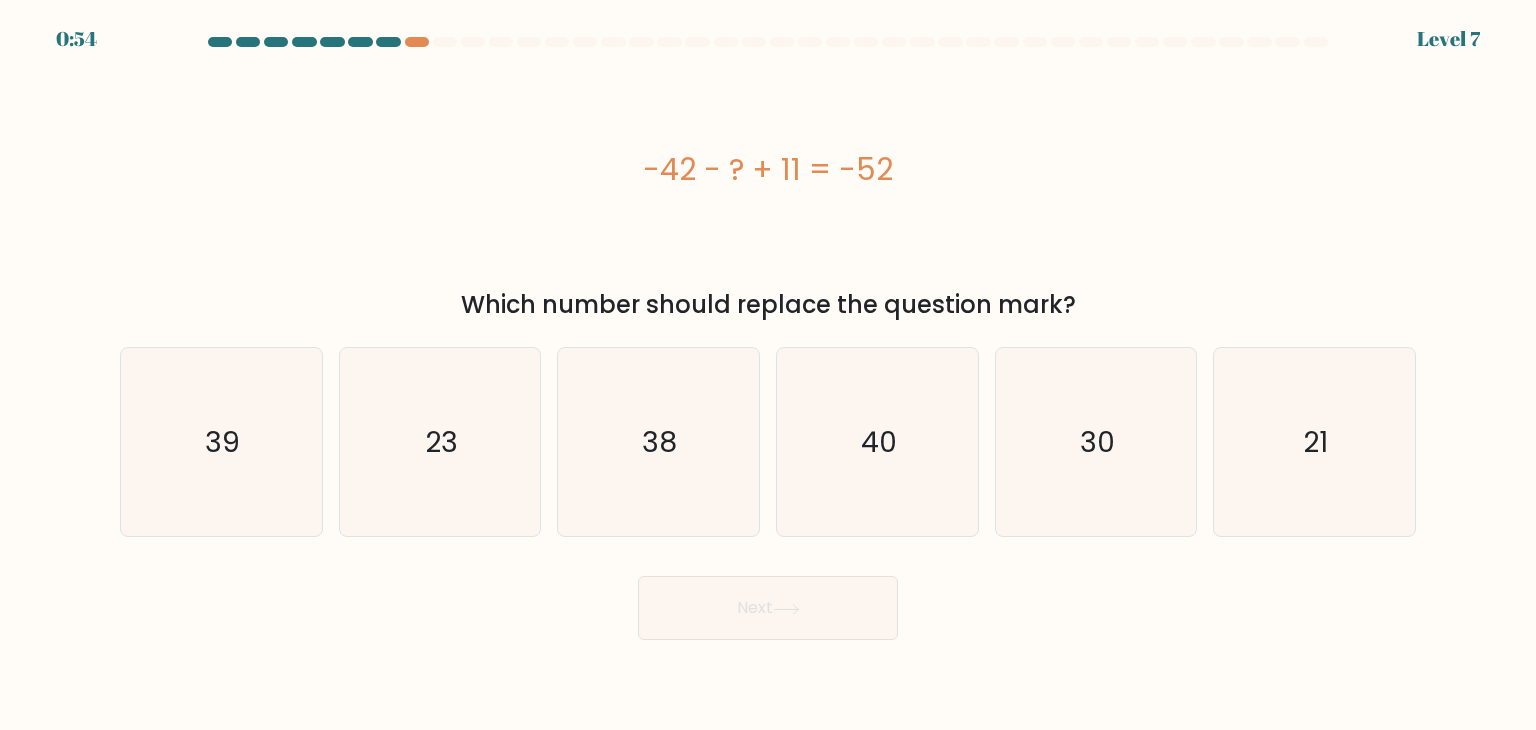 click on "-42 - ? + 11 = -52" at bounding box center (768, 169) 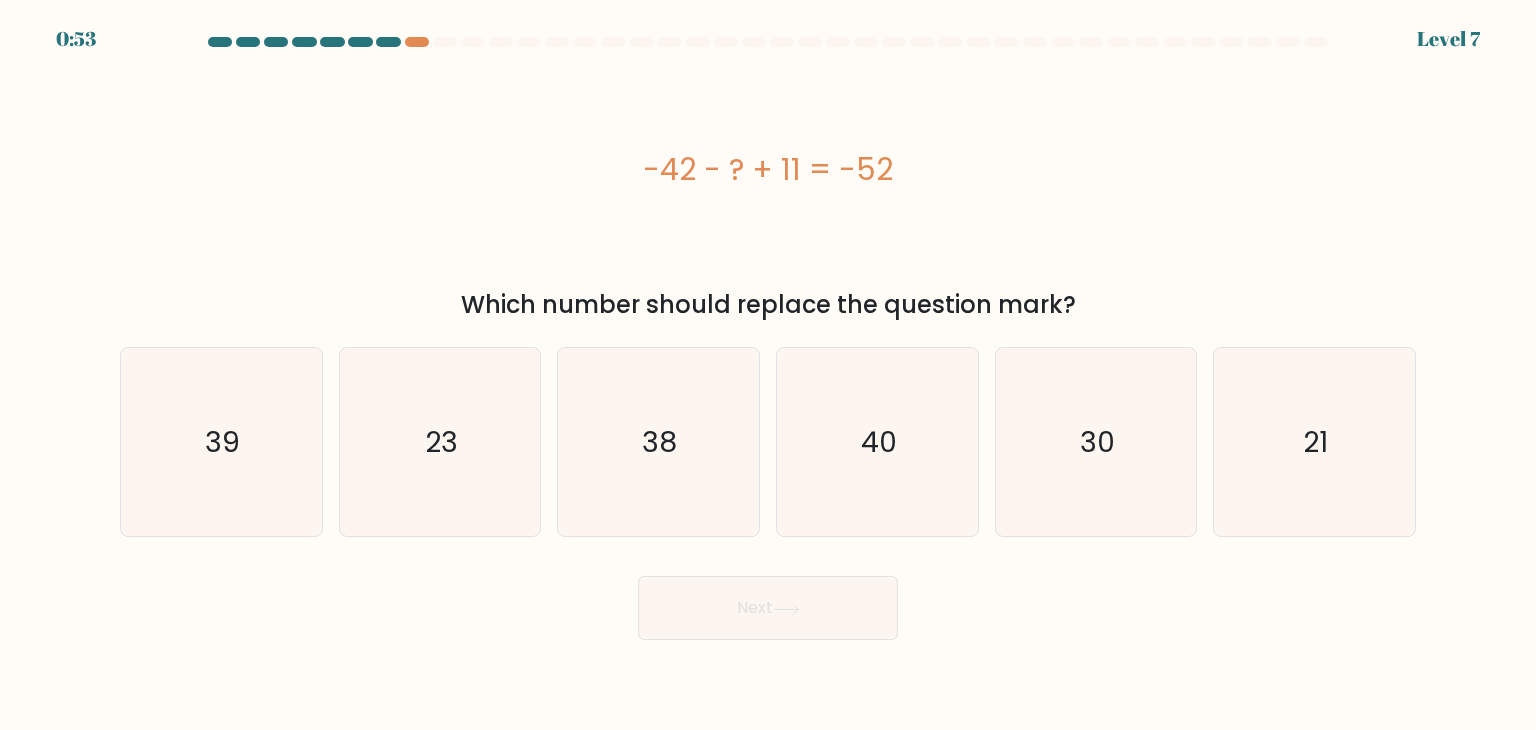 click on "-42 - ? + 11 = -52" at bounding box center [768, 169] 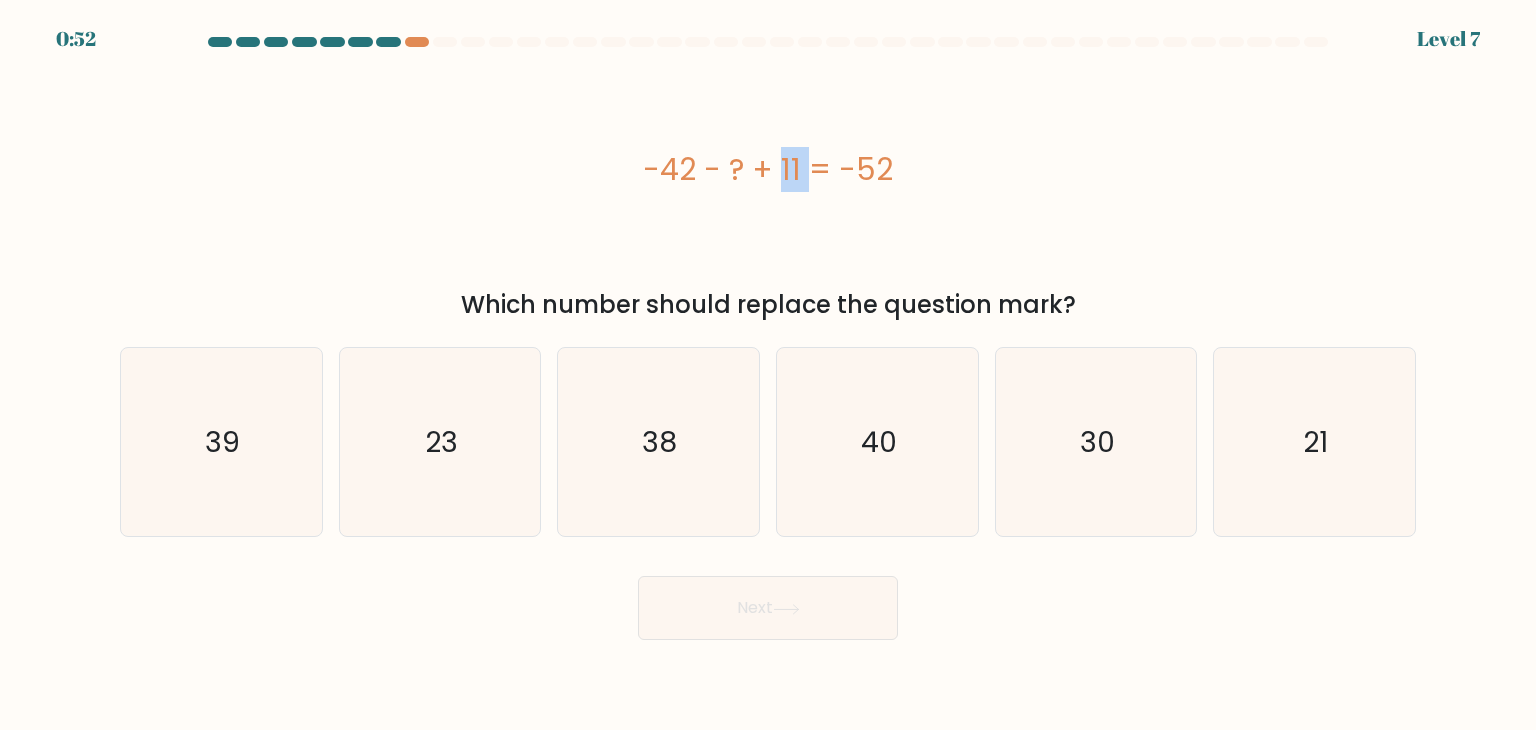 click on "-42 - ? + 11 = -52" at bounding box center [768, 169] 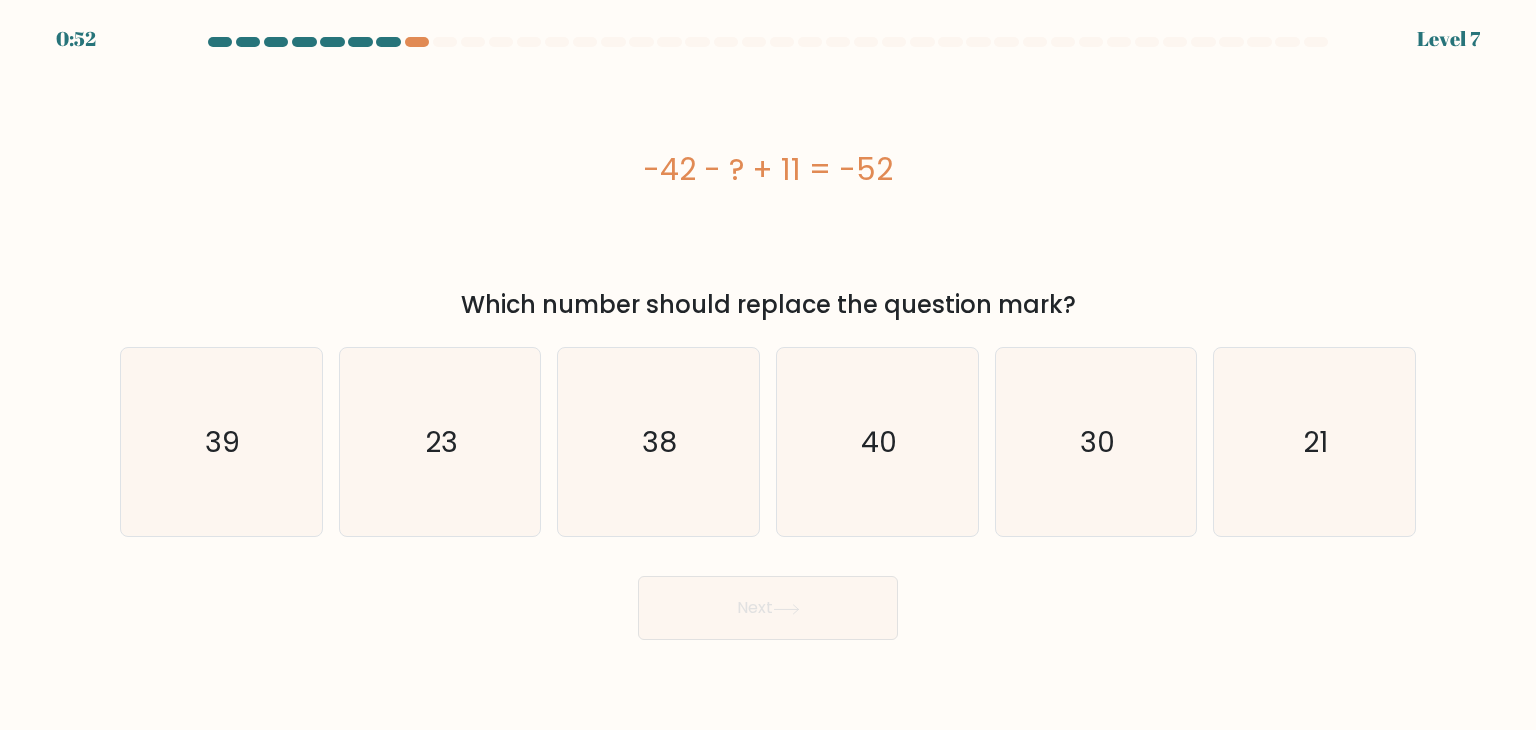 click on "-42 - ? + 11 = -52" at bounding box center (768, 169) 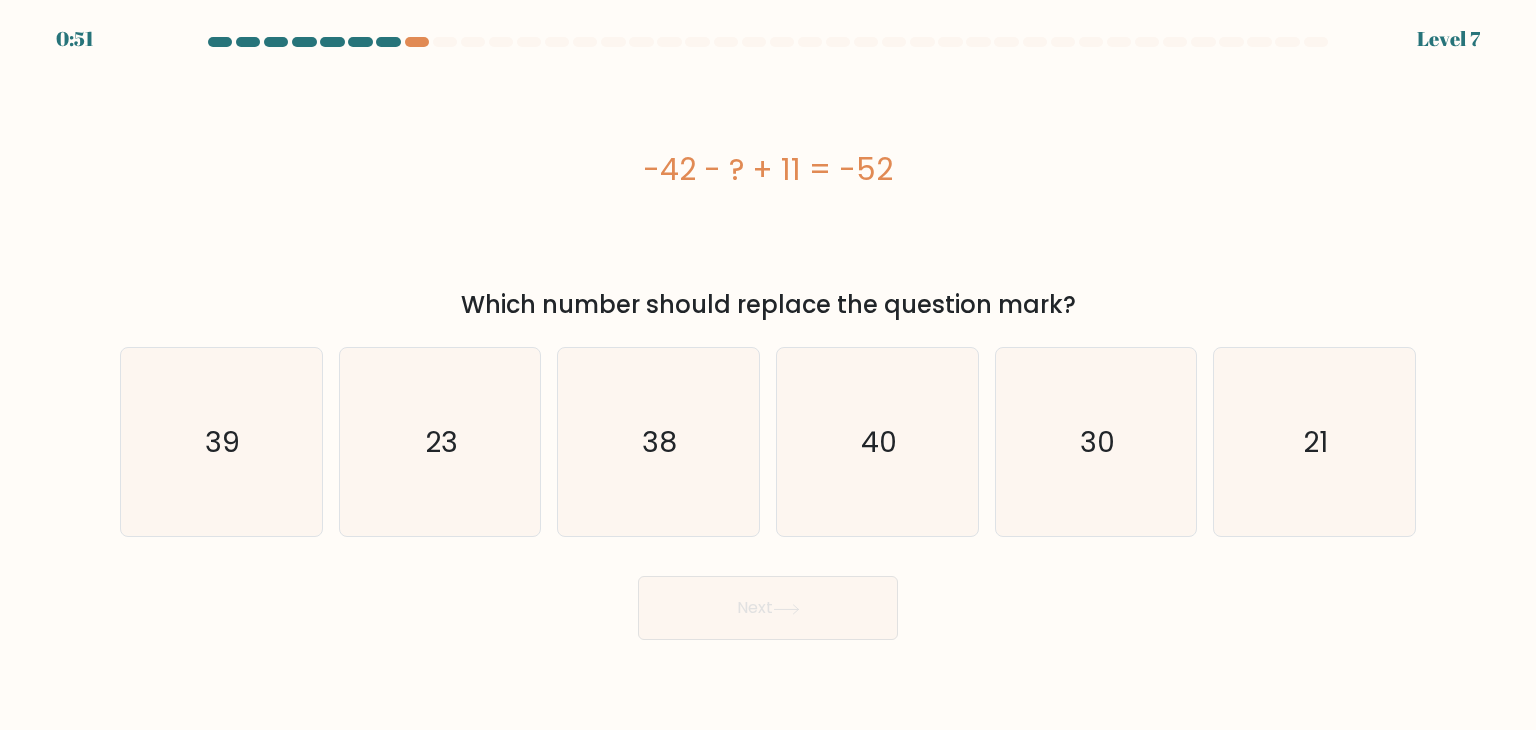 click on "-42 - ? + 11 = -52" at bounding box center (768, 169) 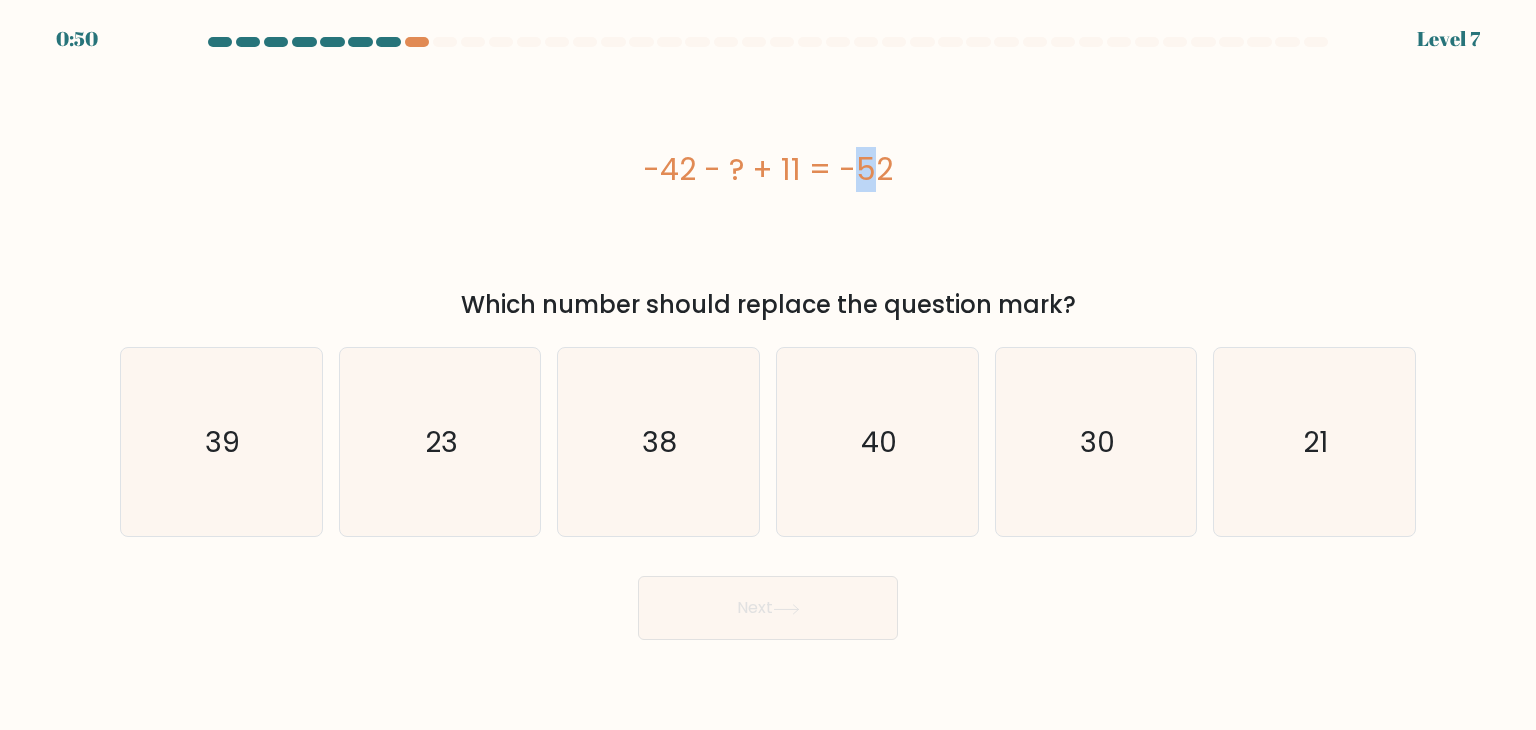 click on "-42 - ? + 11 = -52" at bounding box center (768, 169) 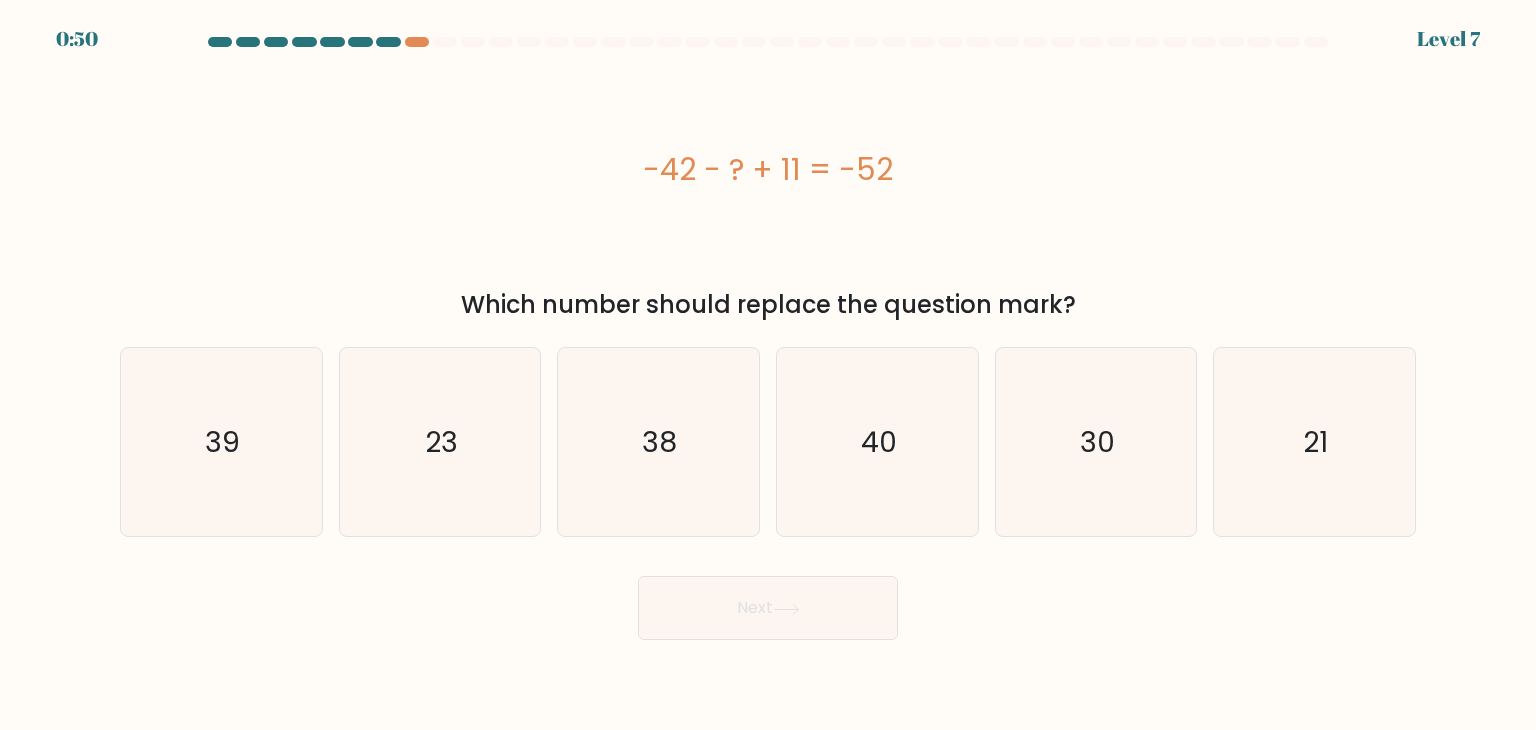 click on "-42 - ? + 11 = -52" at bounding box center (768, 169) 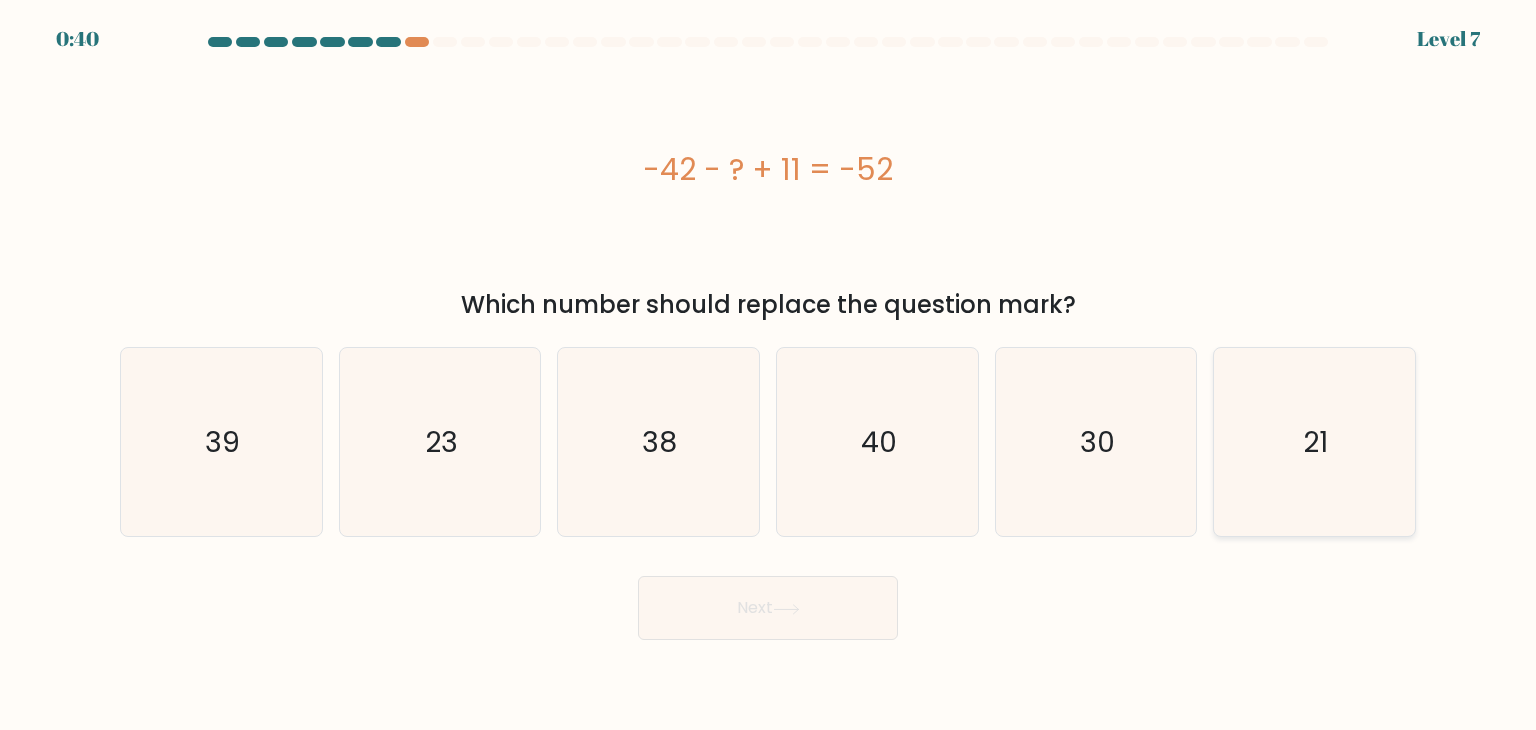 click on "21" 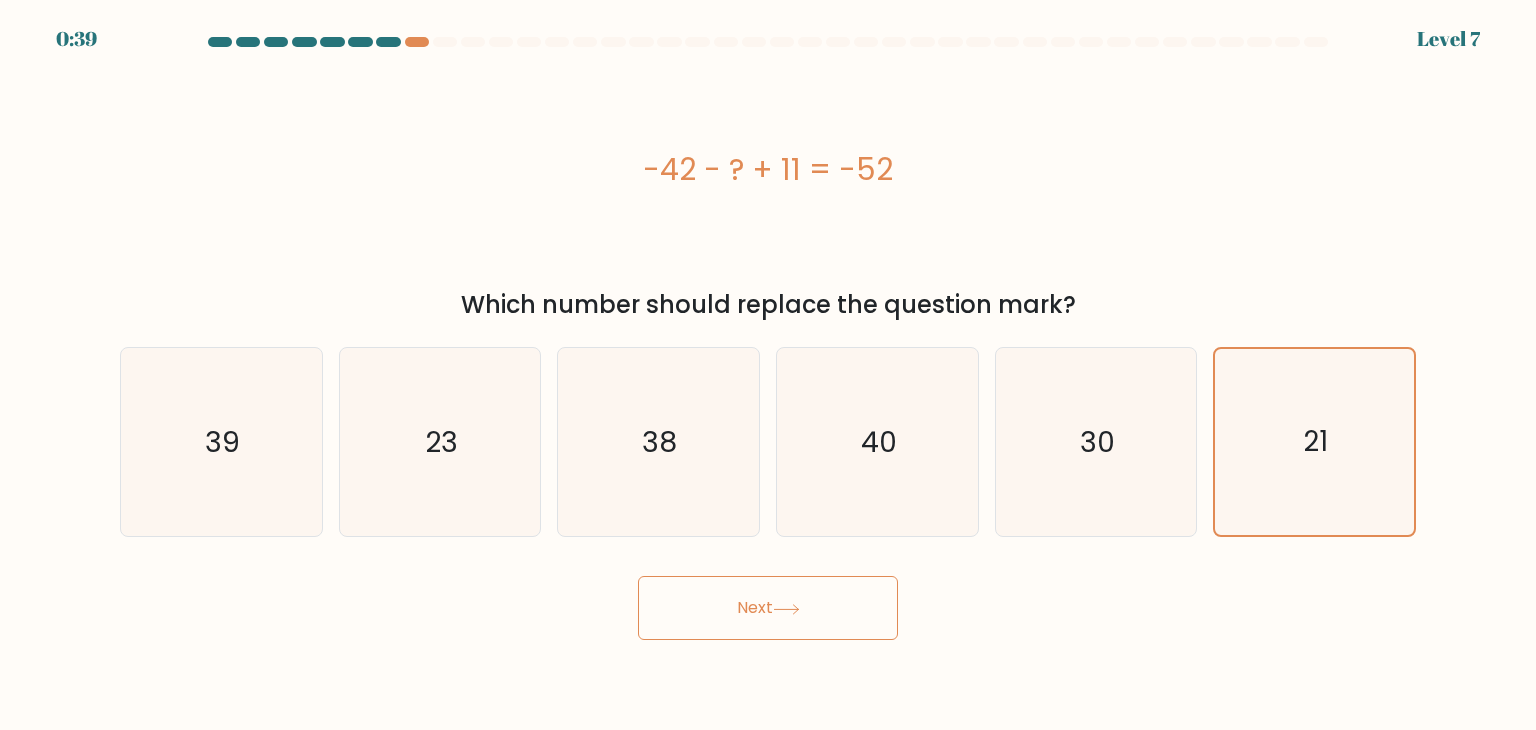 click on "Next" at bounding box center (768, 608) 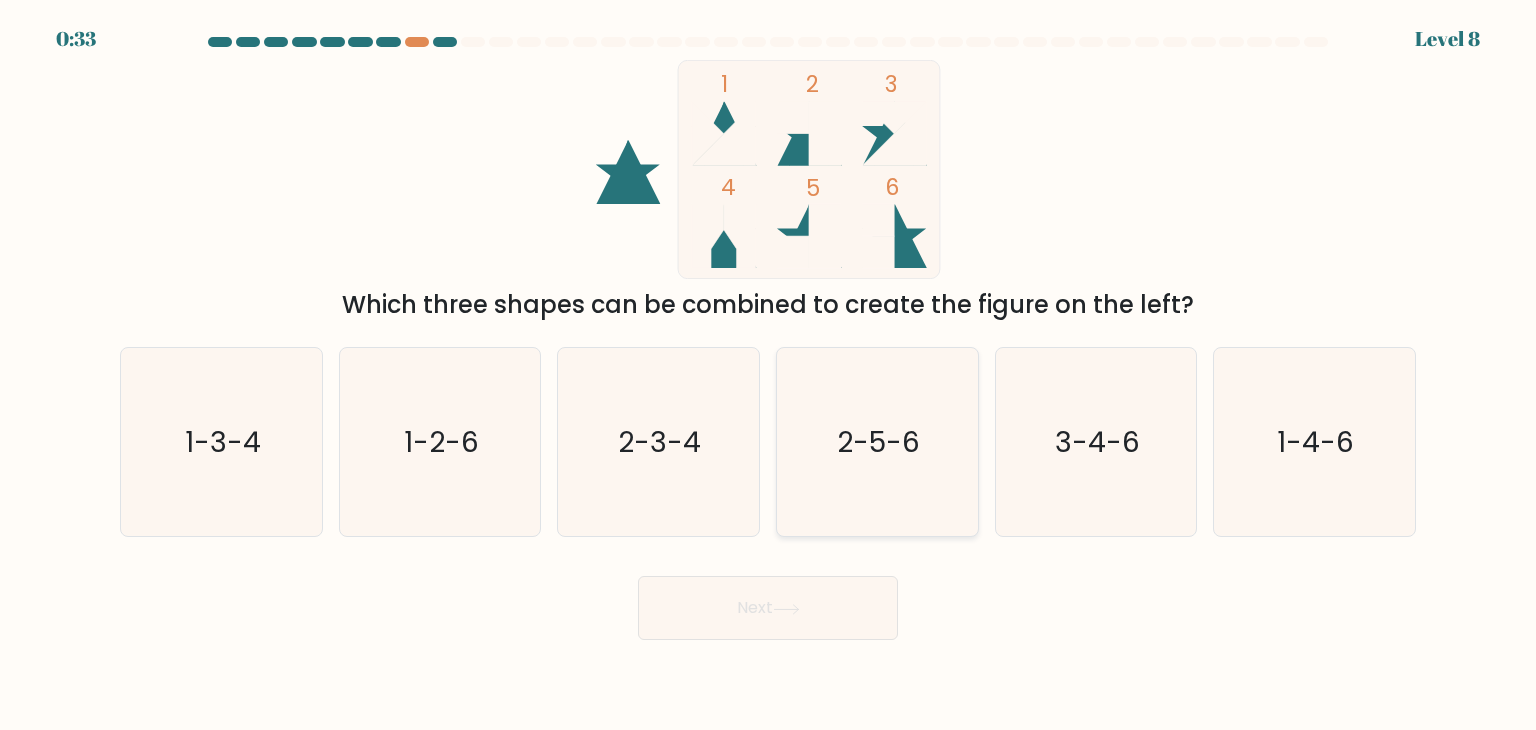 click on "2-5-6" 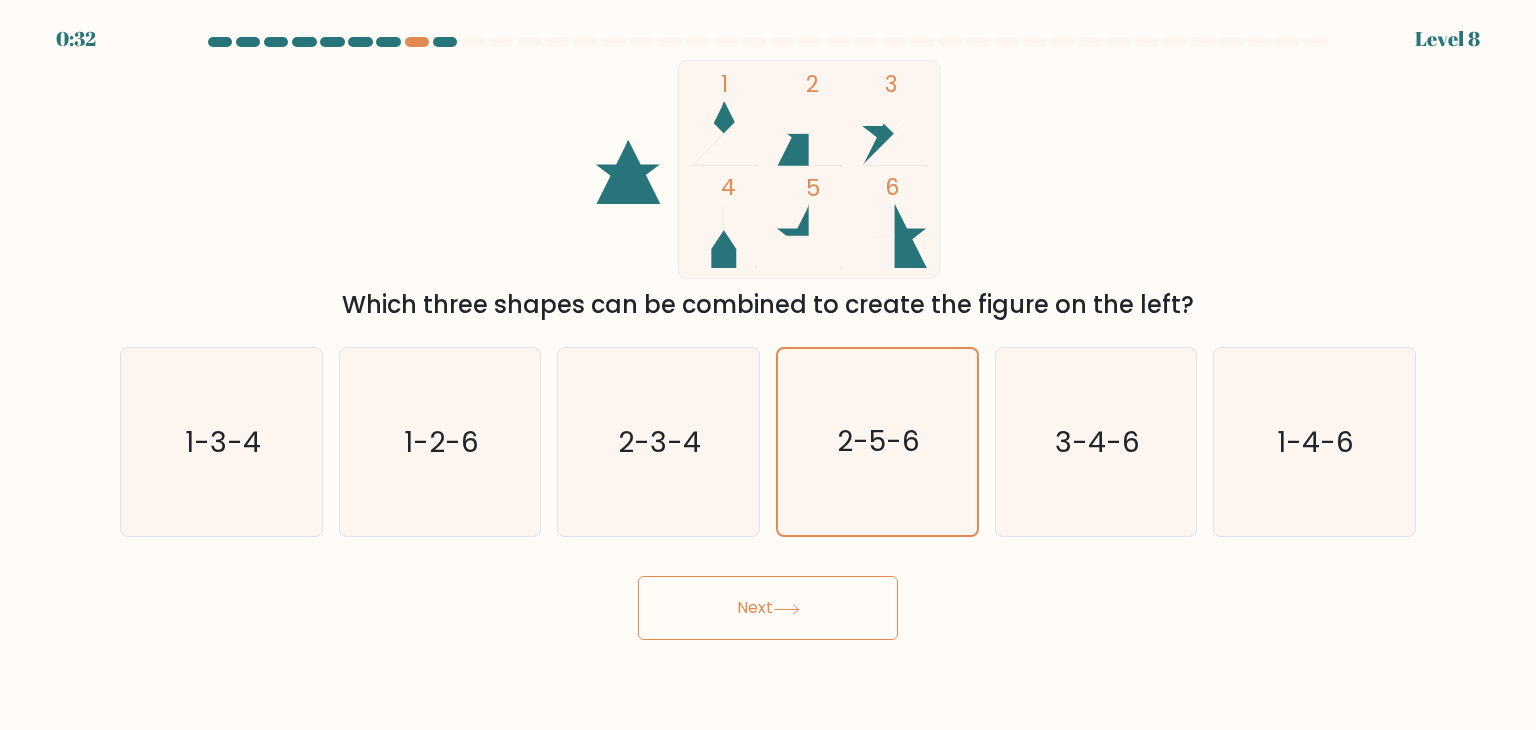 click on "Next" at bounding box center [768, 608] 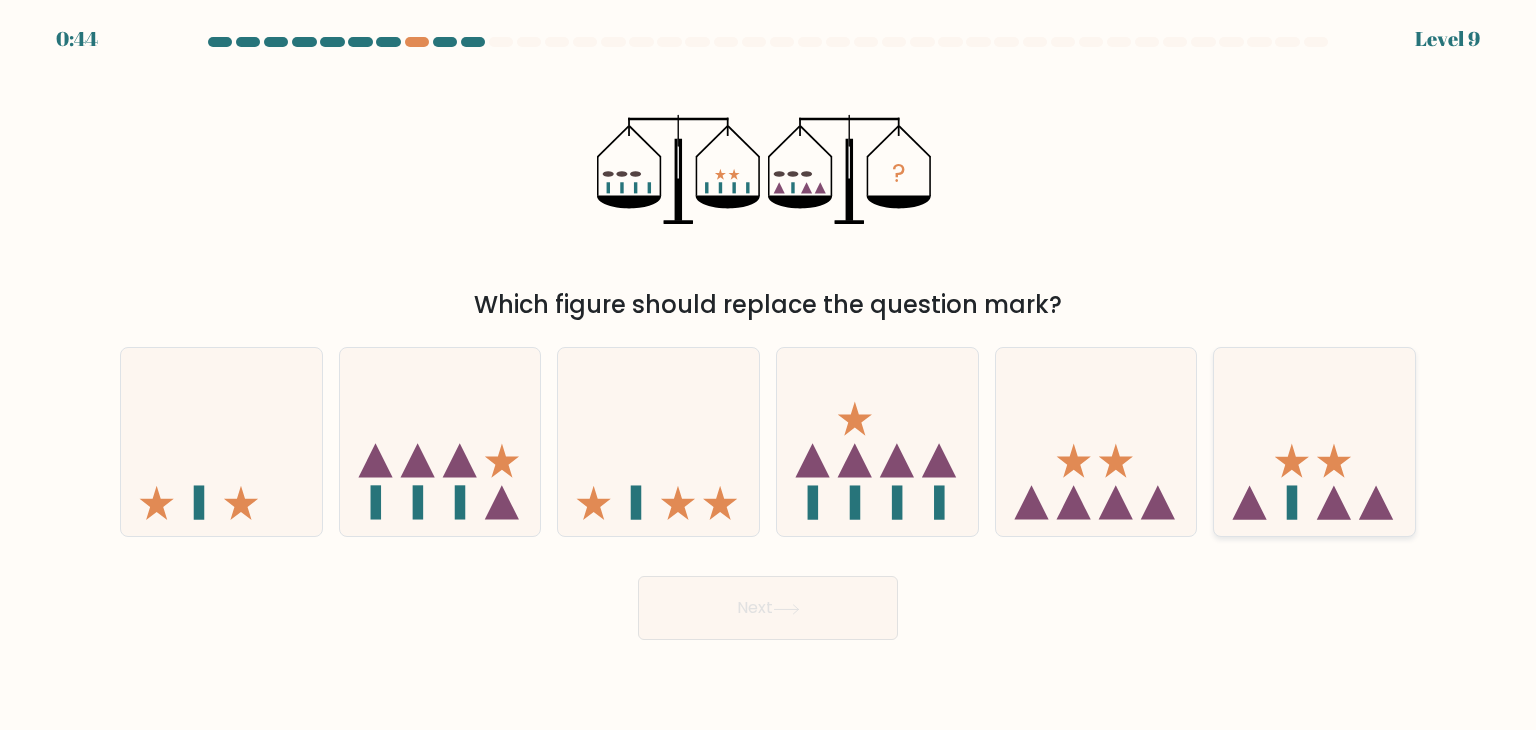 click 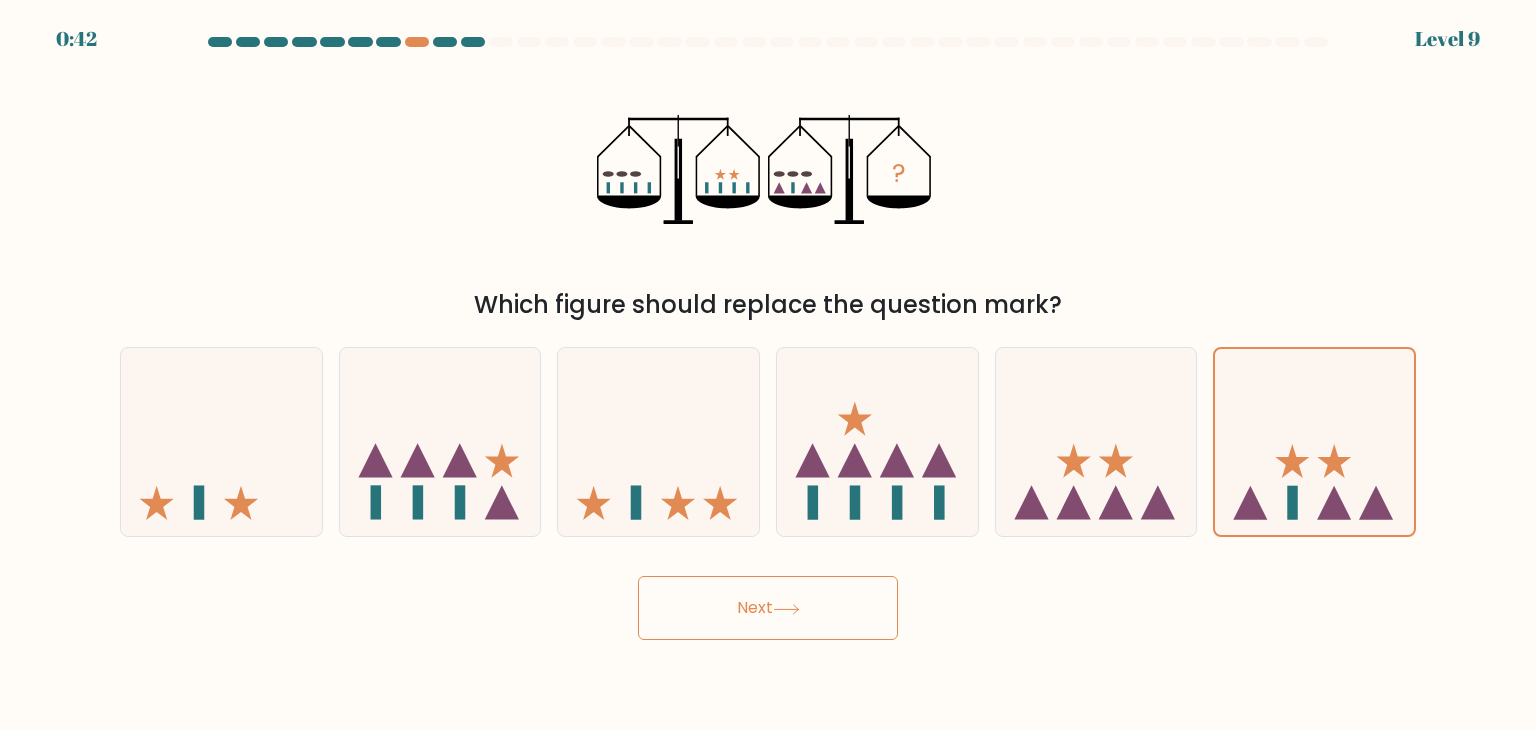 click on "Next" at bounding box center (768, 608) 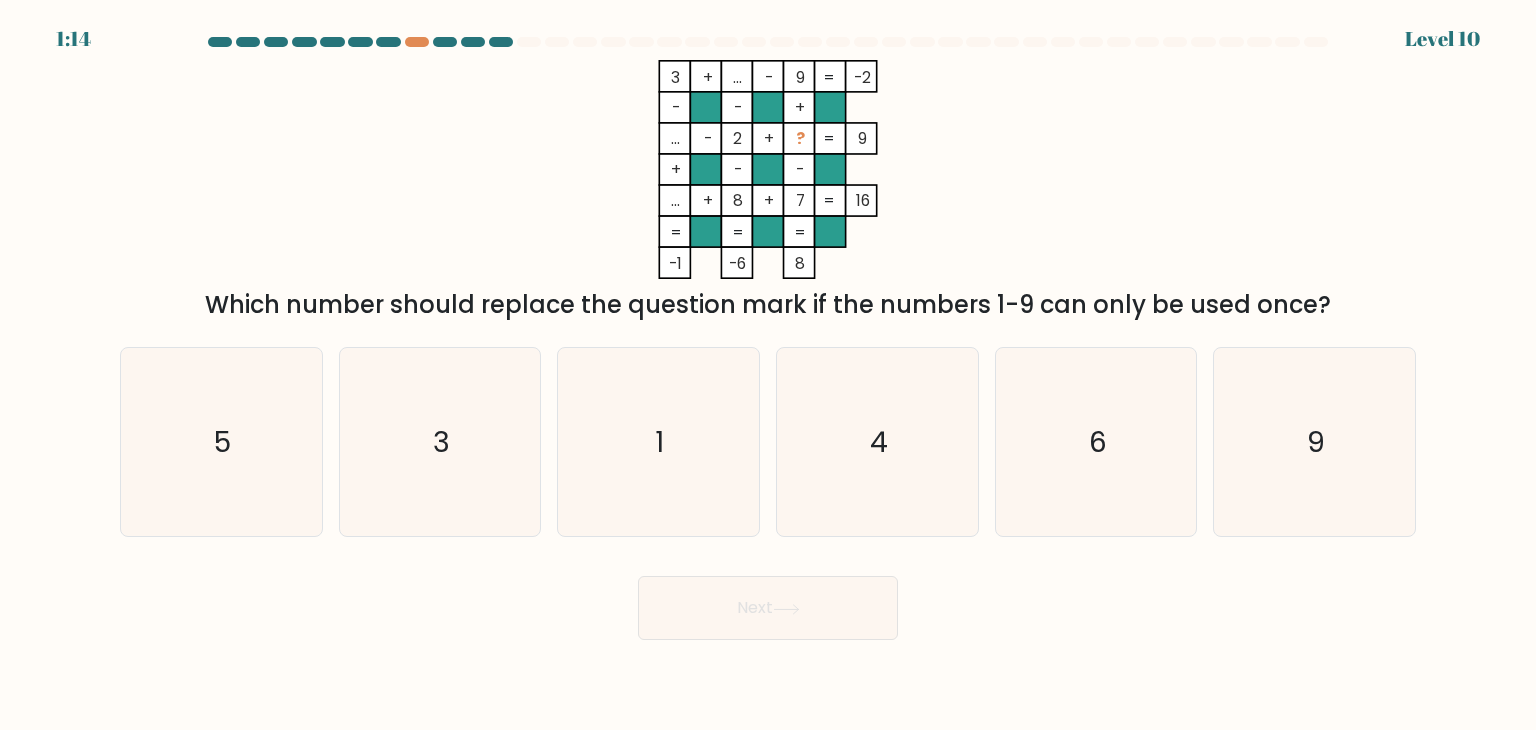 click 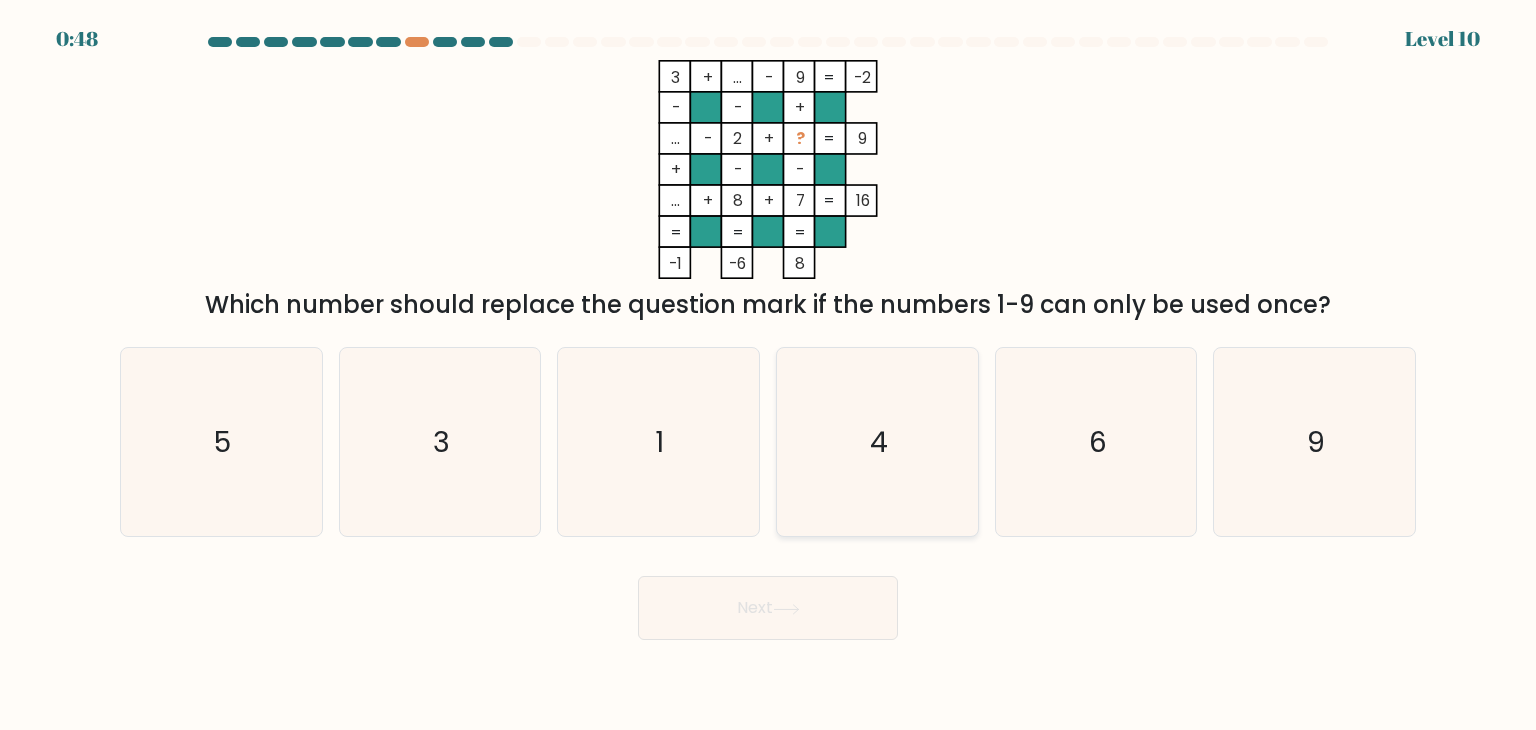 click on "4" 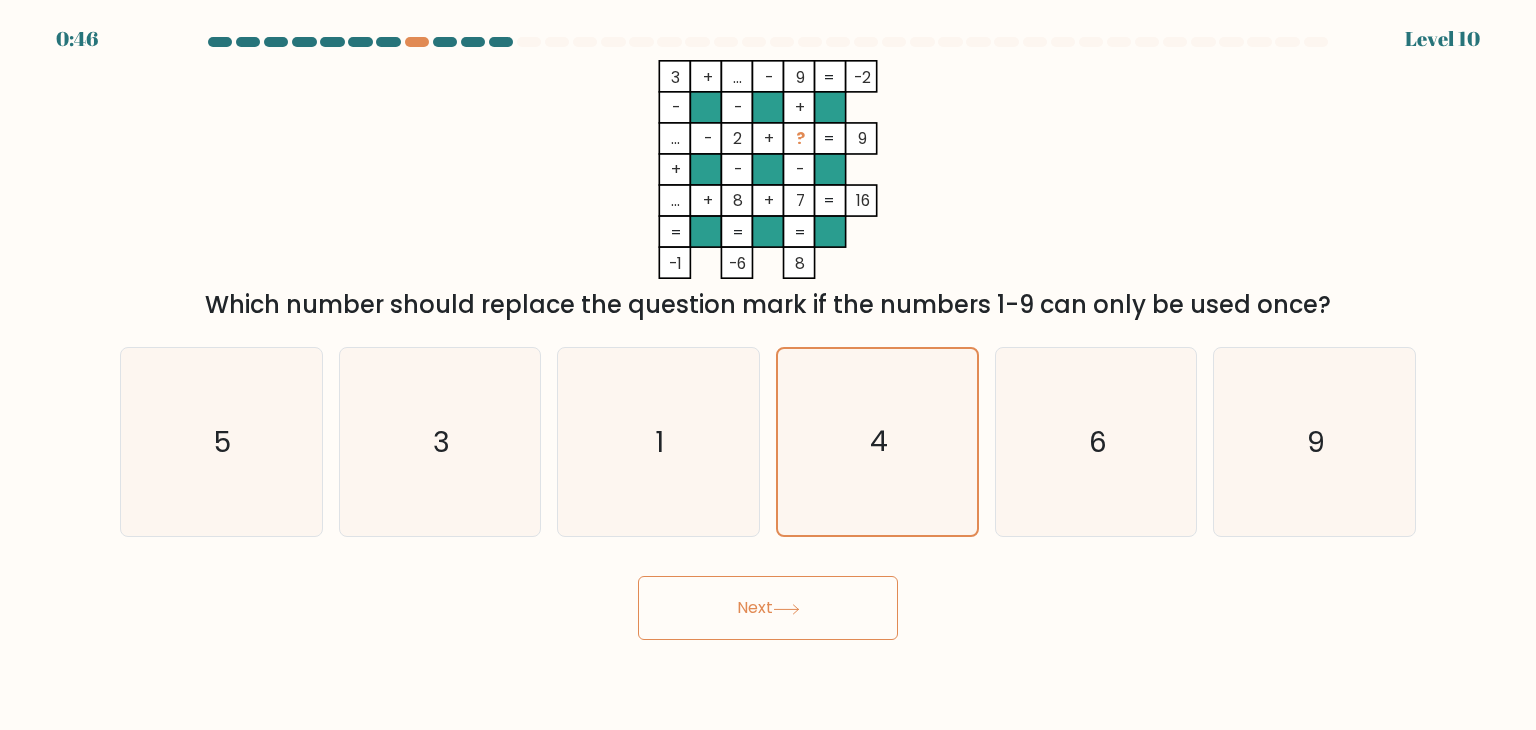 click on "Next" at bounding box center [768, 608] 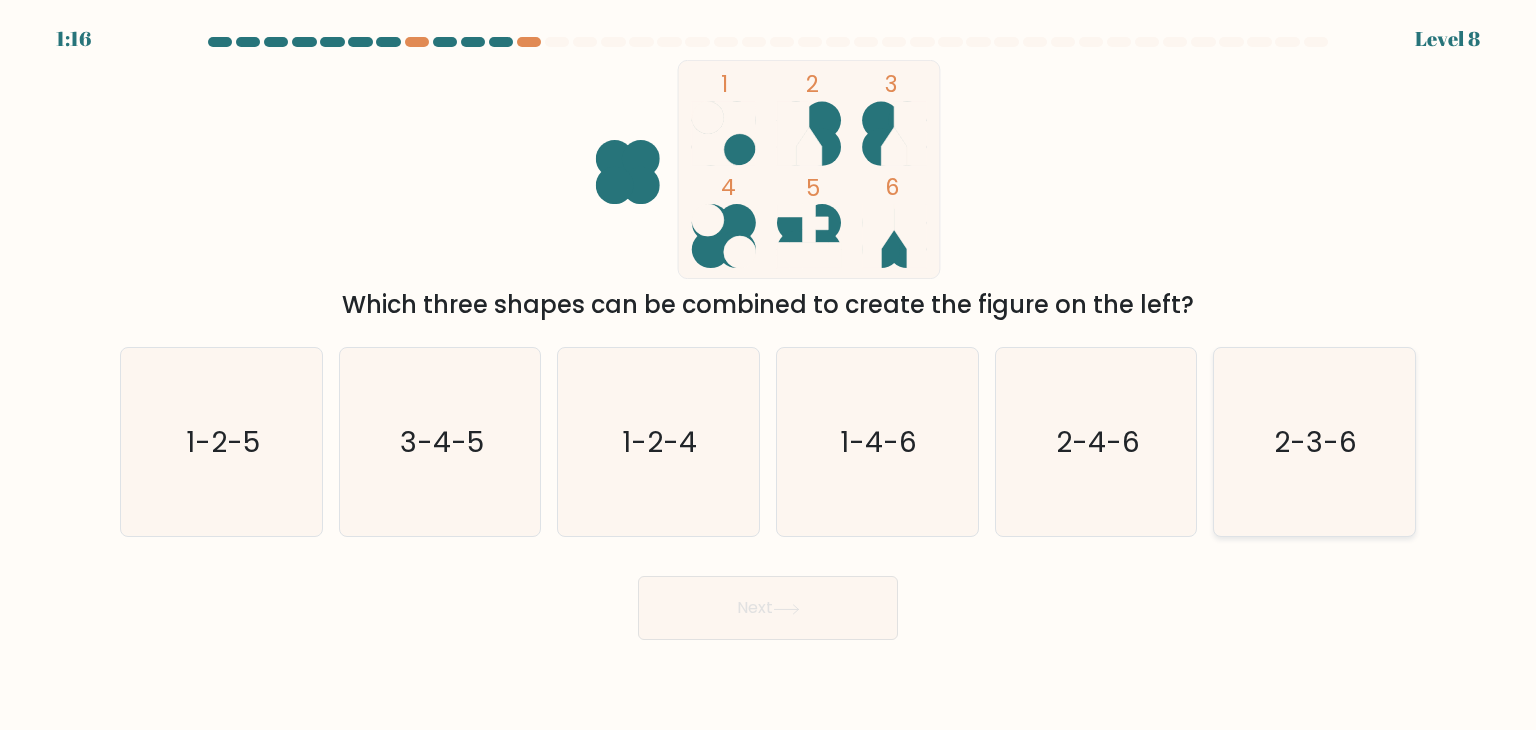 click on "2-3-6" 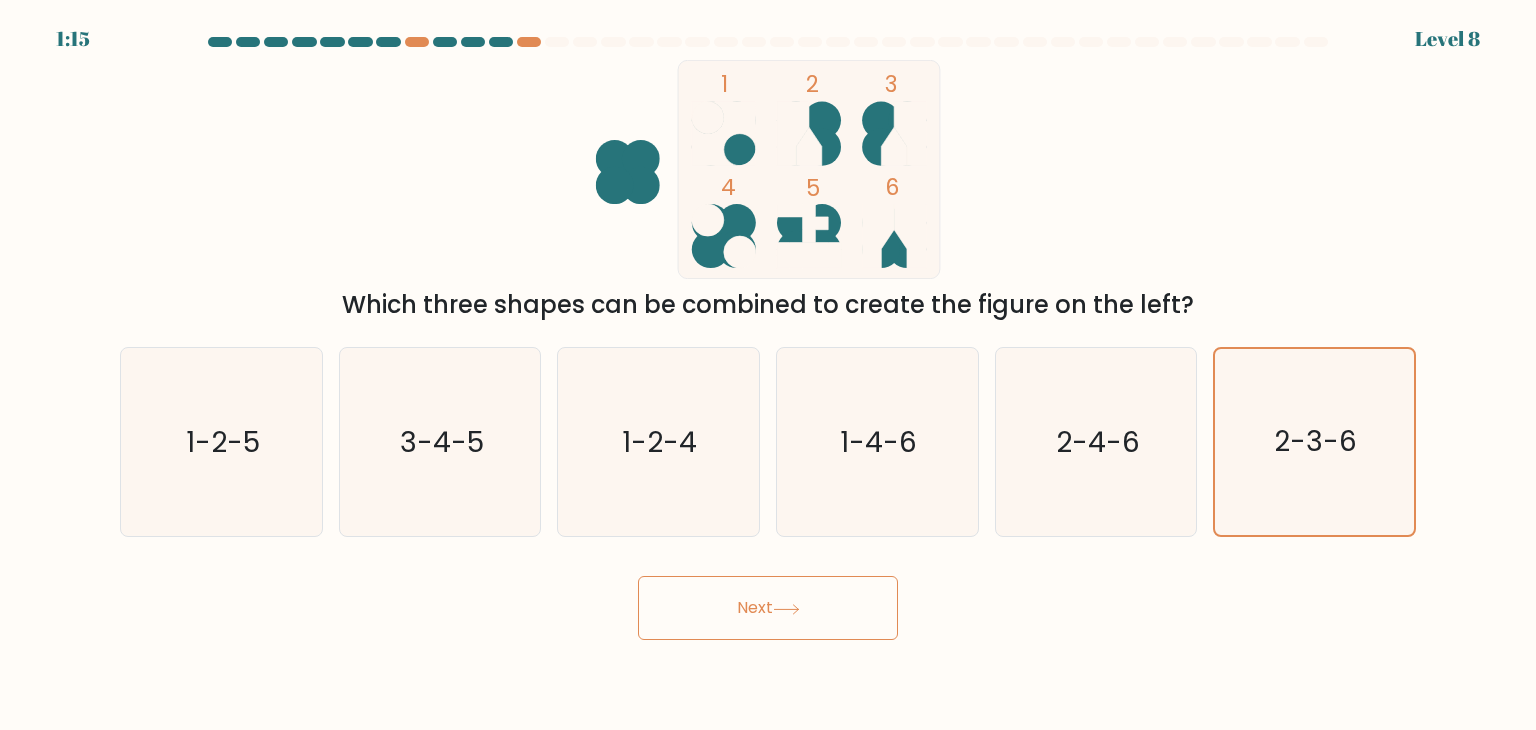 click on "Next" at bounding box center (768, 608) 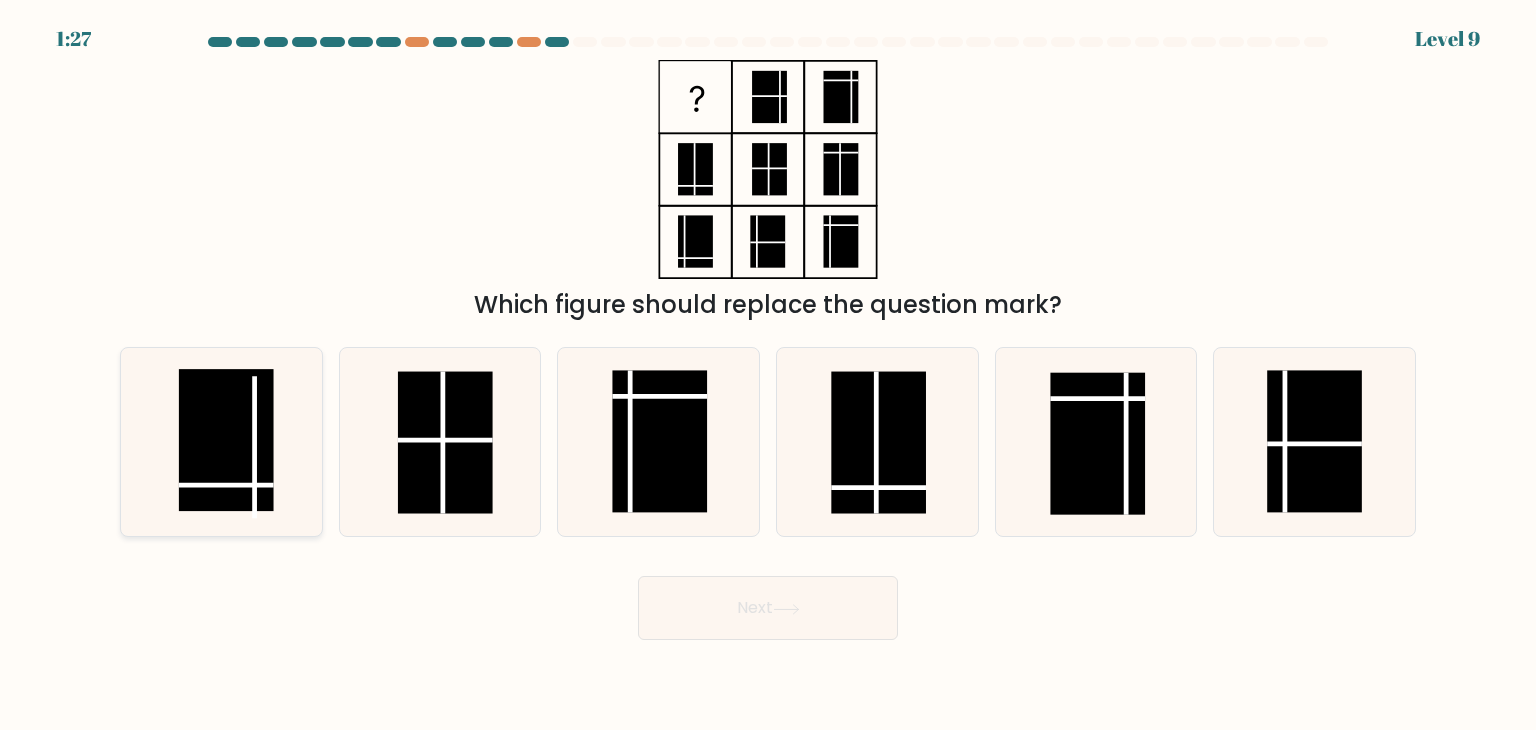click 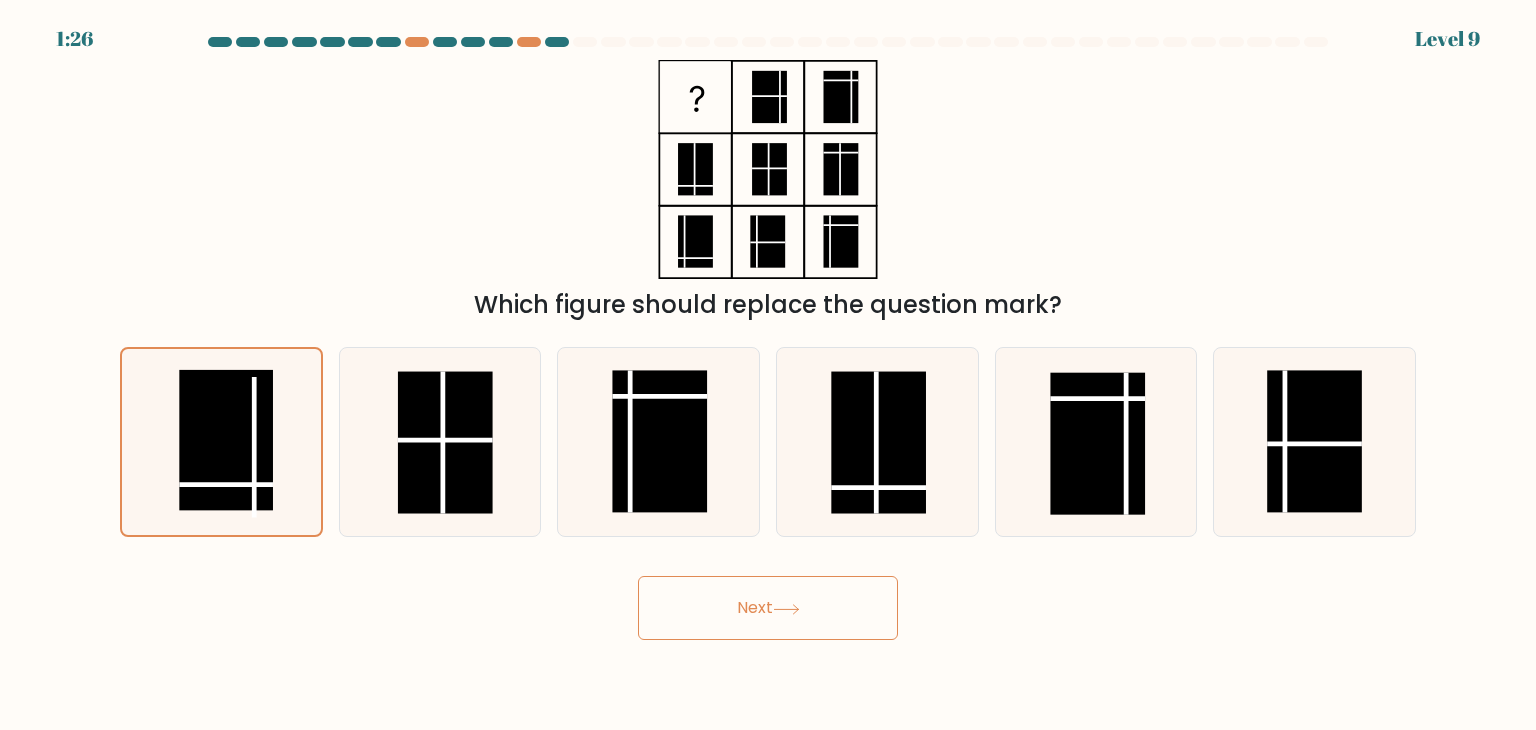 click on "Next" at bounding box center (768, 608) 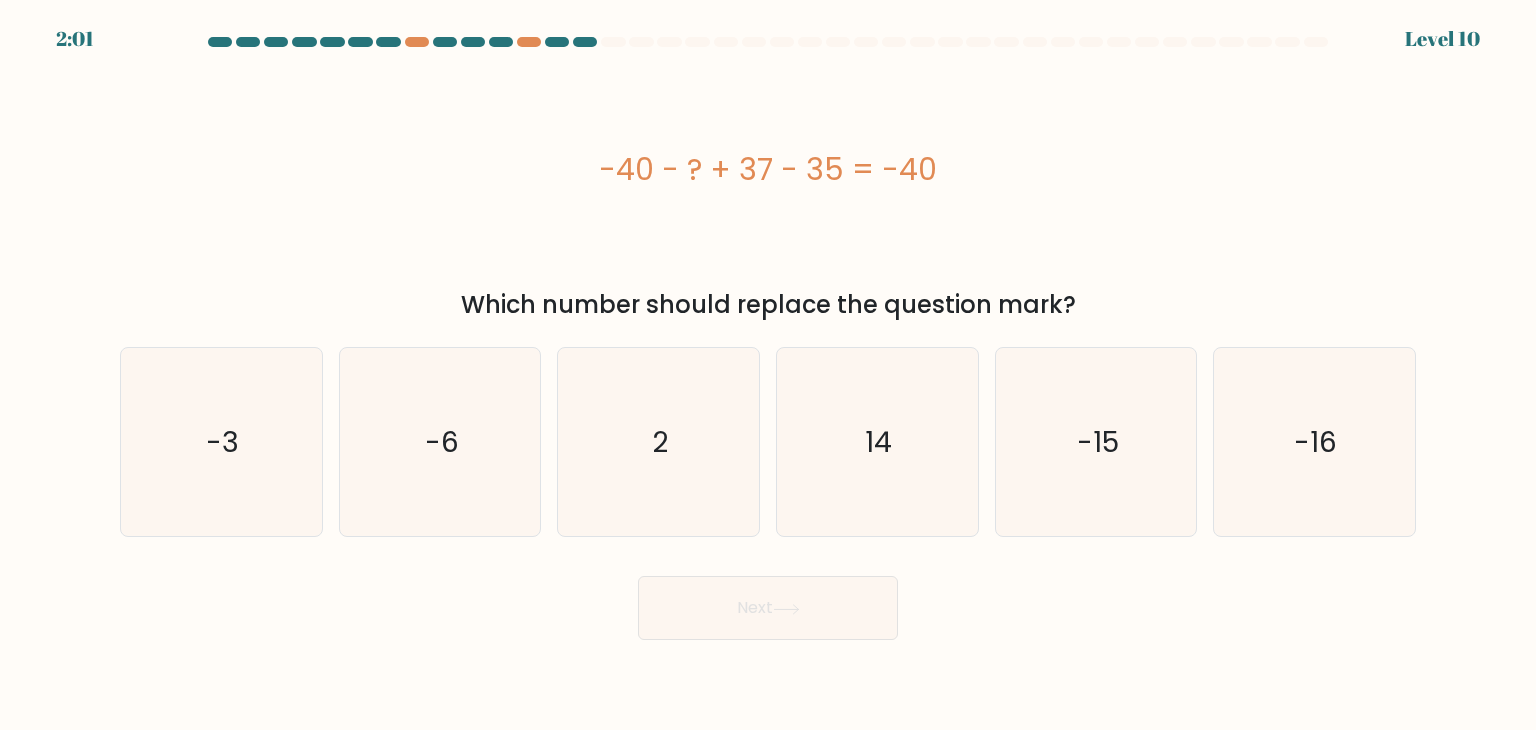 drag, startPoint x: 947, startPoint y: 174, endPoint x: 964, endPoint y: 174, distance: 17 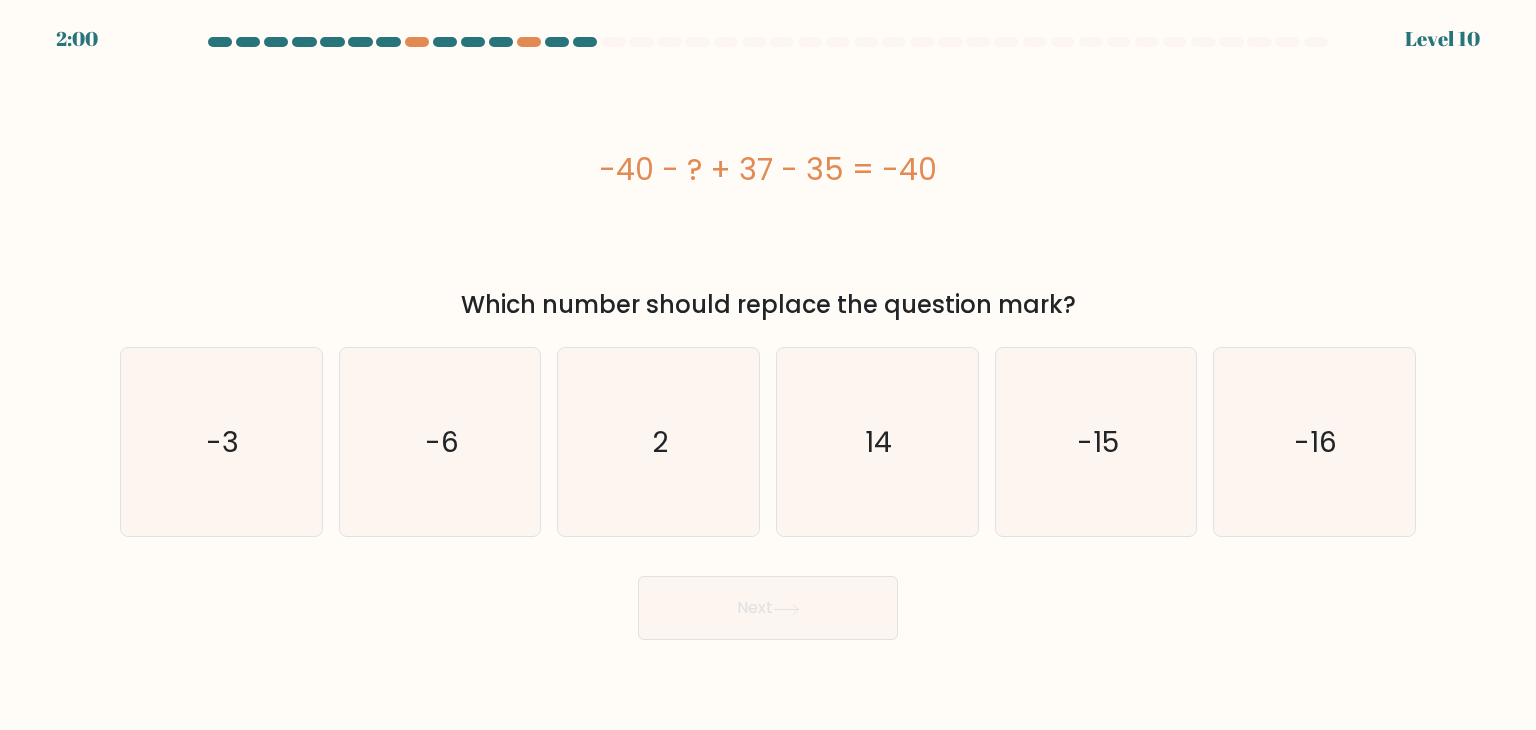click on "-40 - ? + 37 - 35 = -40" at bounding box center (768, 169) 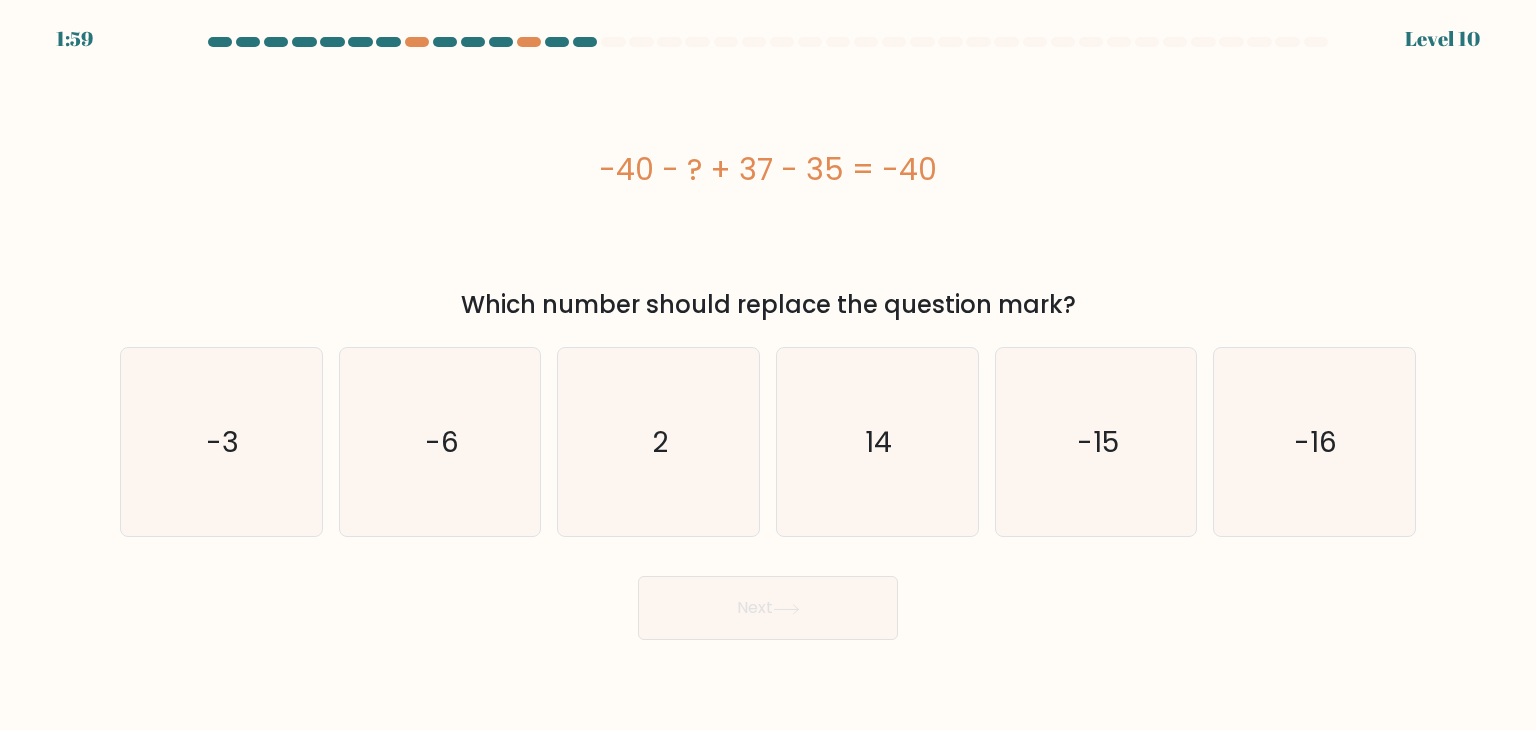 click on "-40 - ? + 37 - 35 = -40" at bounding box center [768, 169] 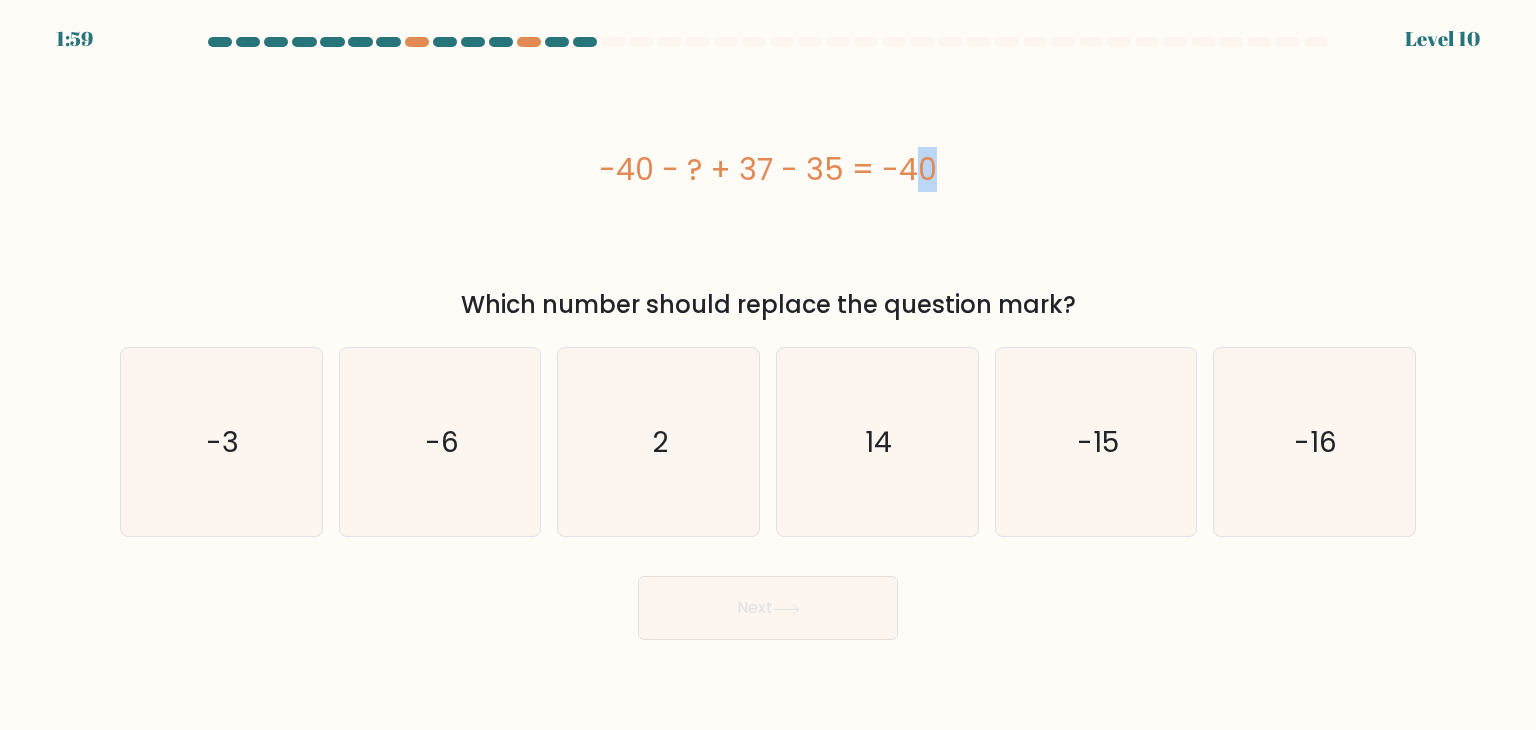 drag, startPoint x: 781, startPoint y: 172, endPoint x: 800, endPoint y: 168, distance: 19.416489 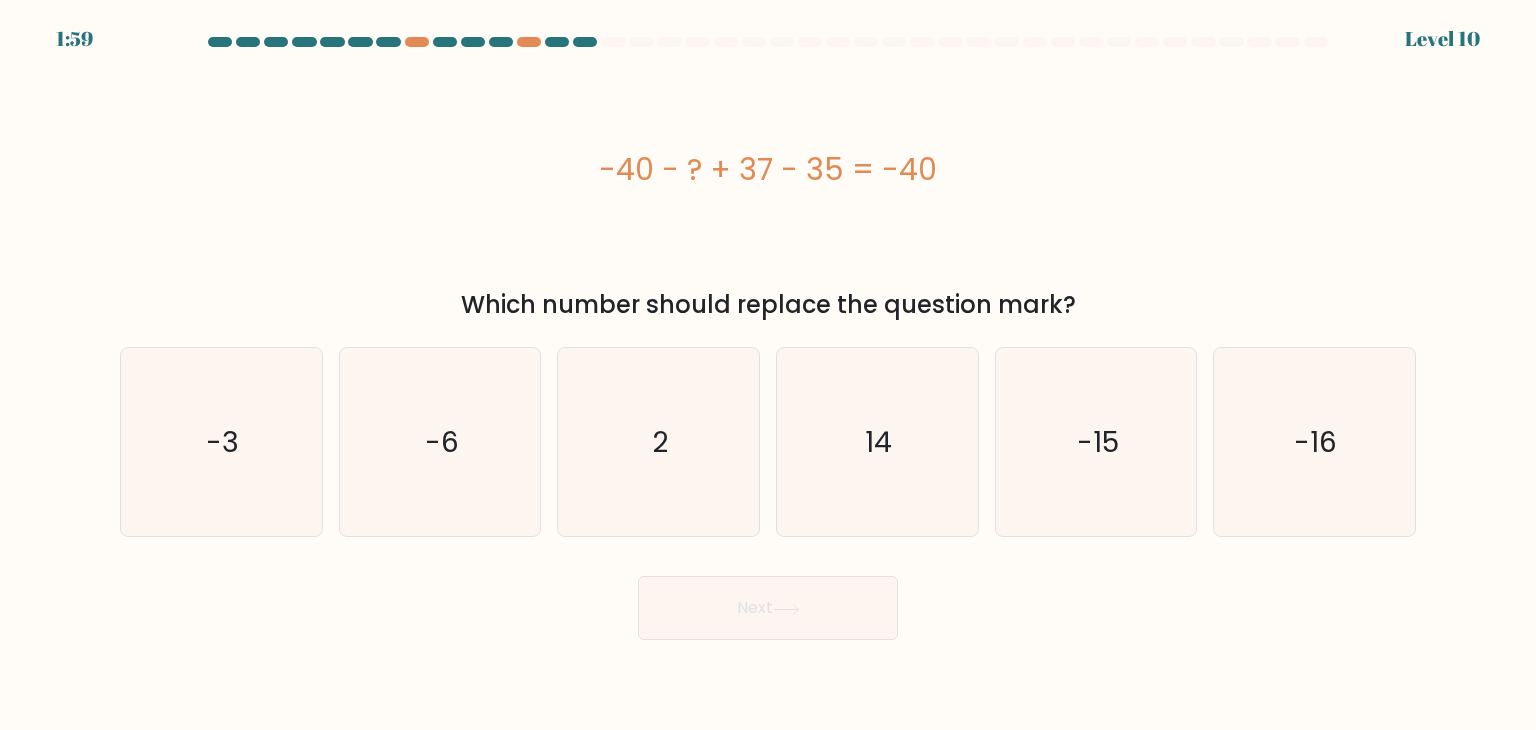 click on "-40 - ? + 37 - 35 = -40" at bounding box center (768, 169) 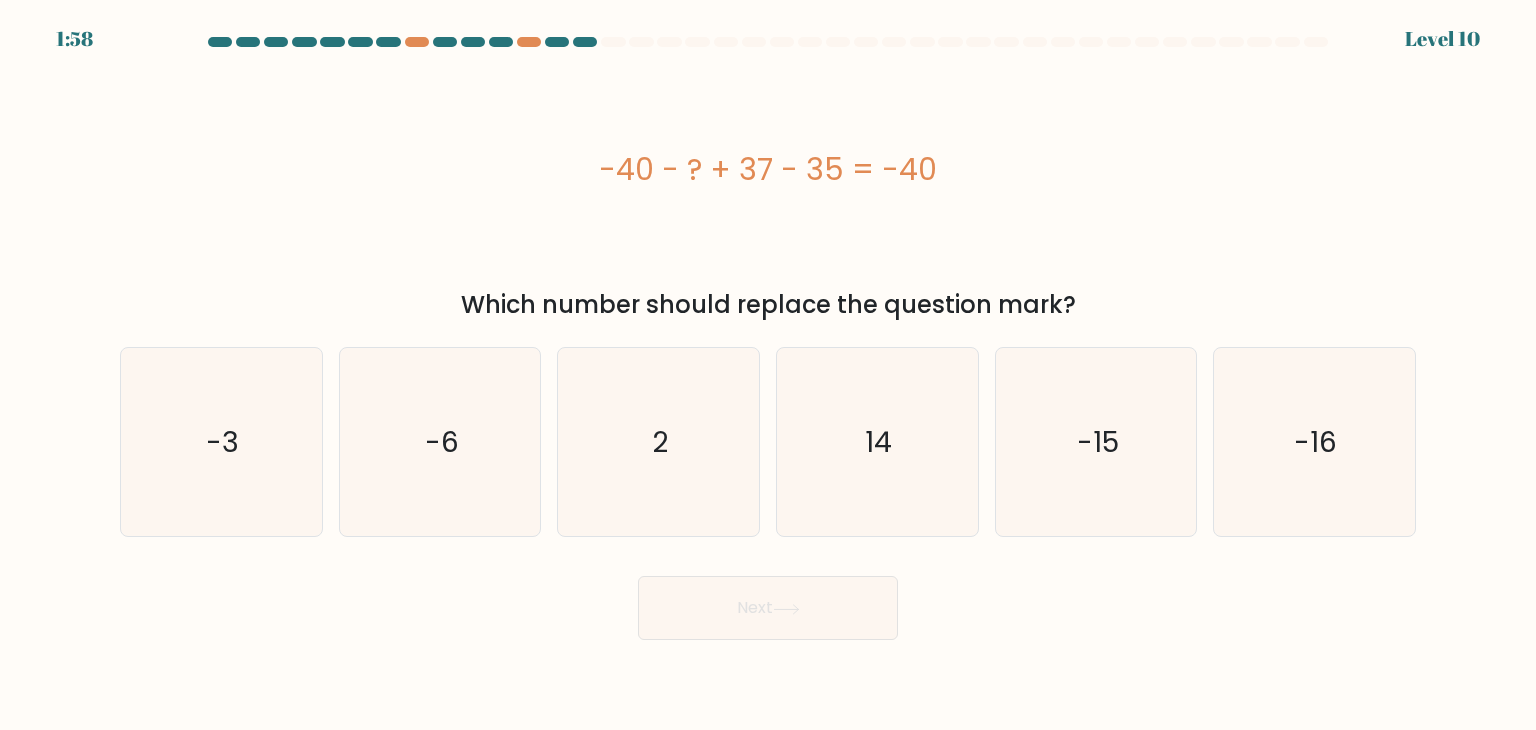click on "-40 - ? + 37 - 35 = -40" at bounding box center [768, 169] 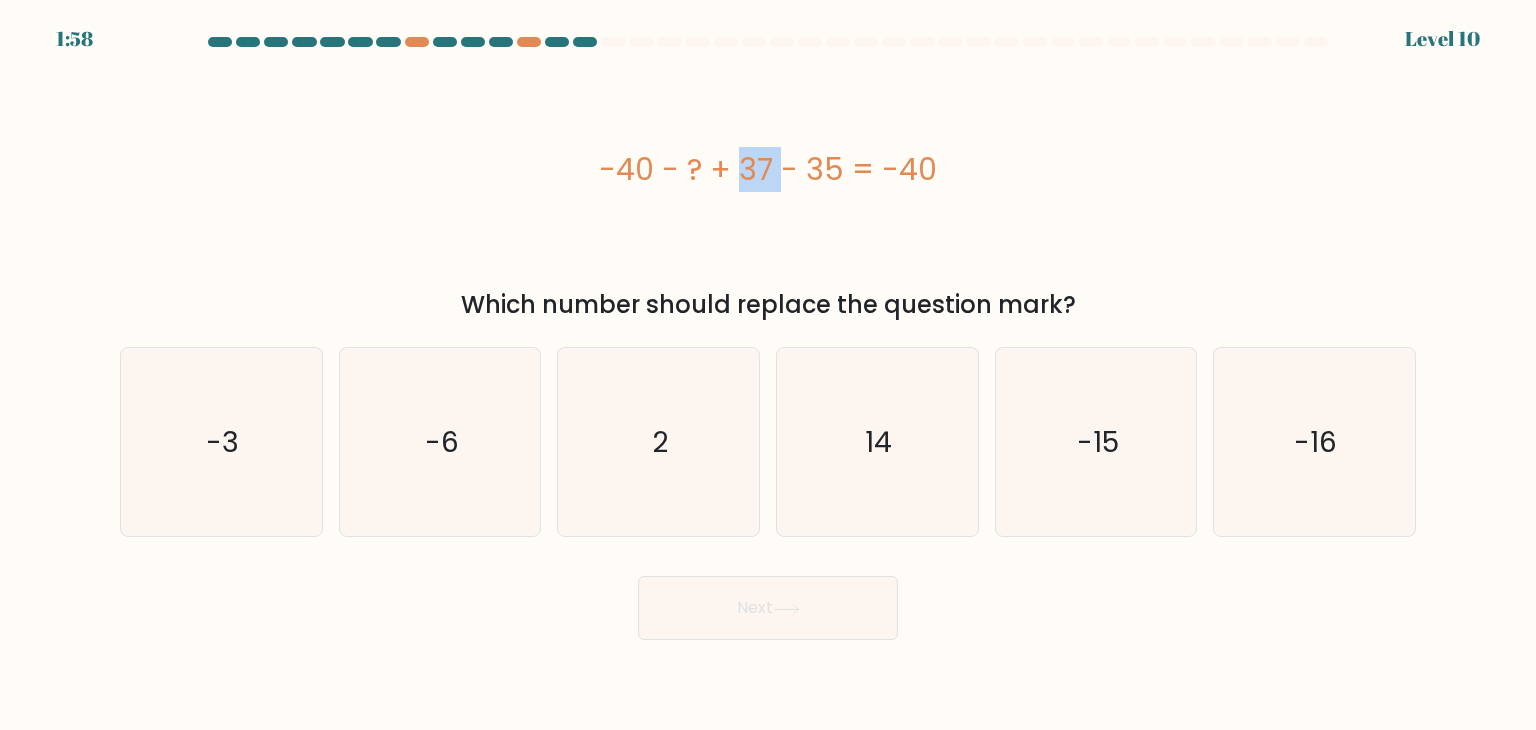 click on "-40 - ? + 37 - 35 = -40" at bounding box center [768, 169] 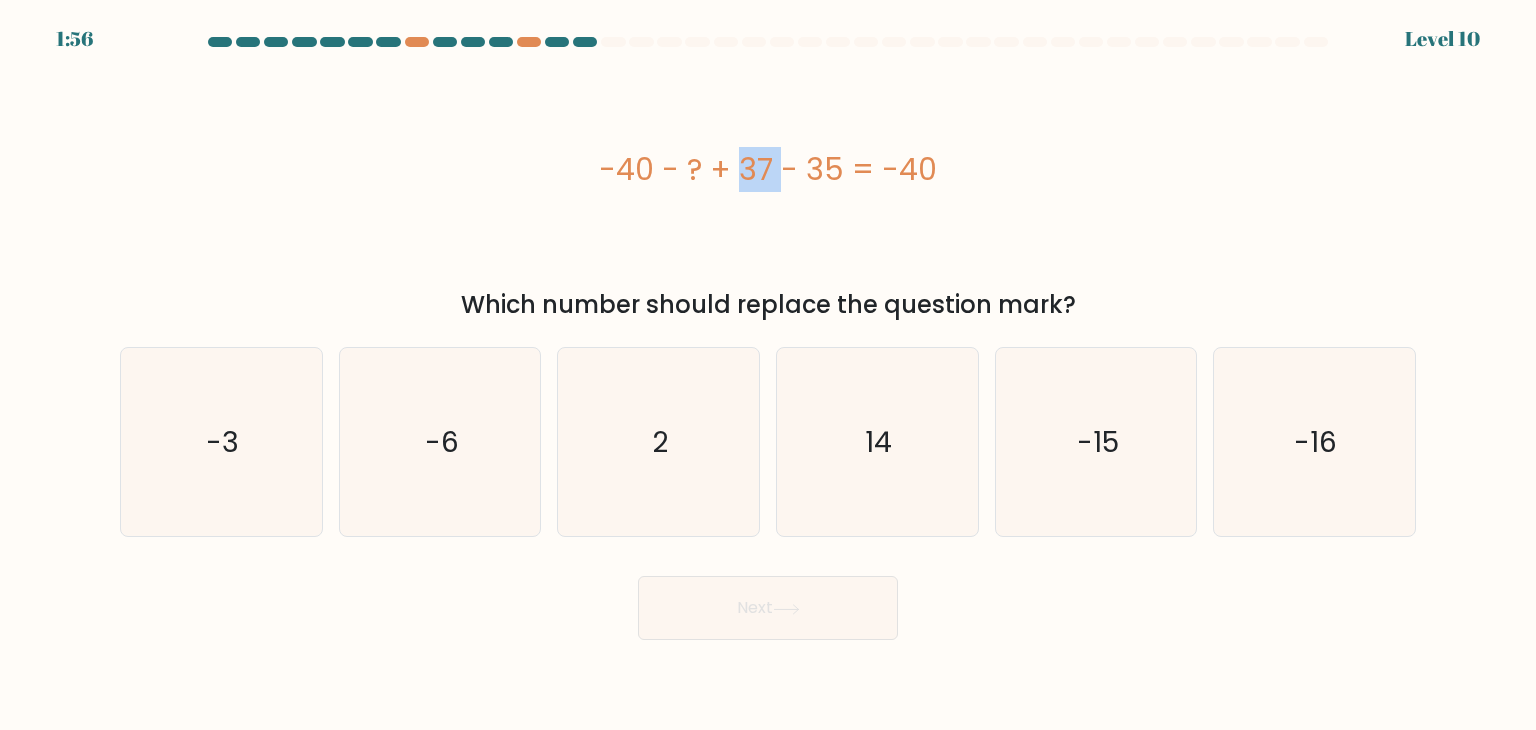 click on "-40 - ? + 37 - 35 = -40" at bounding box center (768, 169) 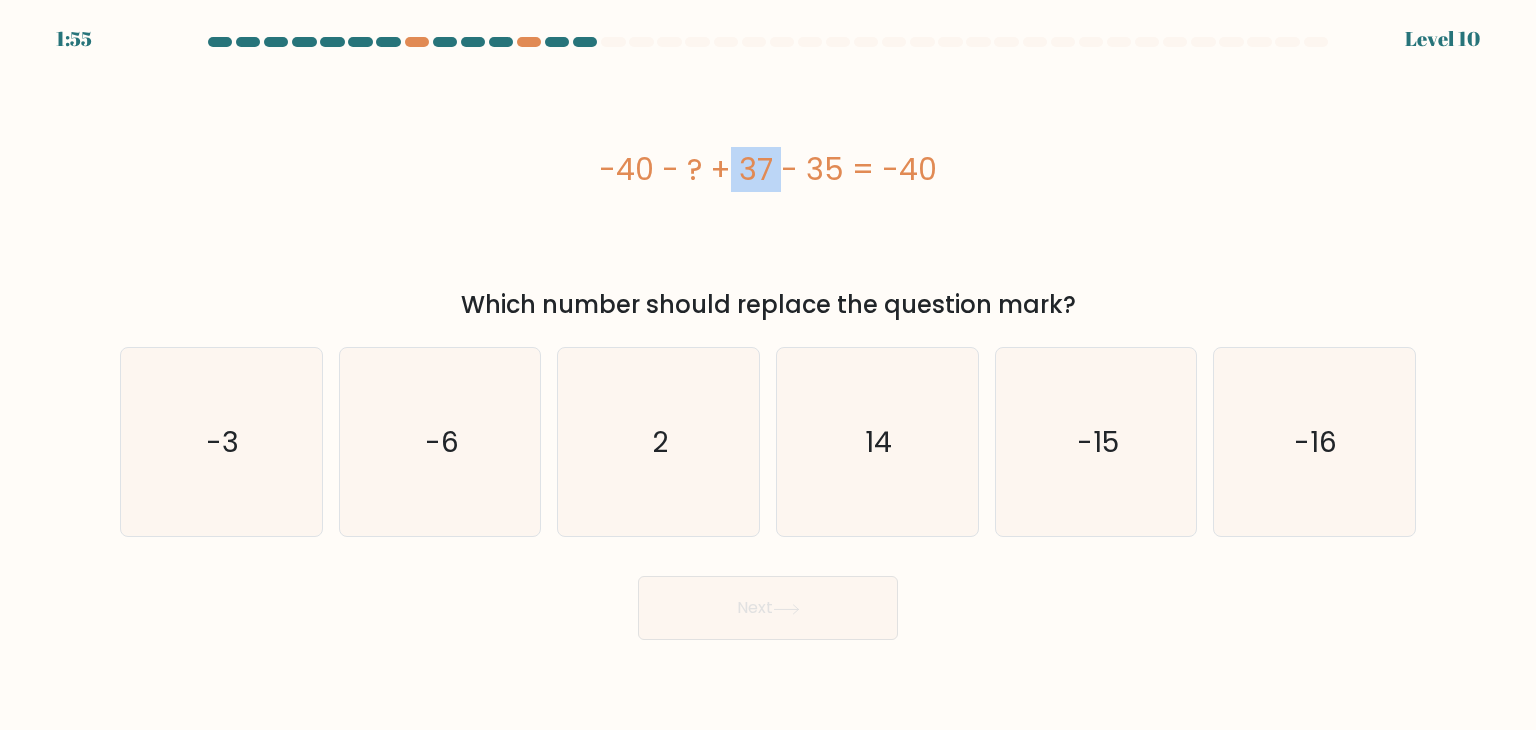 drag, startPoint x: 661, startPoint y: 168, endPoint x: 476, endPoint y: 175, distance: 185.13239 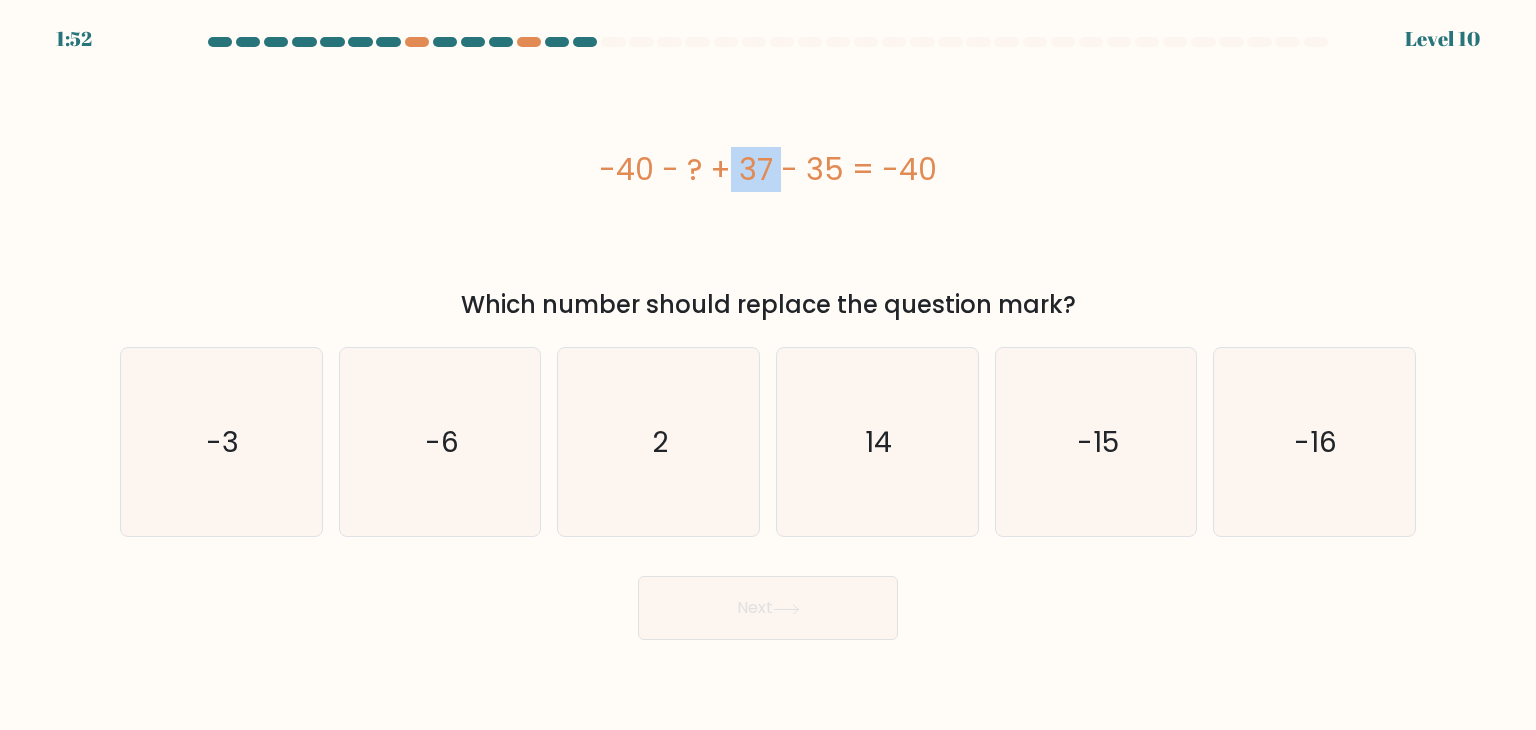 drag, startPoint x: 776, startPoint y: 180, endPoint x: 844, endPoint y: 187, distance: 68.359344 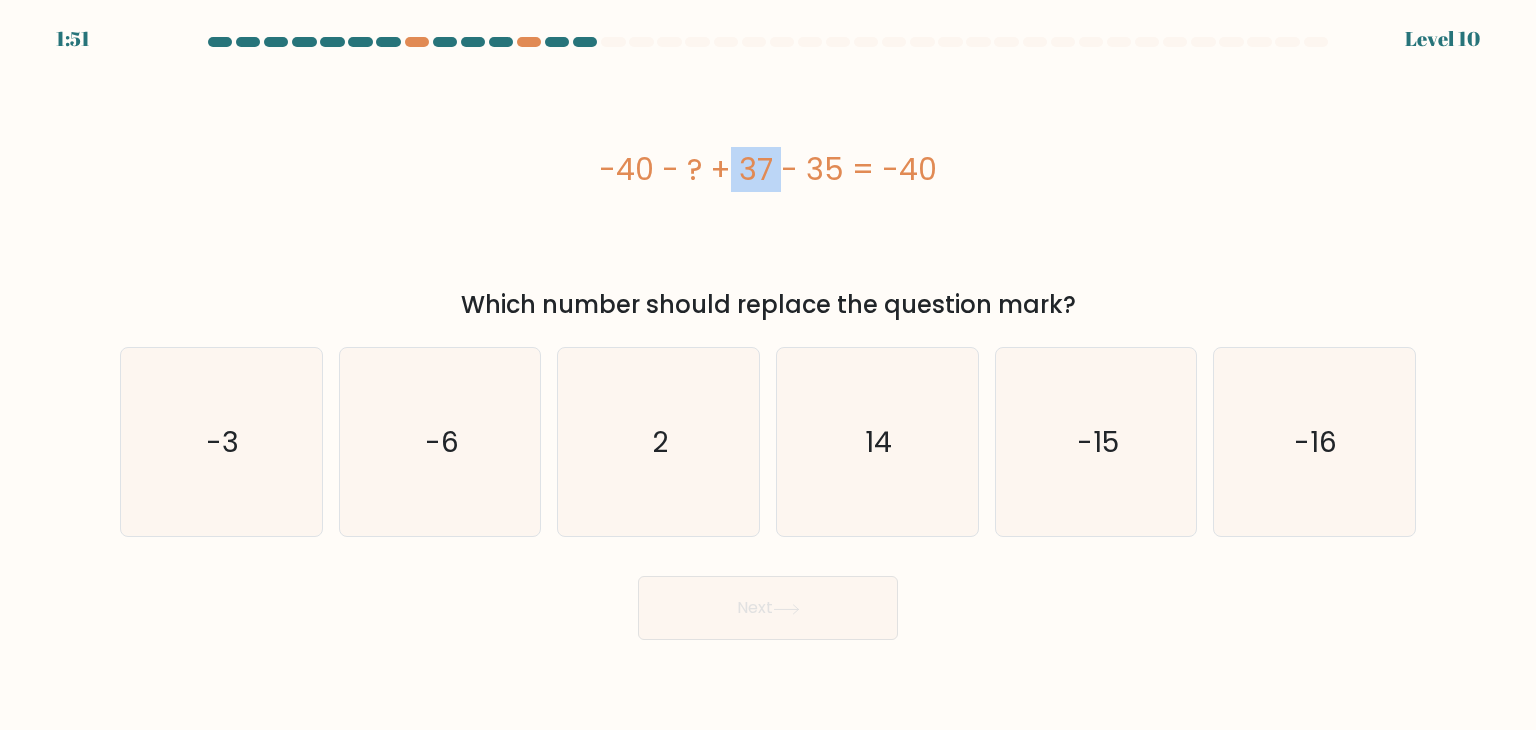 drag, startPoint x: 738, startPoint y: 193, endPoint x: 849, endPoint y: 217, distance: 113.56496 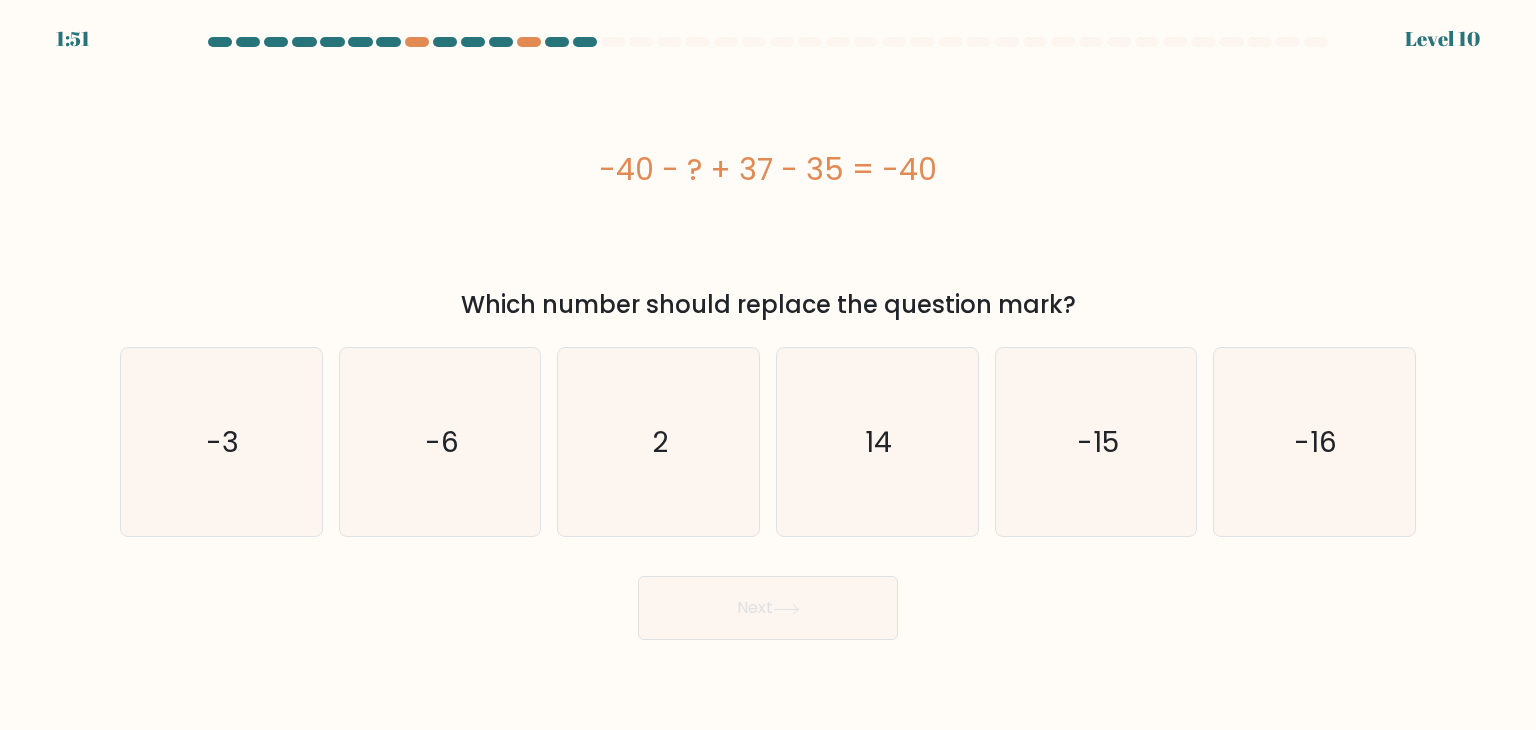 drag, startPoint x: 848, startPoint y: 217, endPoint x: 811, endPoint y: 205, distance: 38.8973 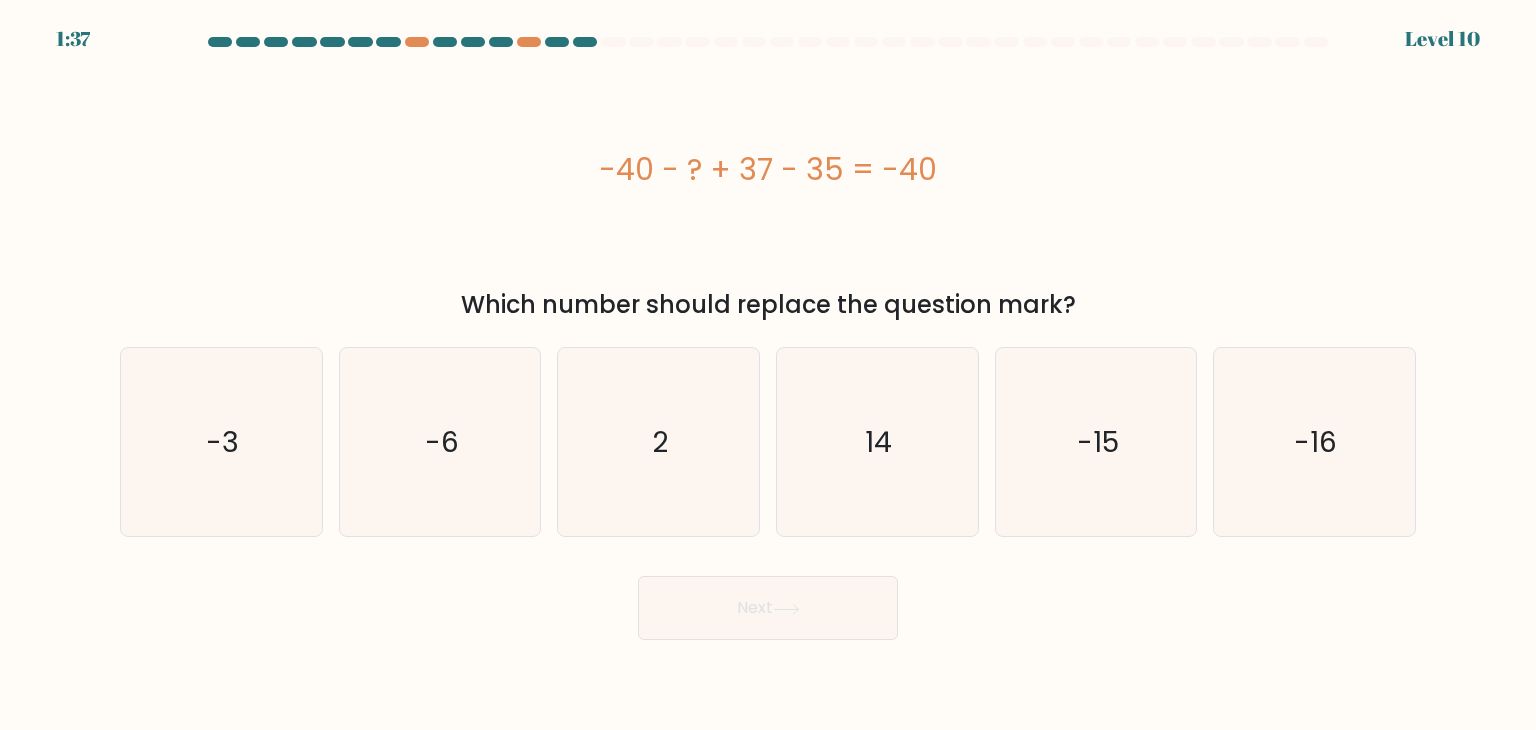 drag, startPoint x: 744, startPoint y: 165, endPoint x: 844, endPoint y: 165, distance: 100 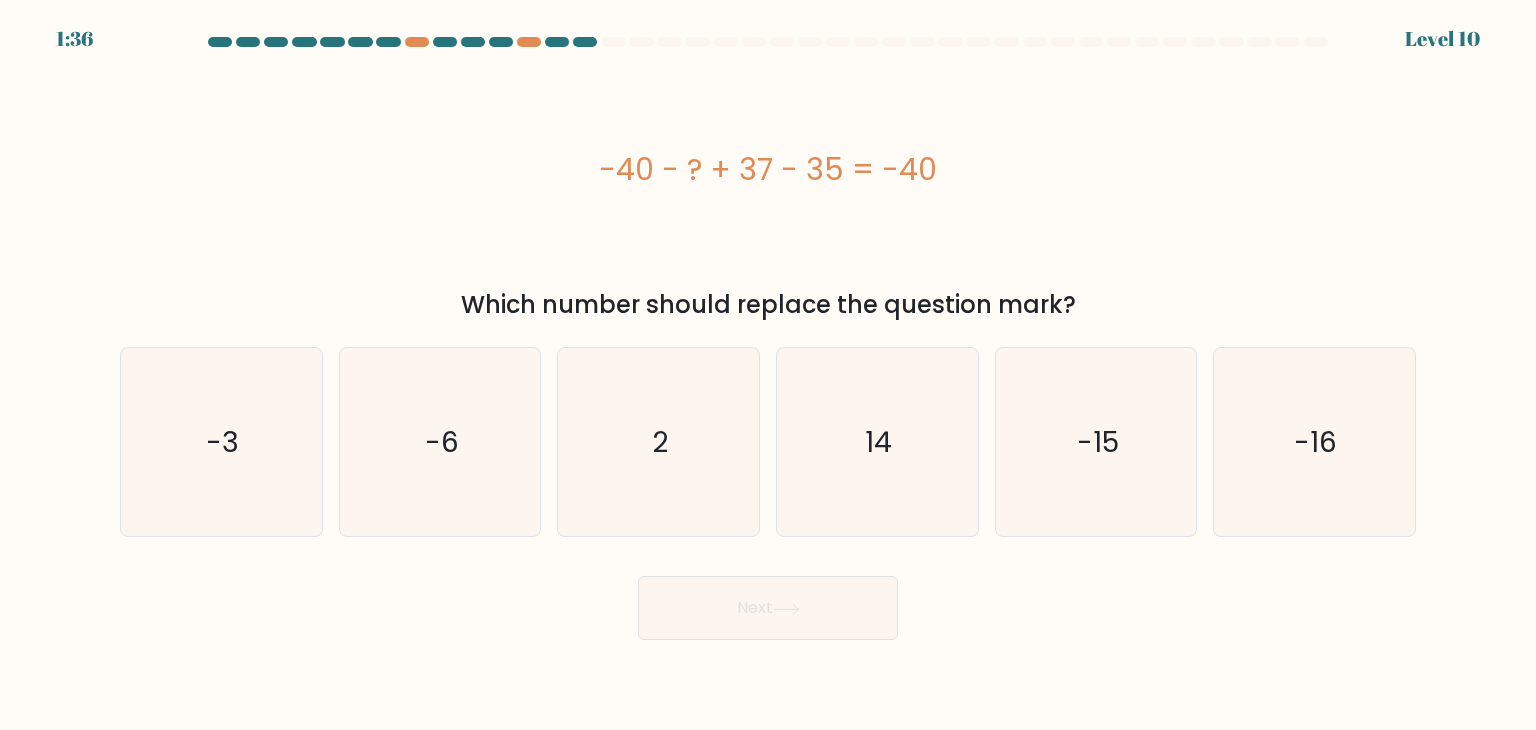 click on "-40 - ? + 37 - 35 = -40" at bounding box center (768, 169) 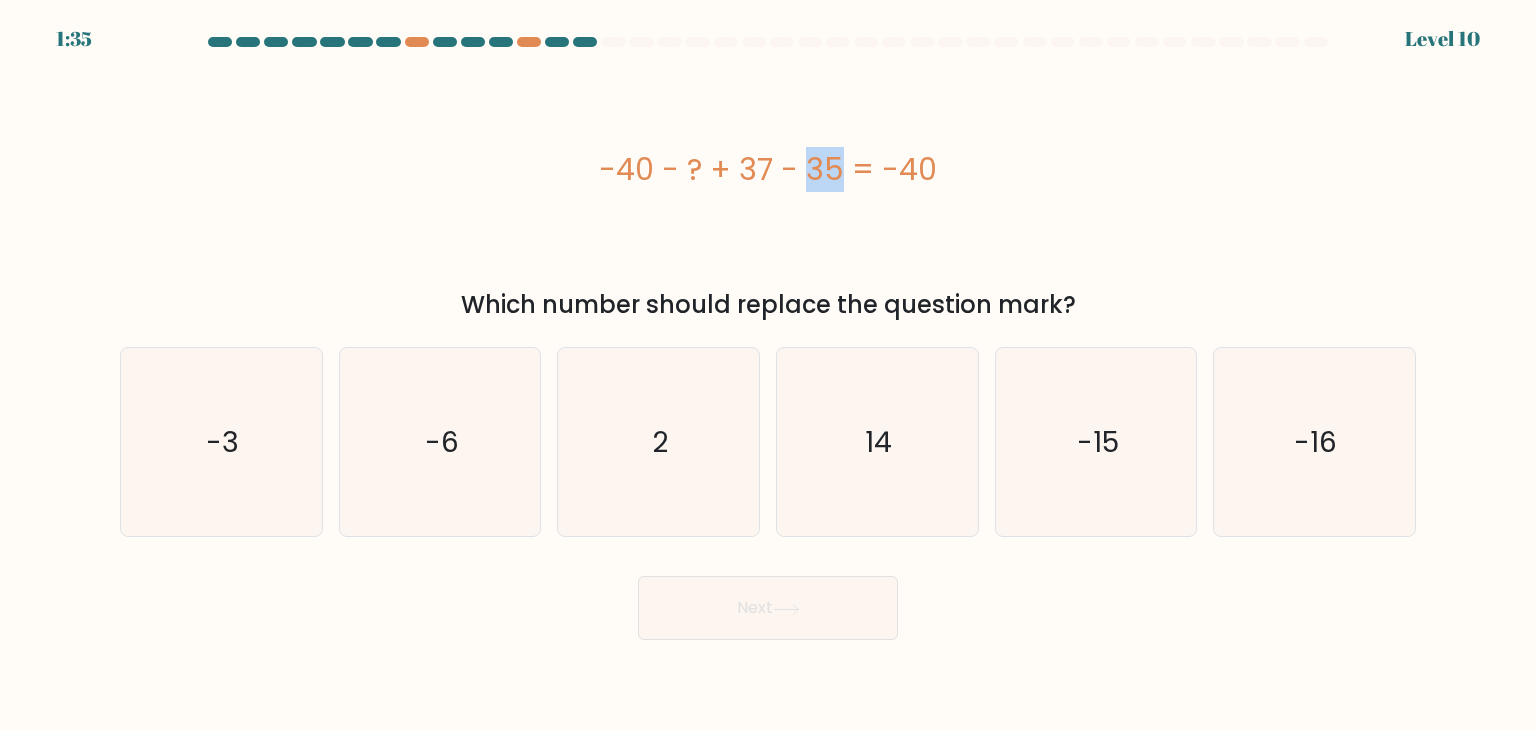 click on "-40 - ? + 37 - 35 = -40" at bounding box center [768, 169] 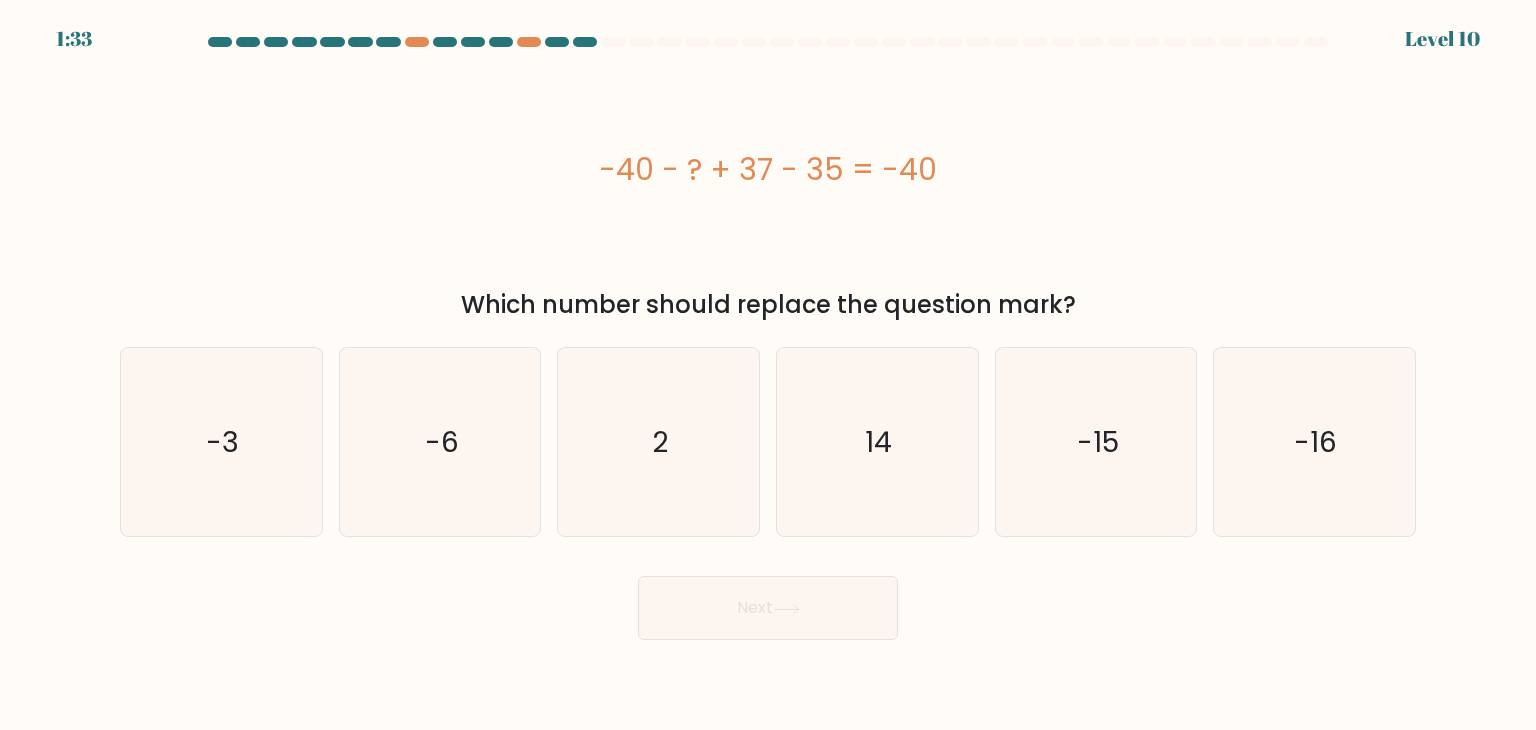 click on "-40 - ? + 37 - 35 = -40" at bounding box center [768, 169] 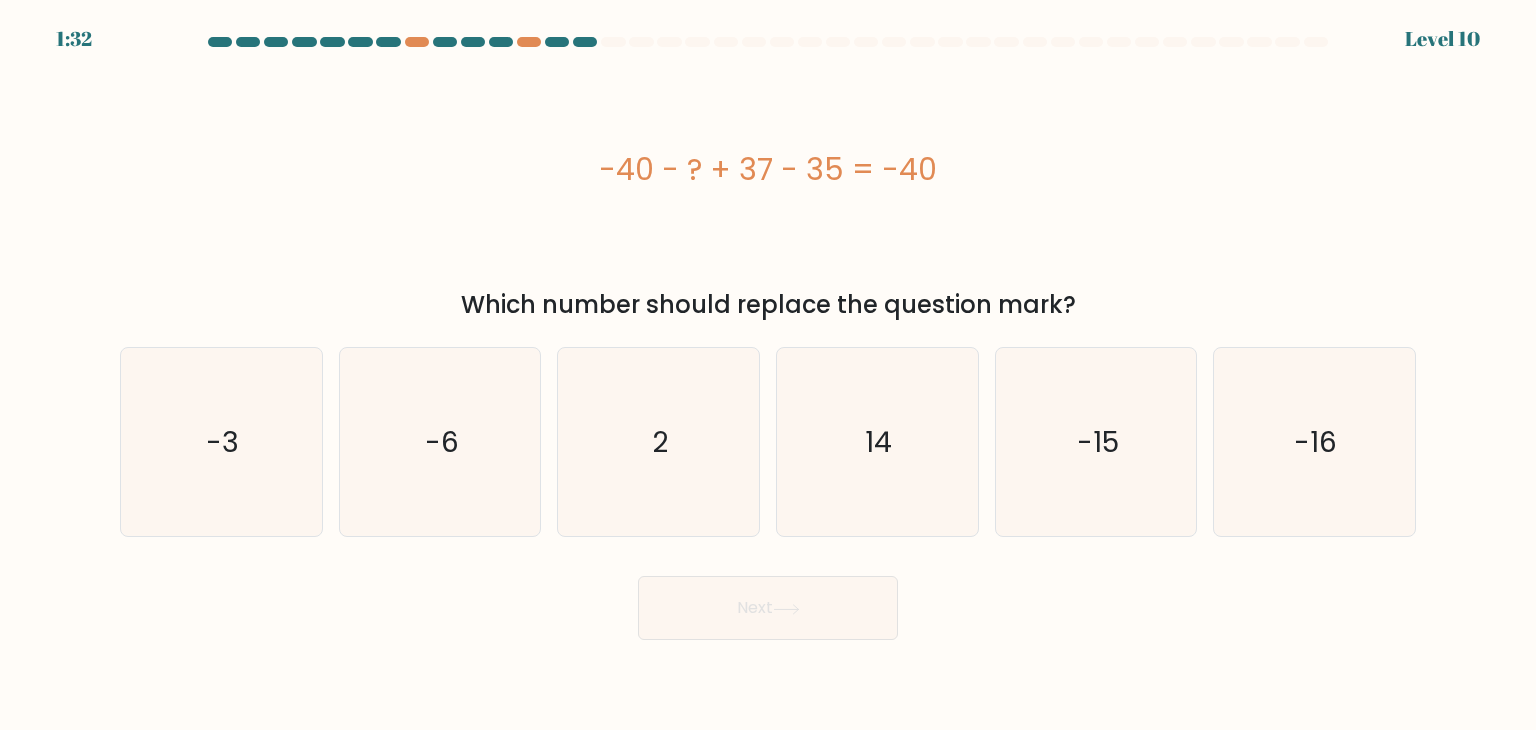 click on "-40 - ? + 37 - 35 = -40" at bounding box center [768, 169] 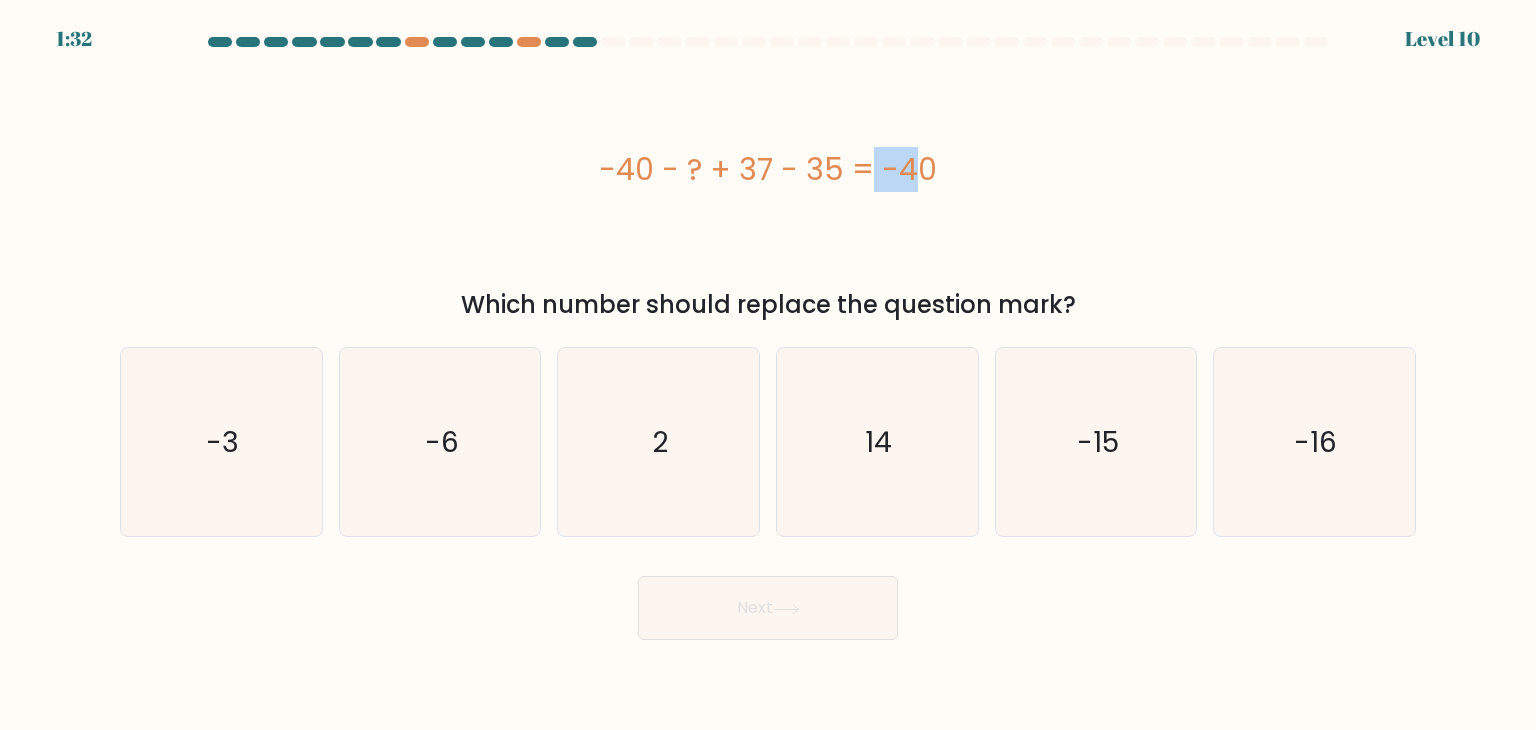 click on "-40 - ? + 37 - 35 = -40" at bounding box center [768, 169] 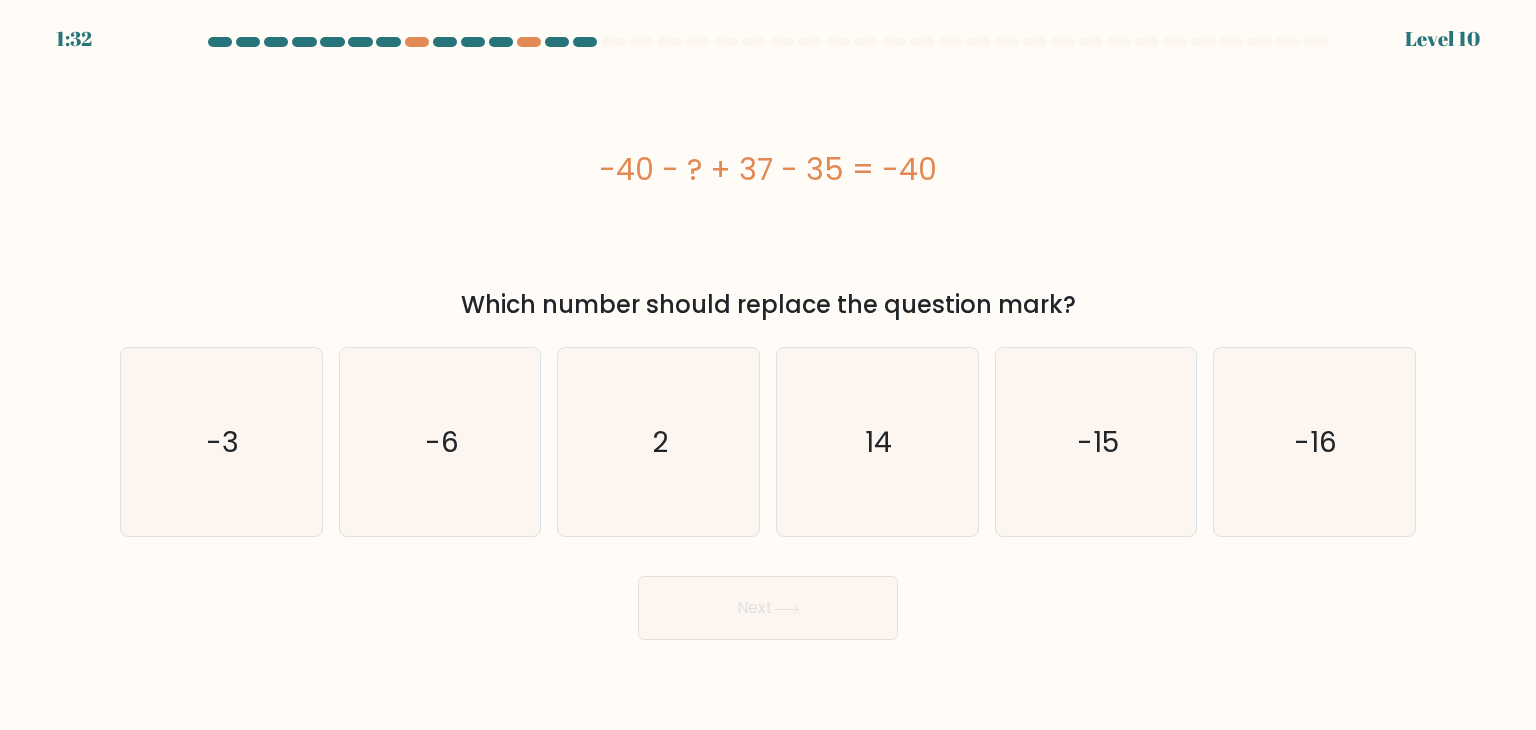click on "-40 - ? + 37 - 35 = -40" at bounding box center [768, 169] 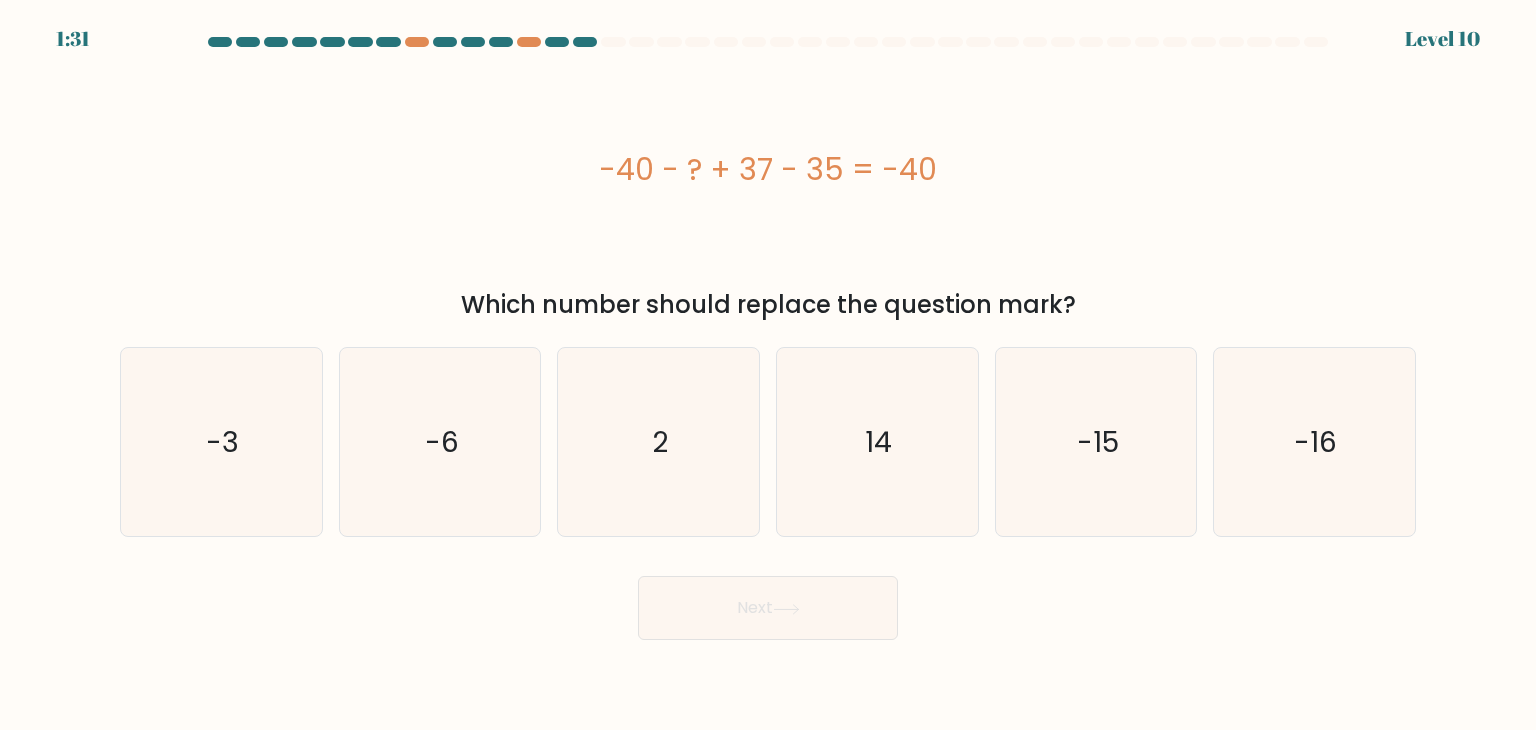 click on "-40 - ? + 37 - 35 = -40" at bounding box center [768, 169] 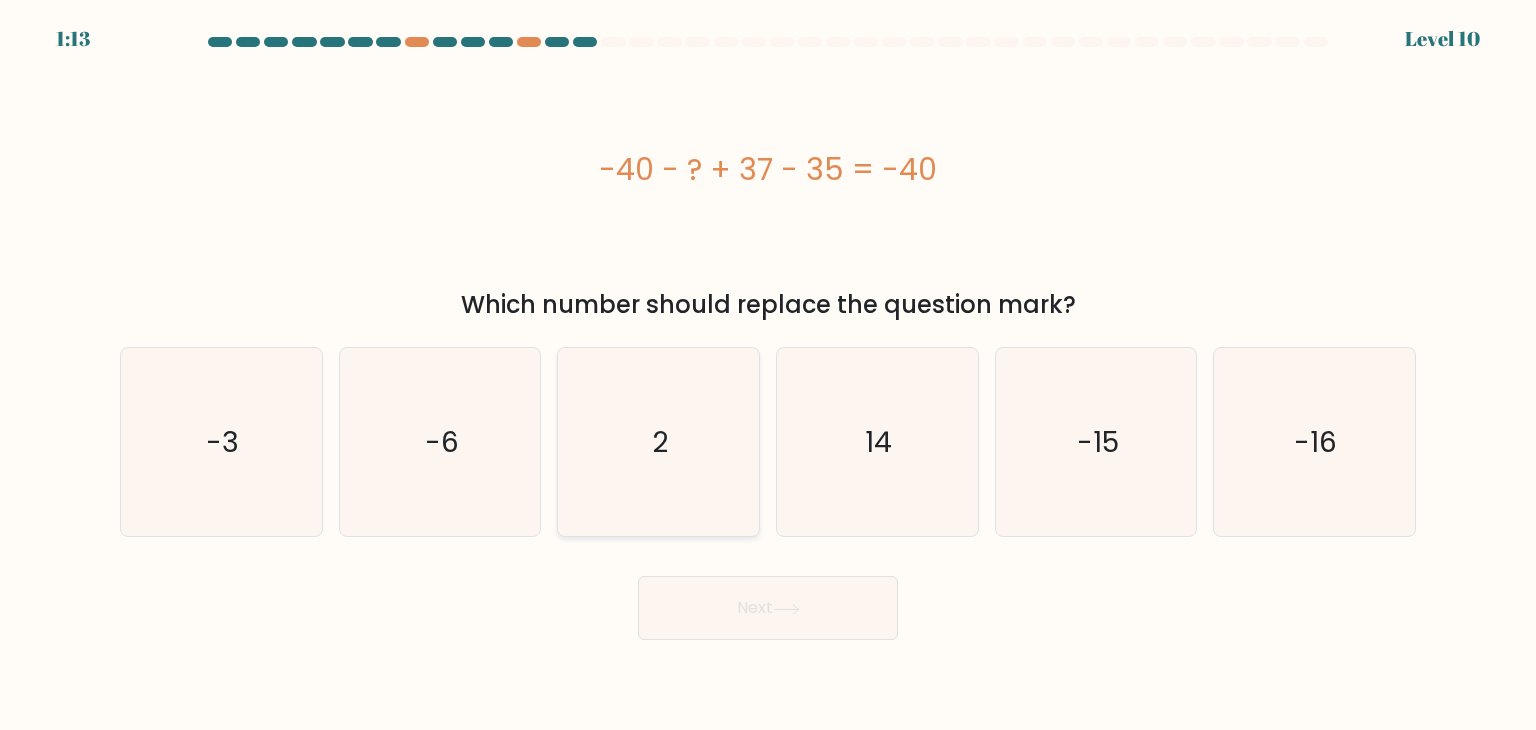 click on "2" 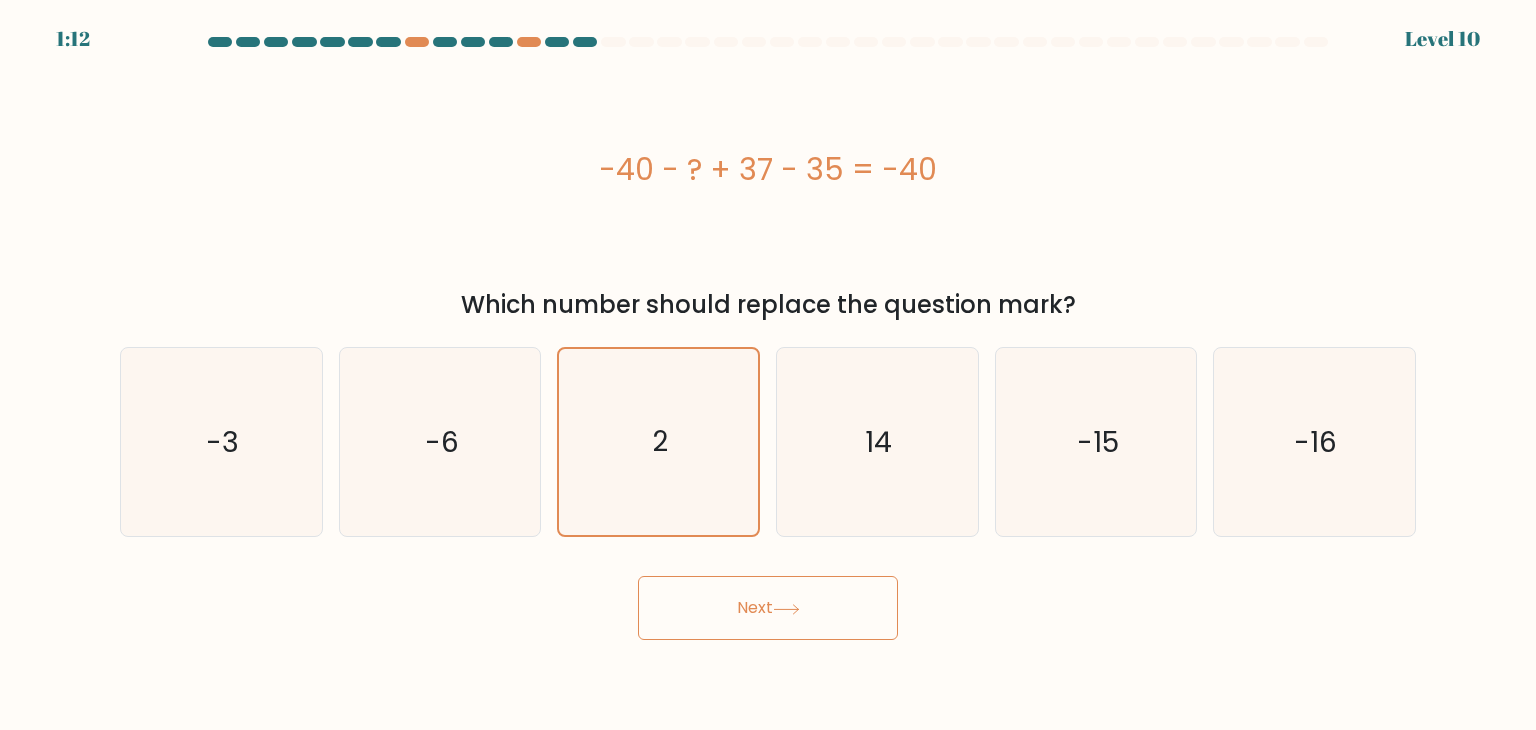 click on "Next" at bounding box center [768, 608] 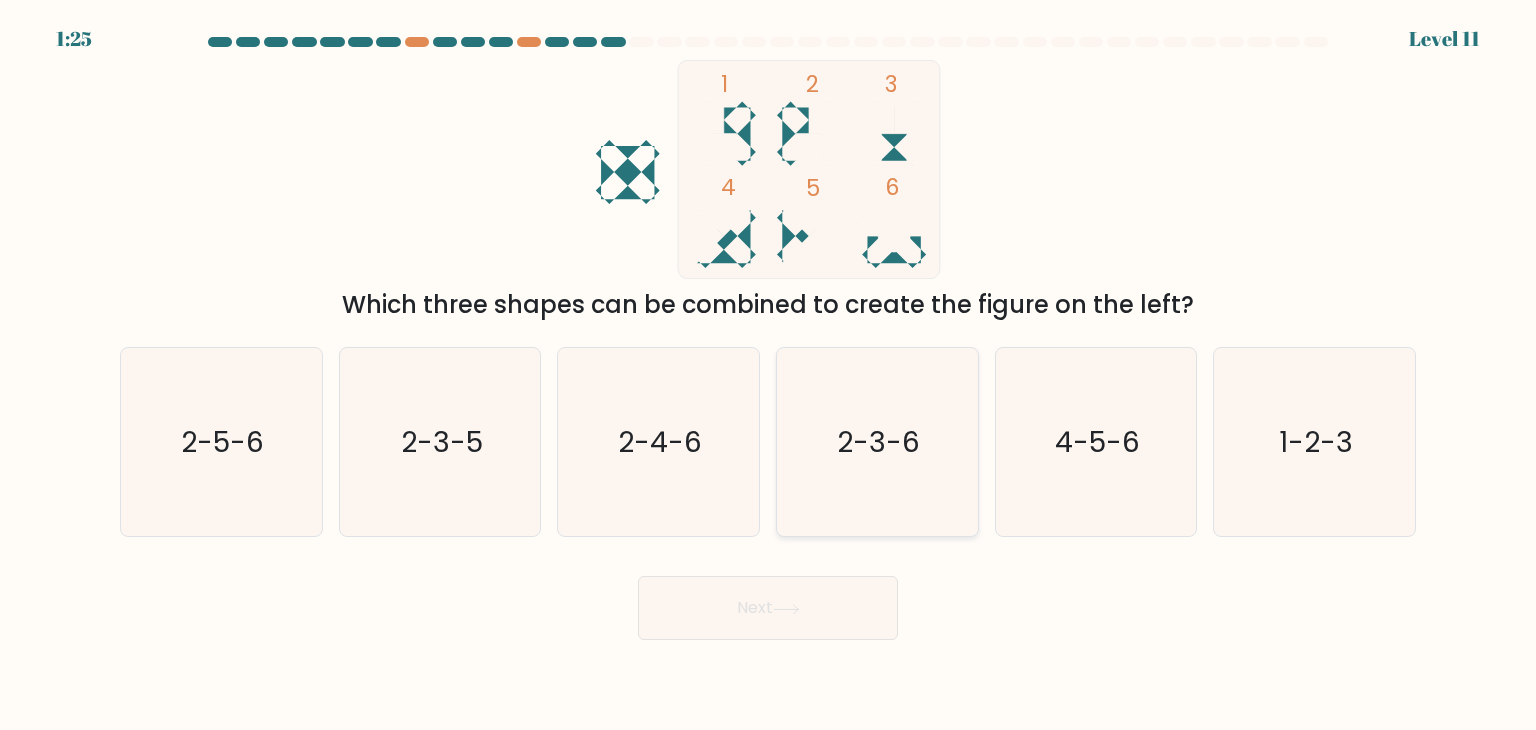 click on "2-3-6" 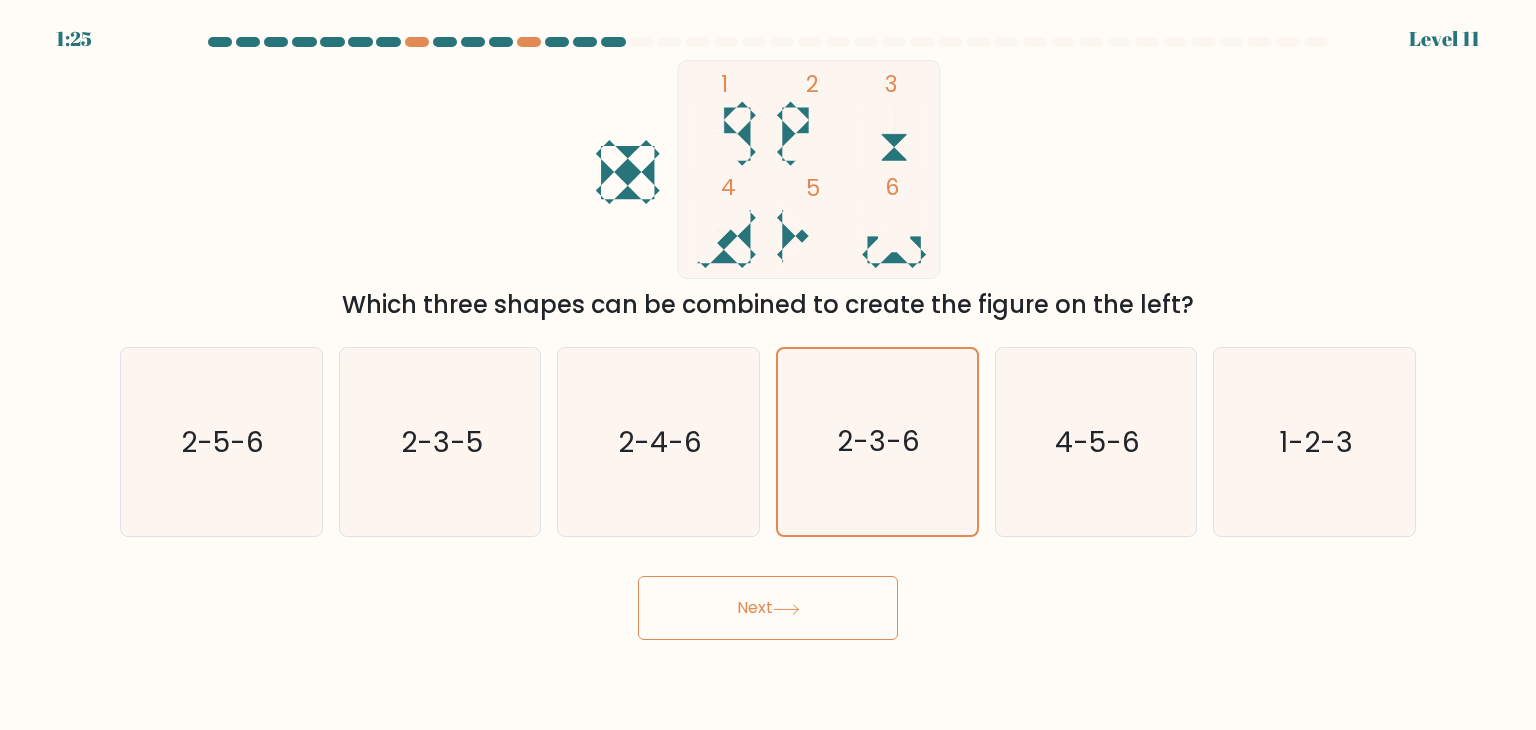 click on "Next" at bounding box center (768, 608) 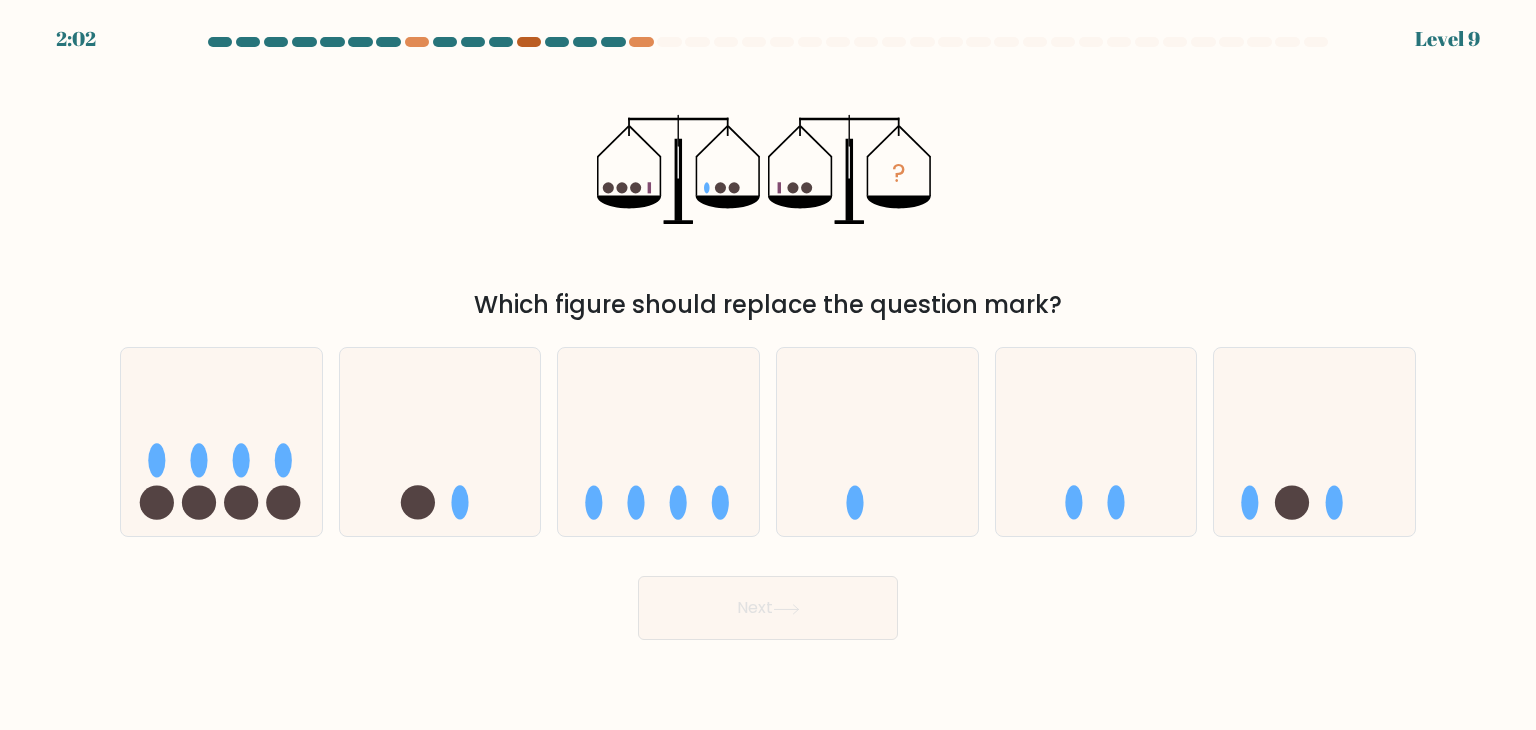 click at bounding box center [529, 42] 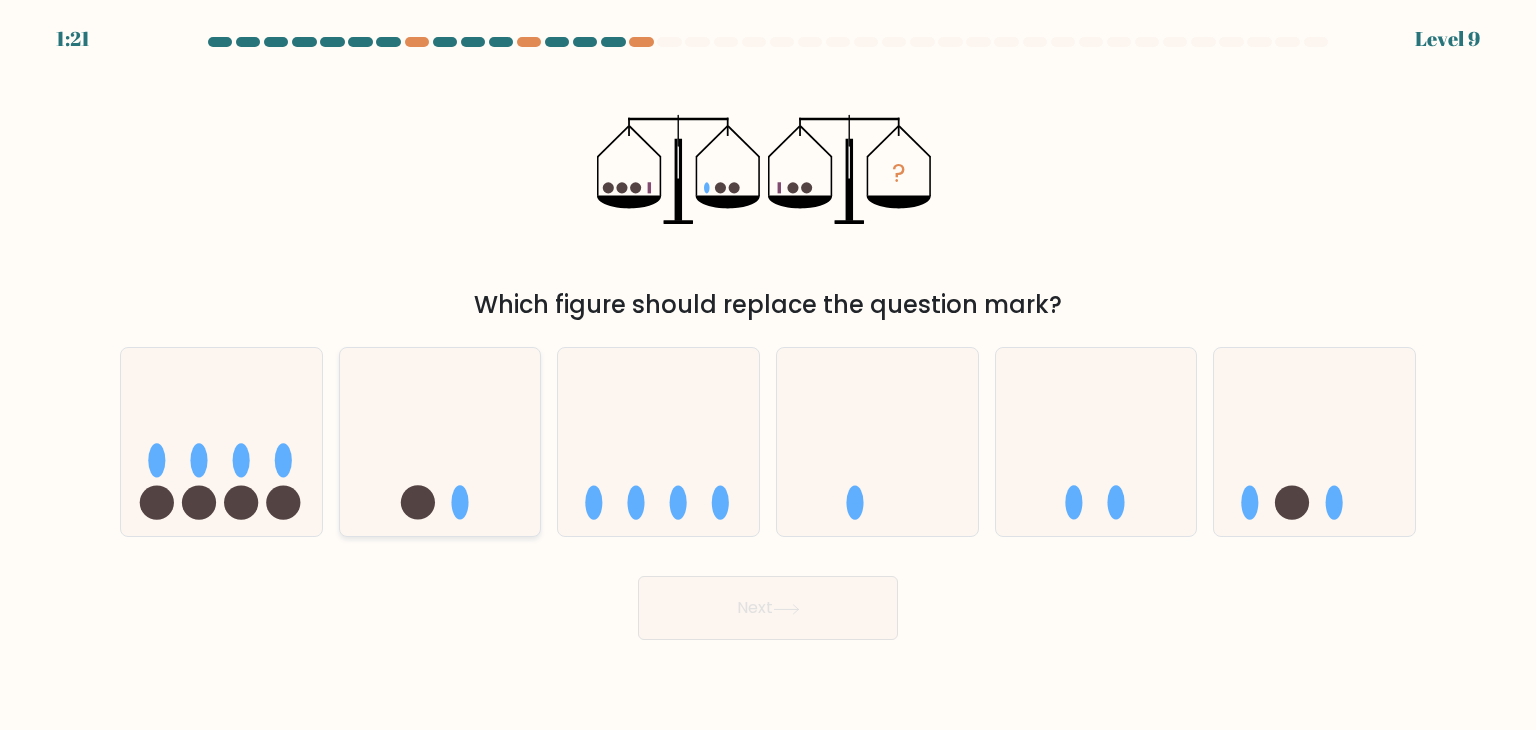 click 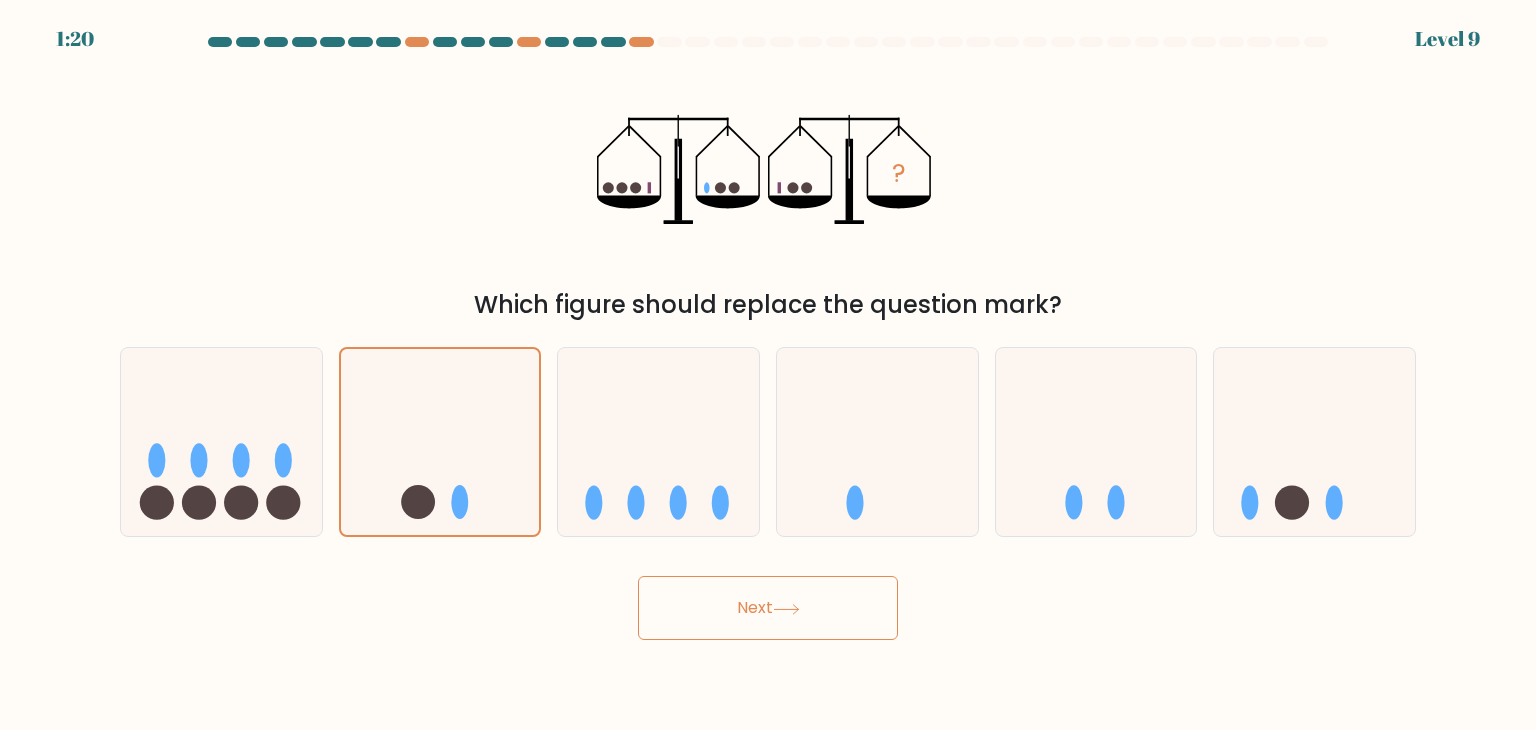 click on "Next" at bounding box center (768, 608) 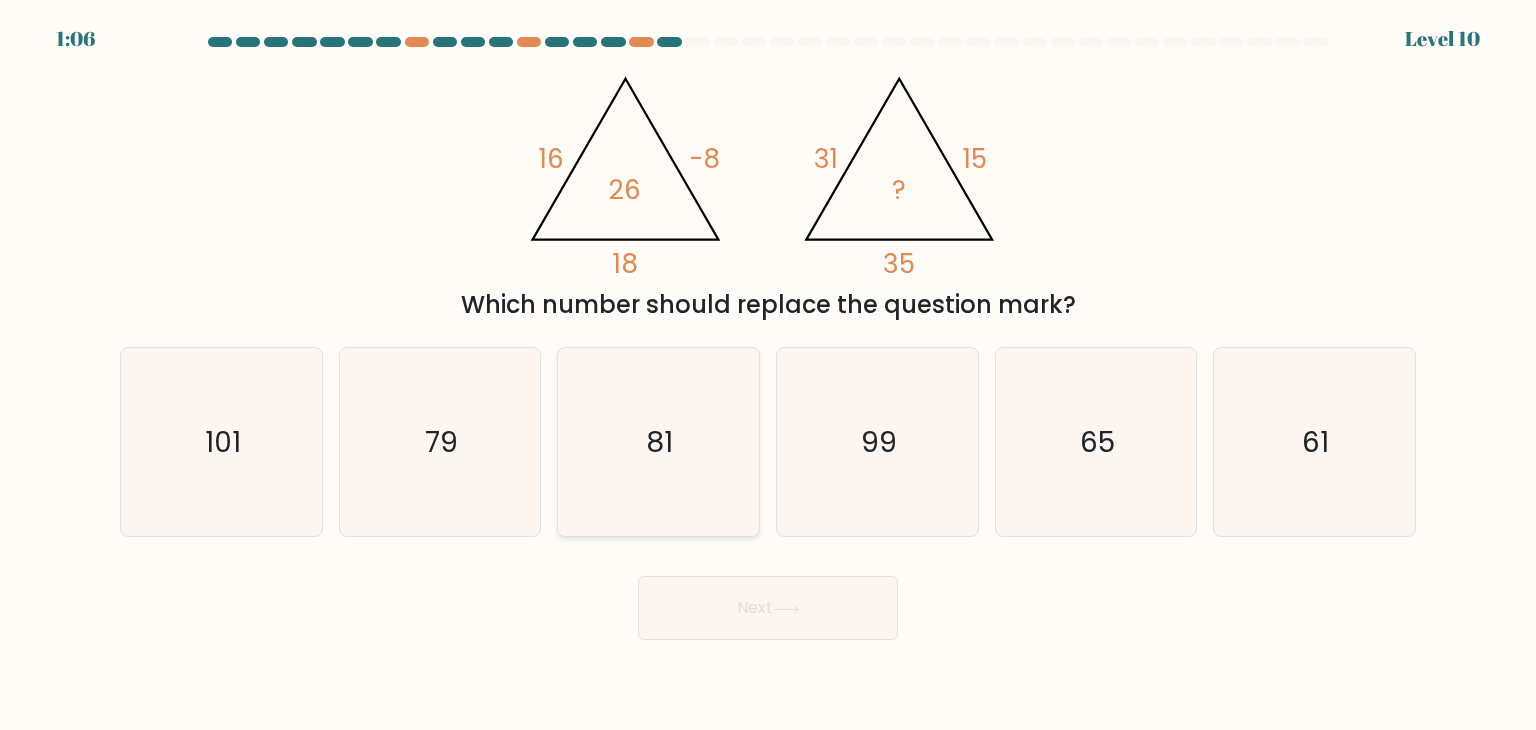 click on "81" 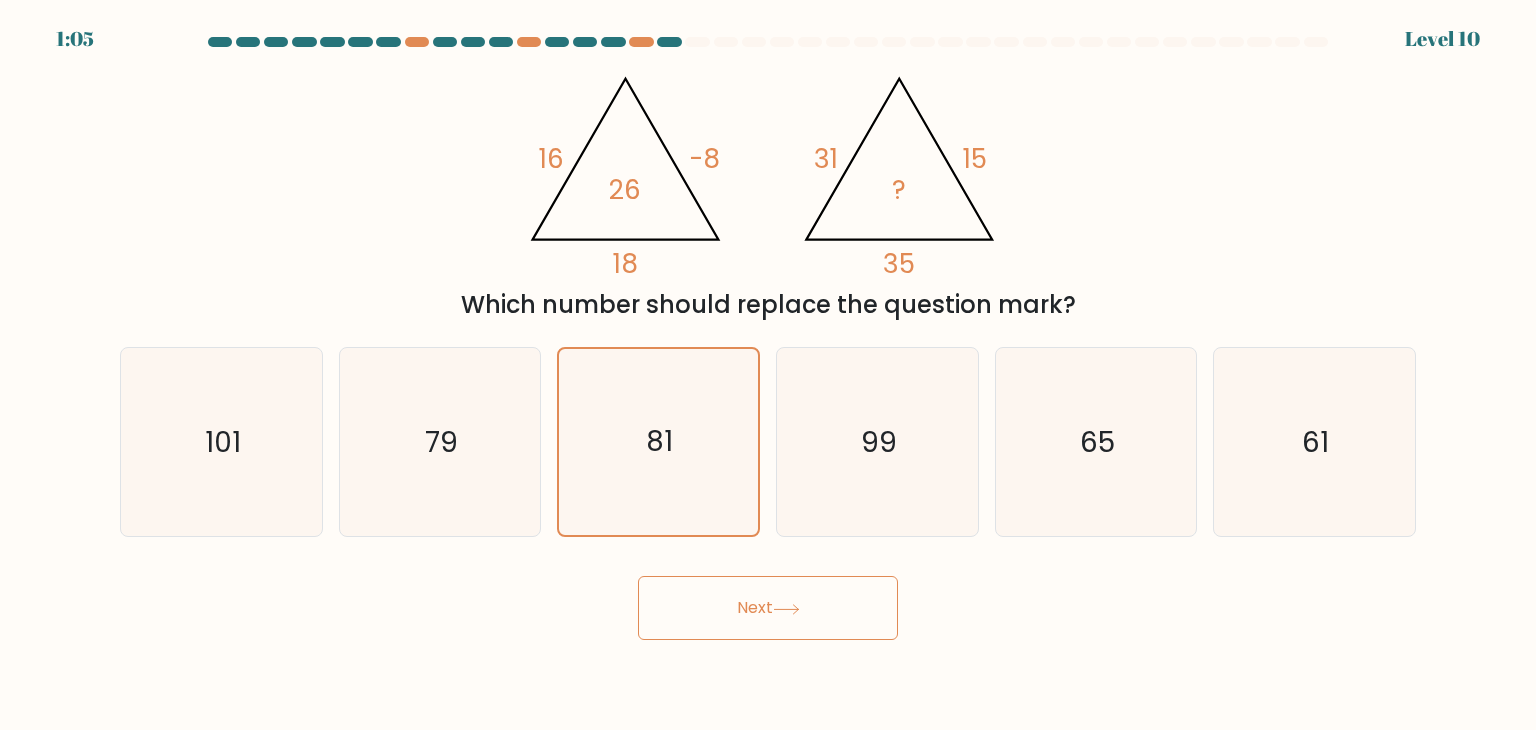 click on "Next" at bounding box center (768, 608) 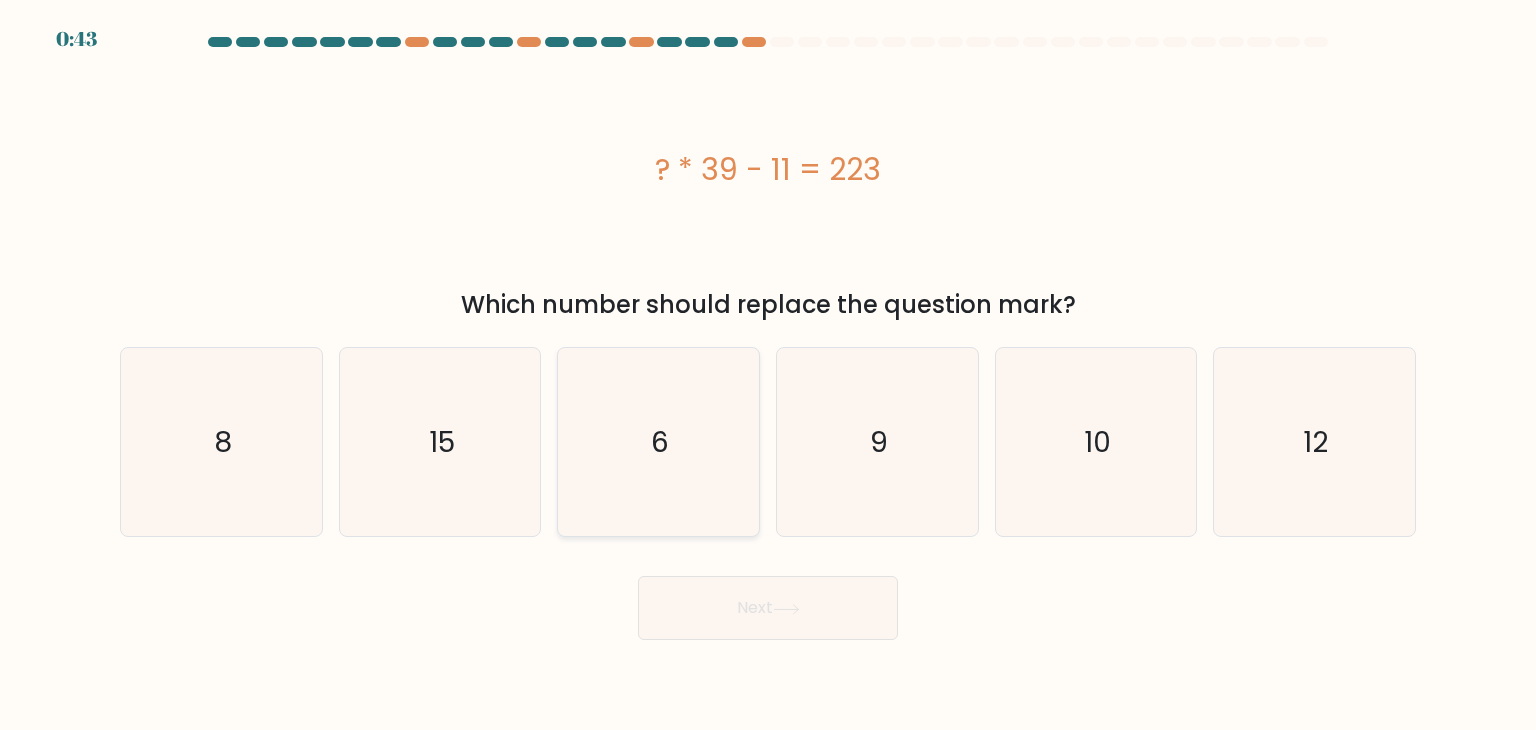 scroll, scrollTop: 0, scrollLeft: 0, axis: both 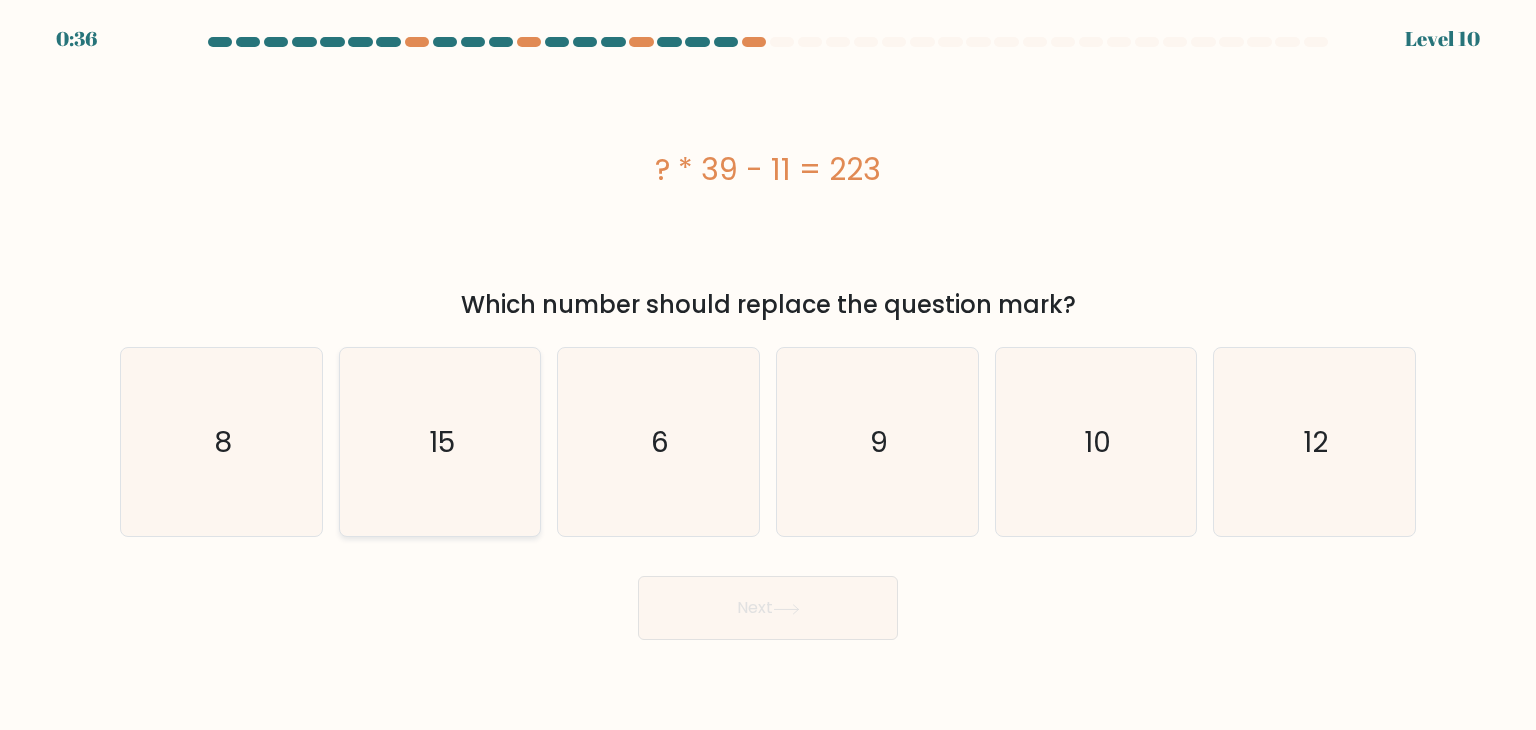 click on "15" 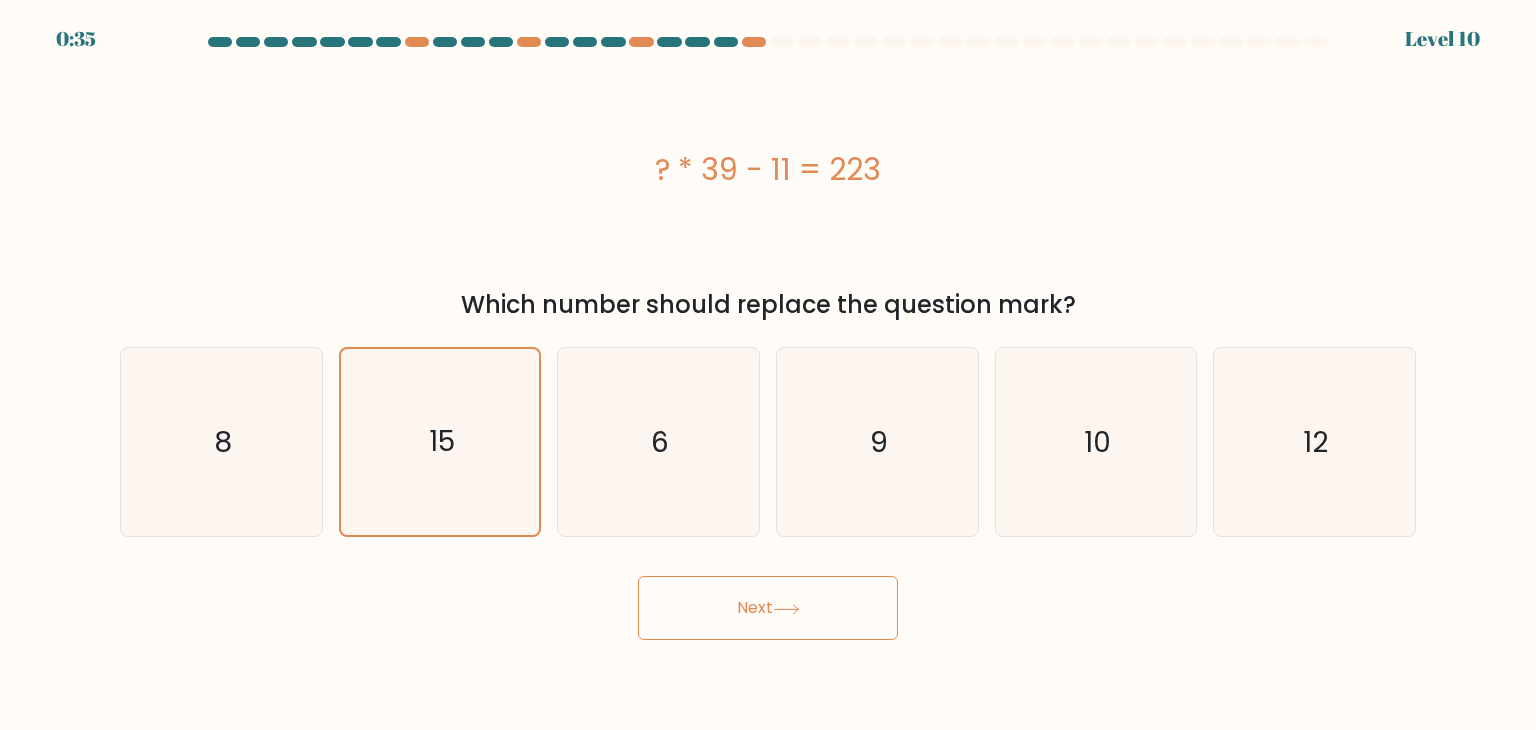 click on "Next" at bounding box center [768, 608] 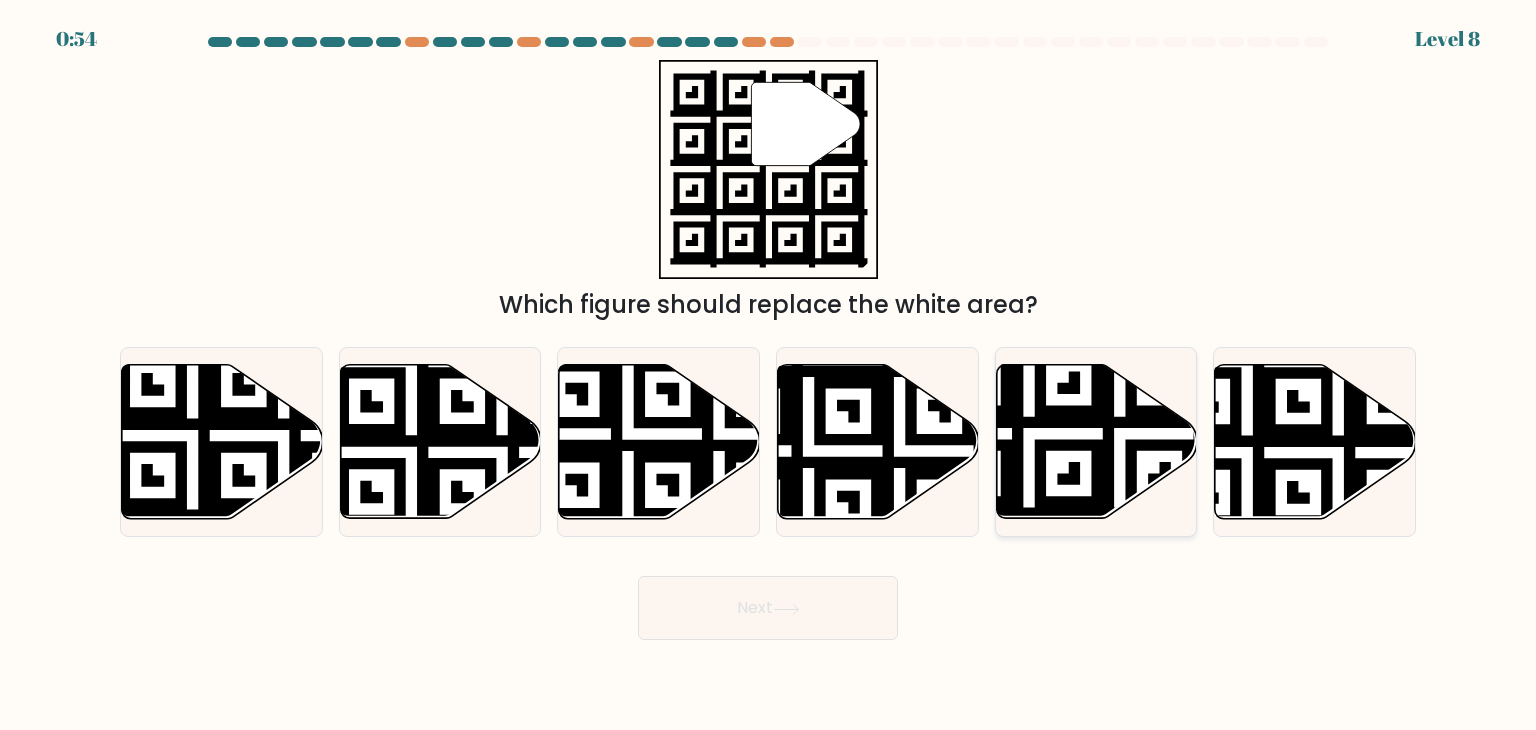 click 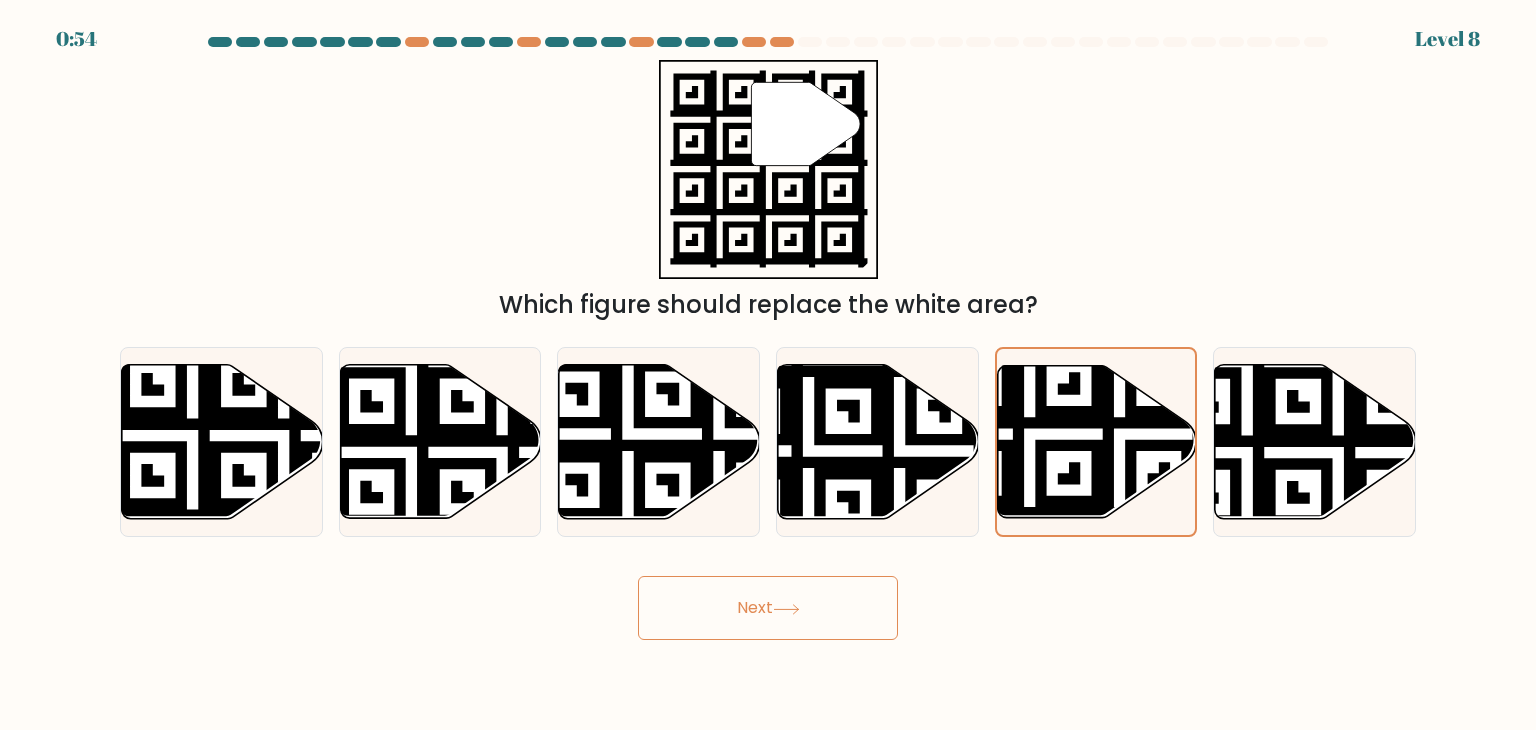 click on "Next" at bounding box center (768, 608) 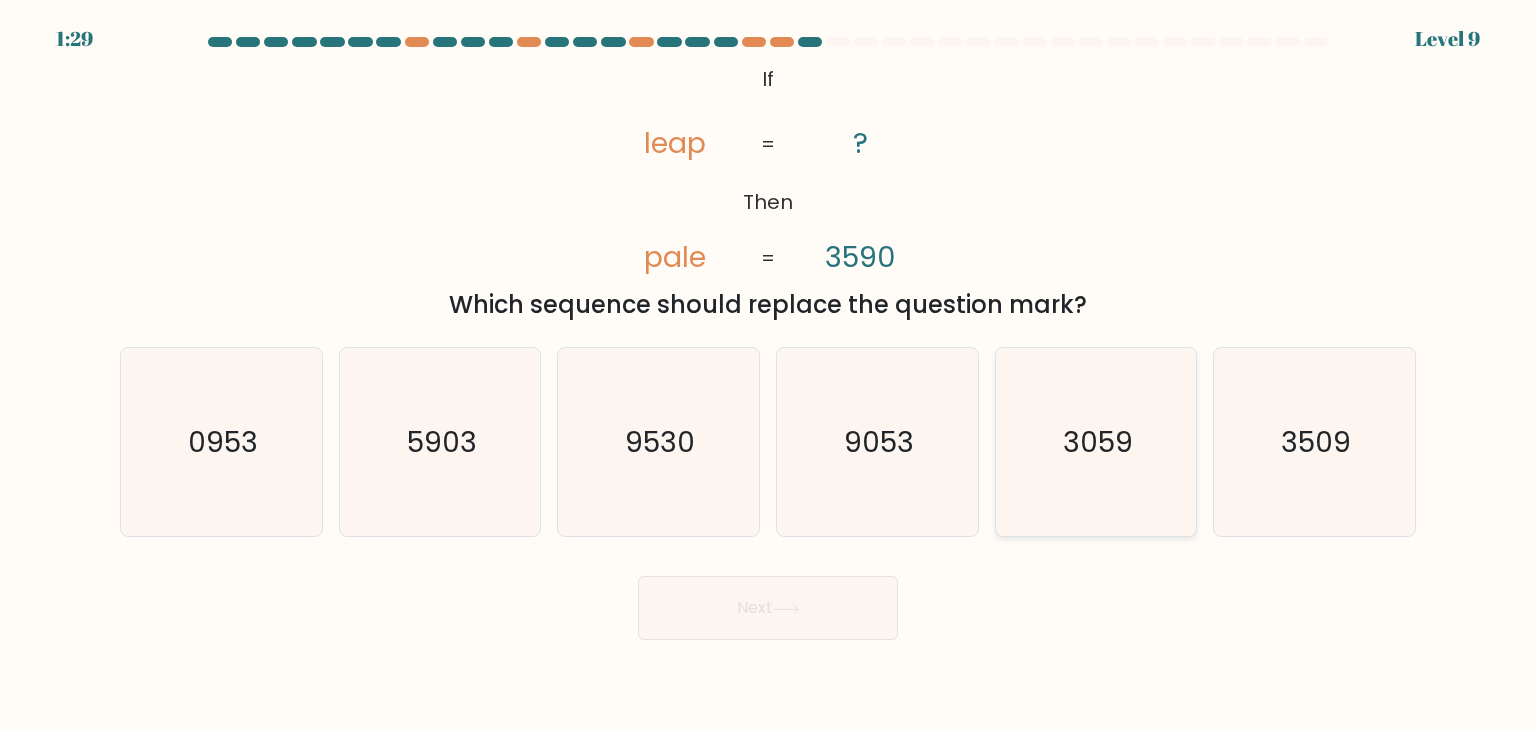 click on "3059" 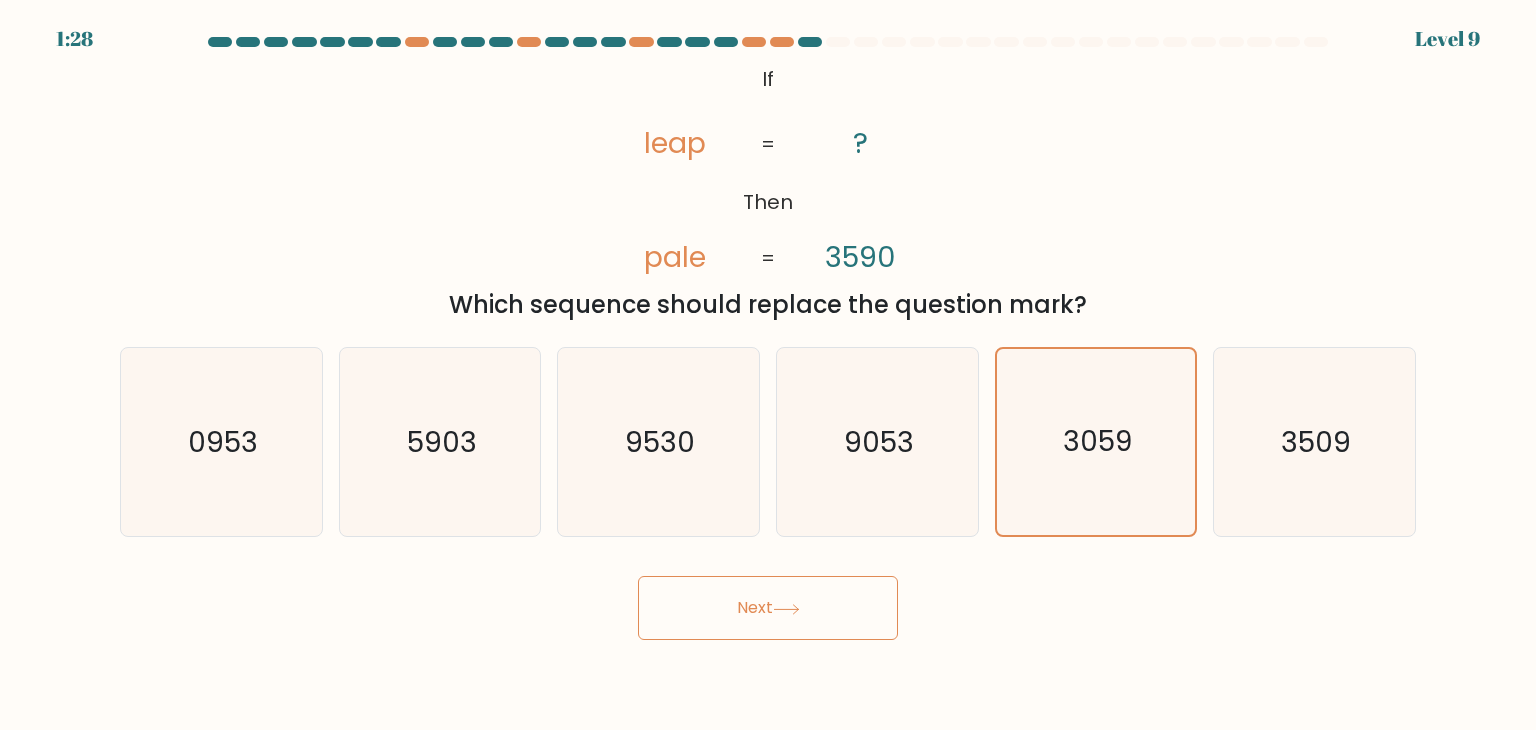 click 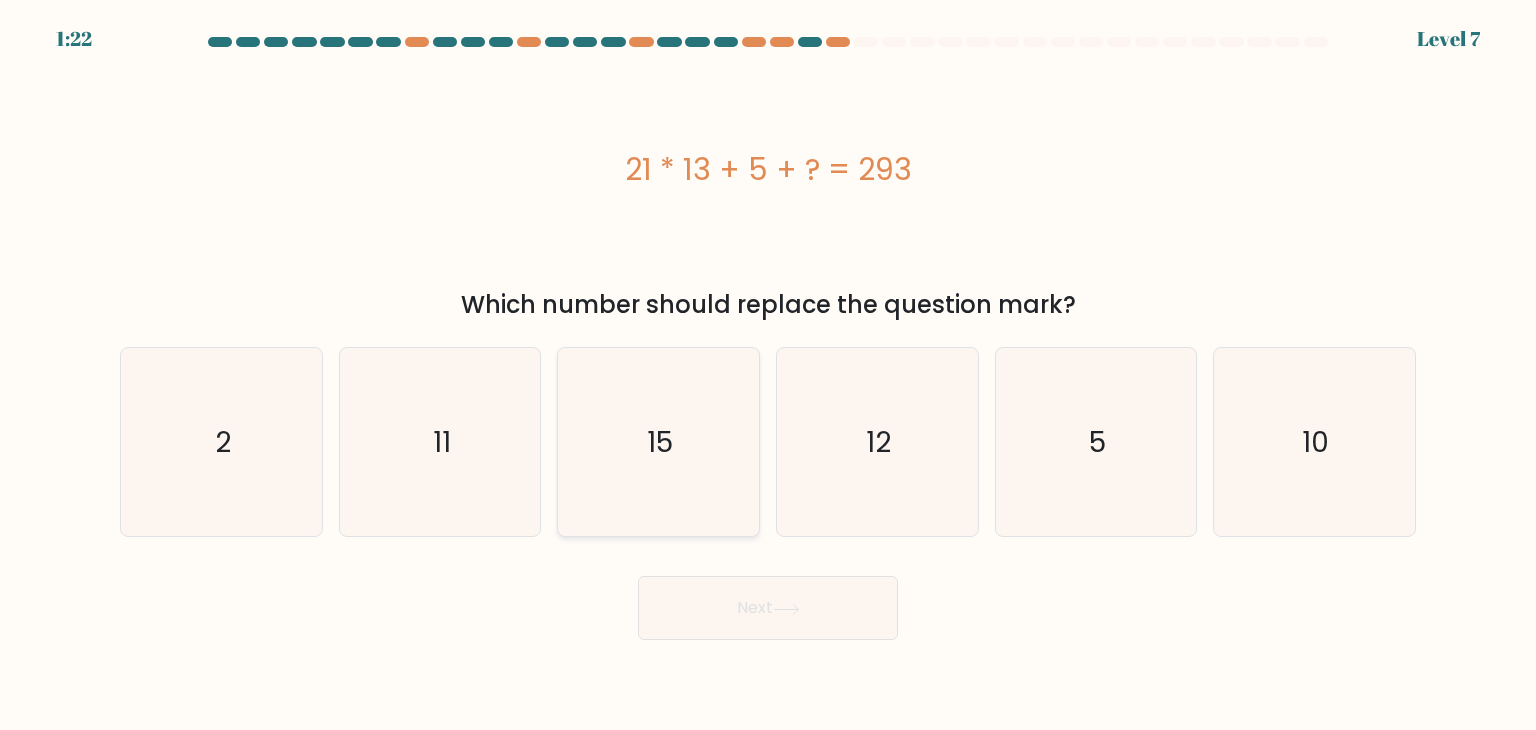 drag, startPoint x: 658, startPoint y: 429, endPoint x: 693, endPoint y: 437, distance: 35.902645 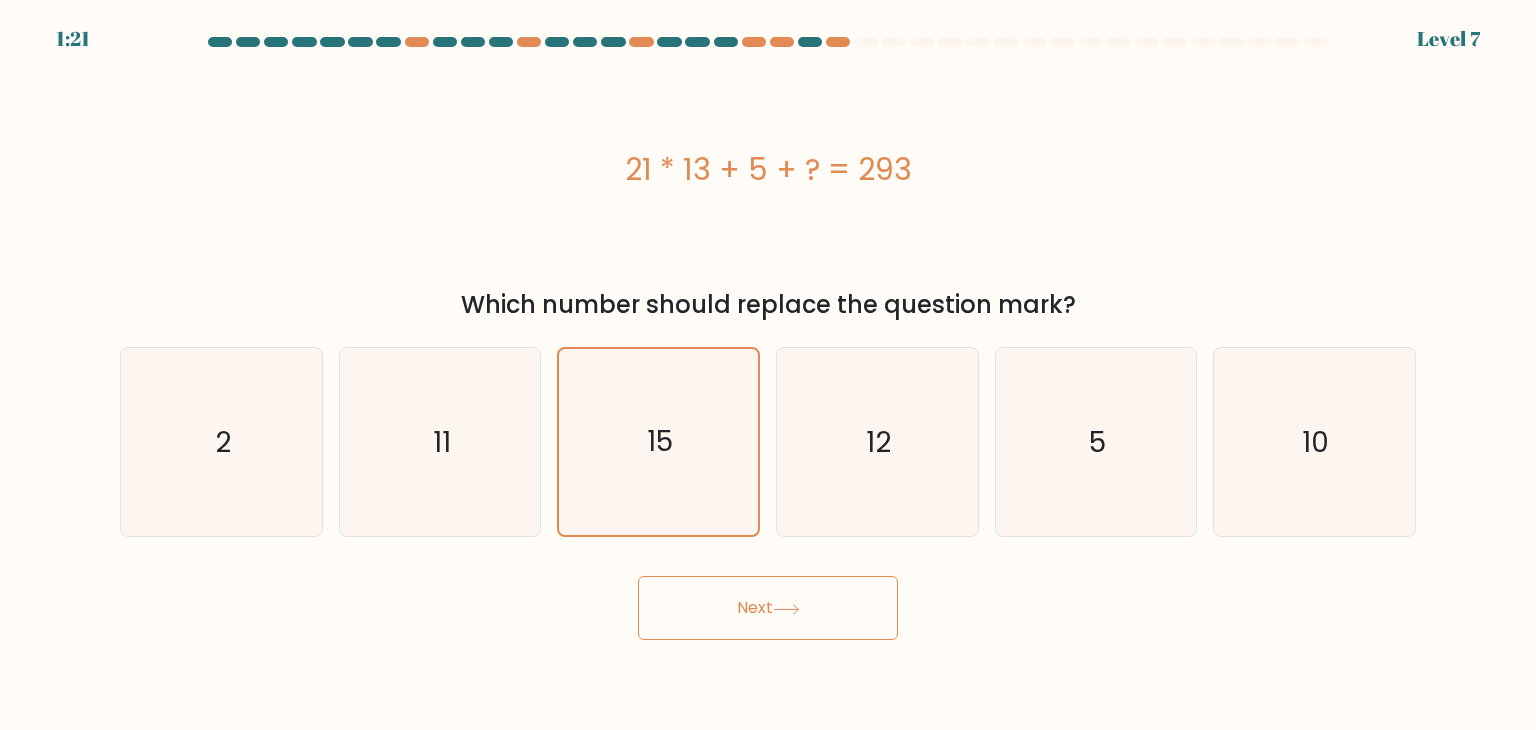 click on "Next" at bounding box center (768, 608) 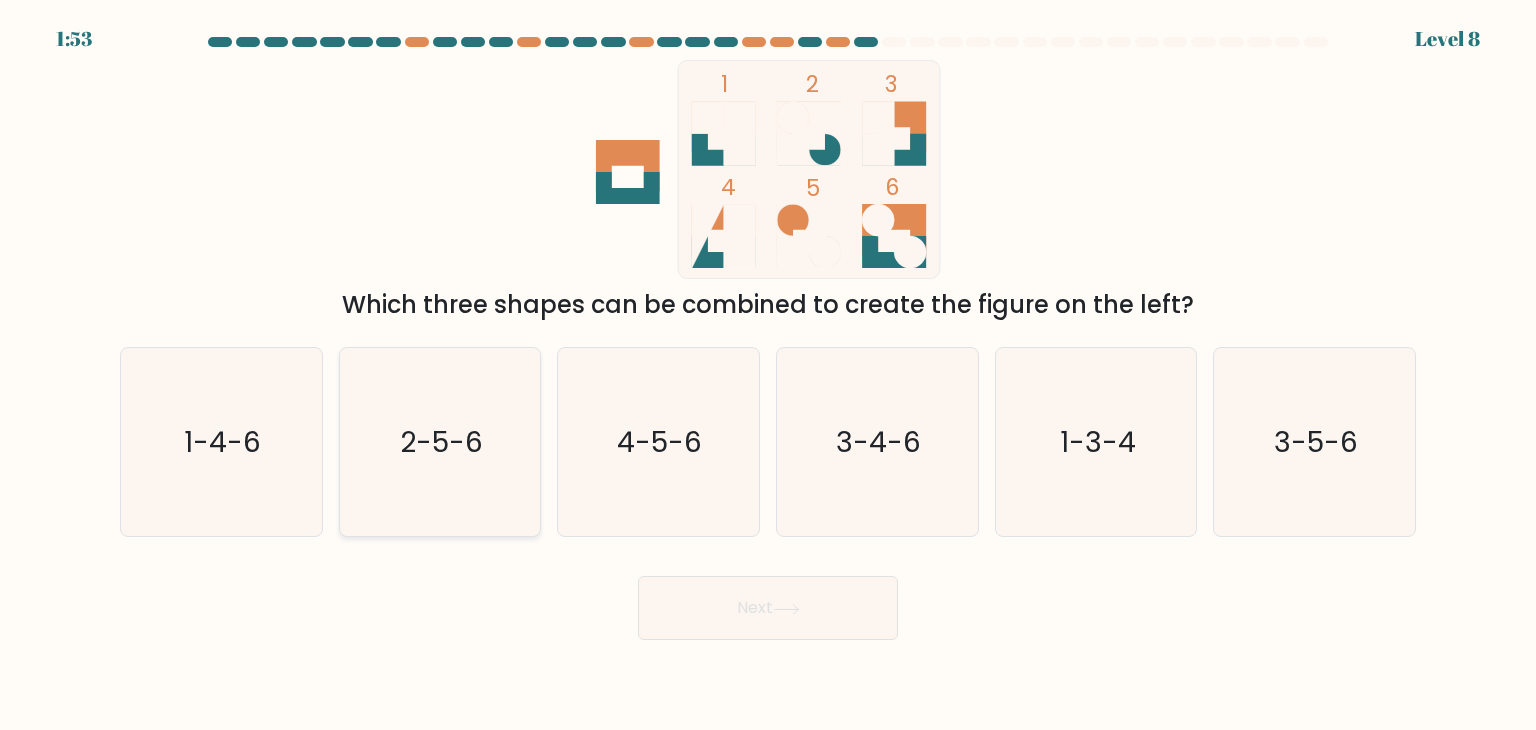 click on "2-5-6" 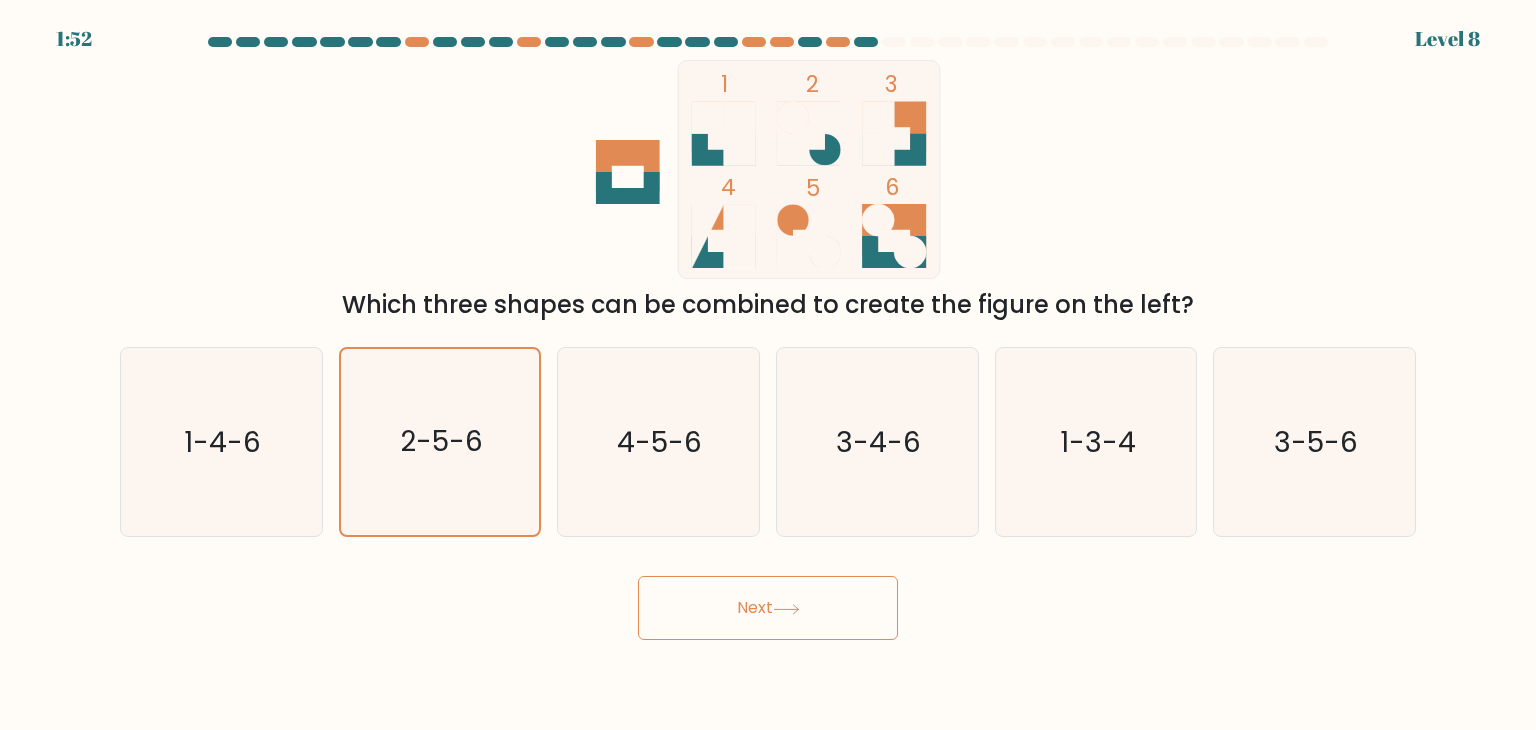 click on "Next" at bounding box center (768, 608) 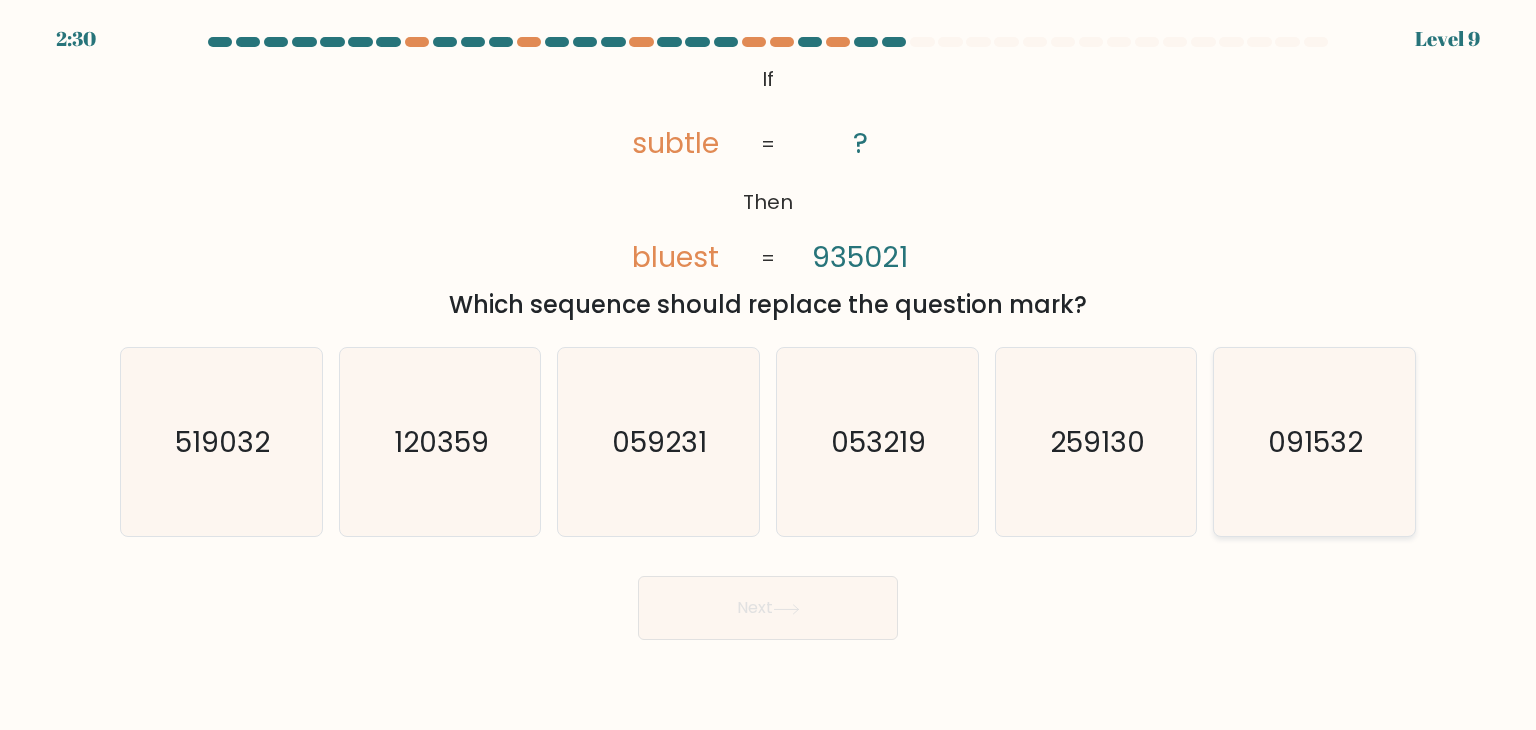 click on "091532" 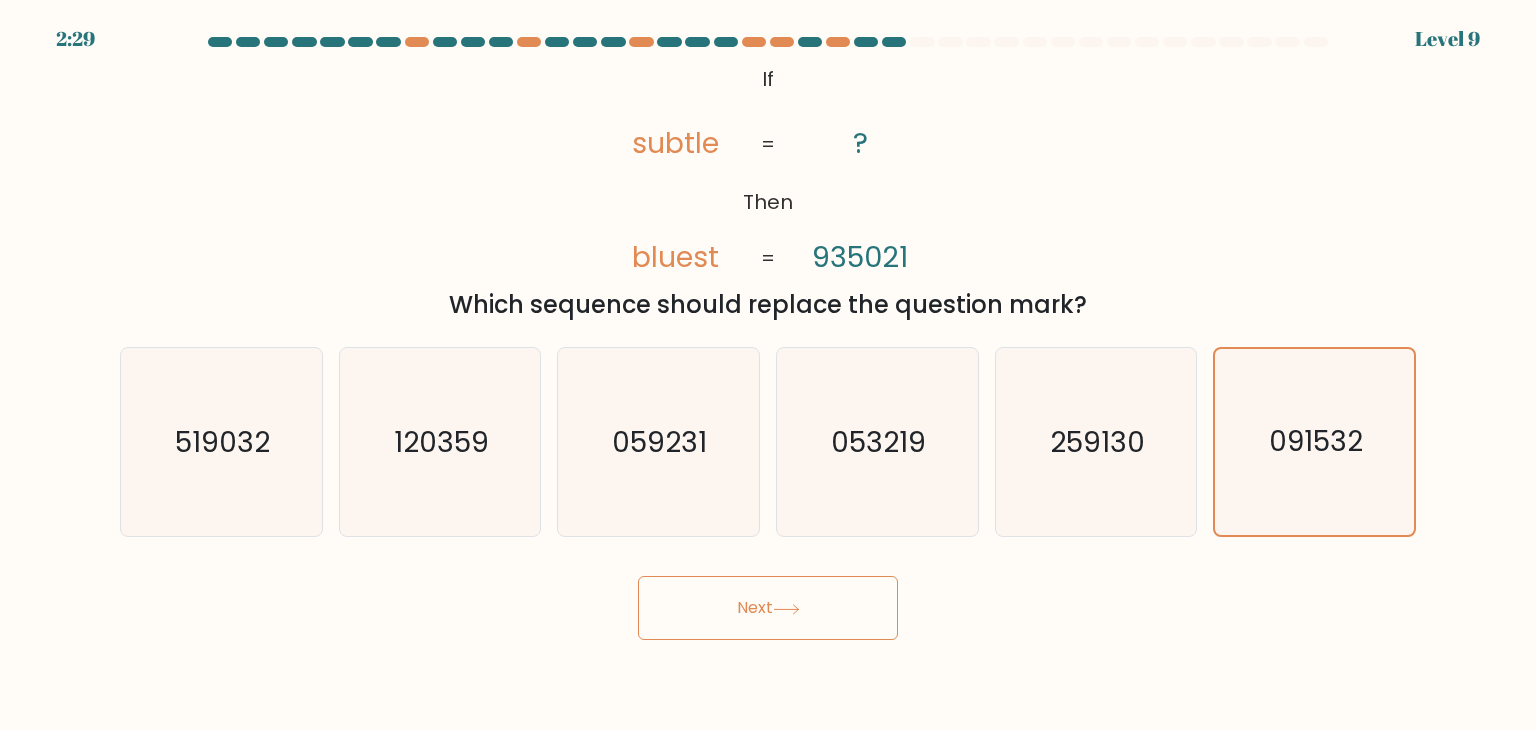 click 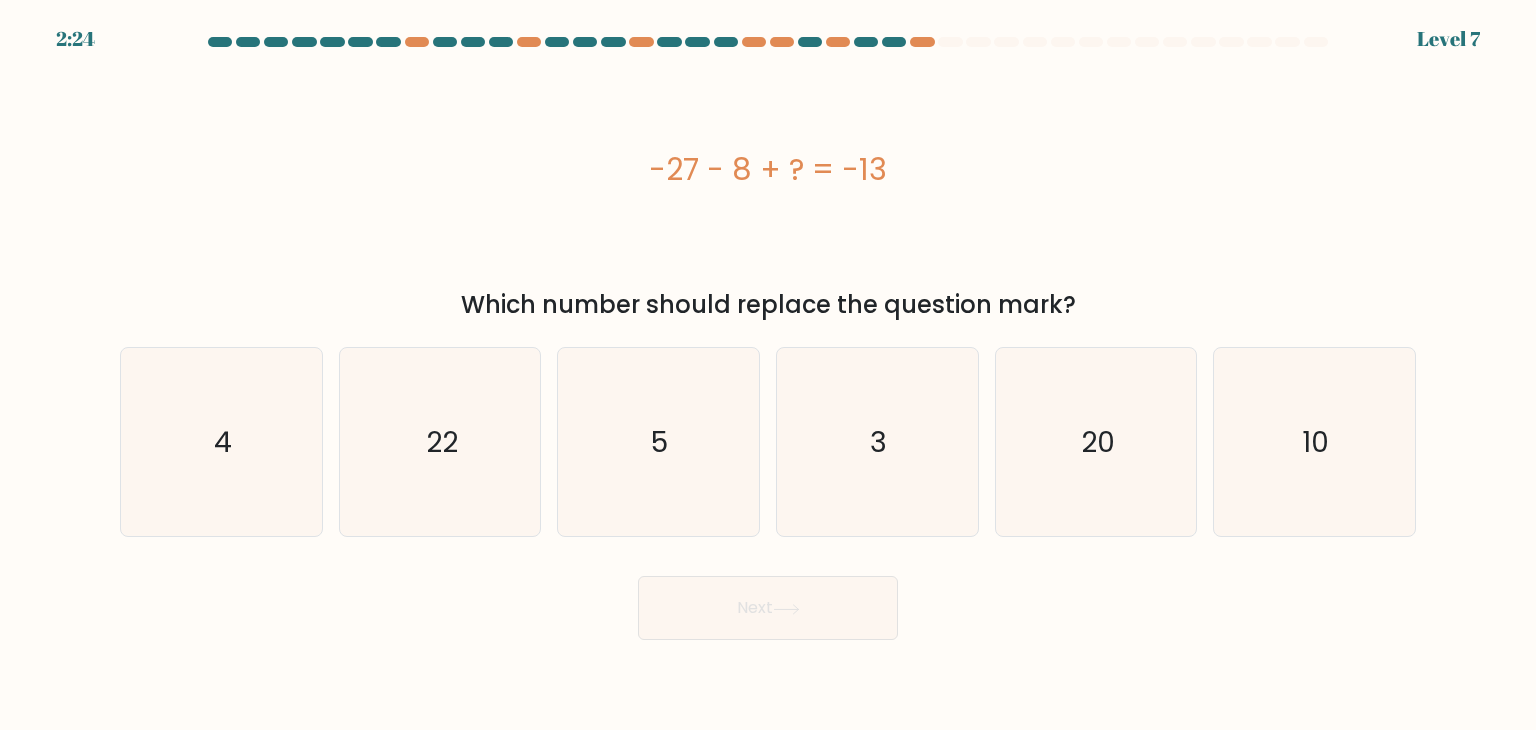 drag, startPoint x: 861, startPoint y: 168, endPoint x: 888, endPoint y: 173, distance: 27.45906 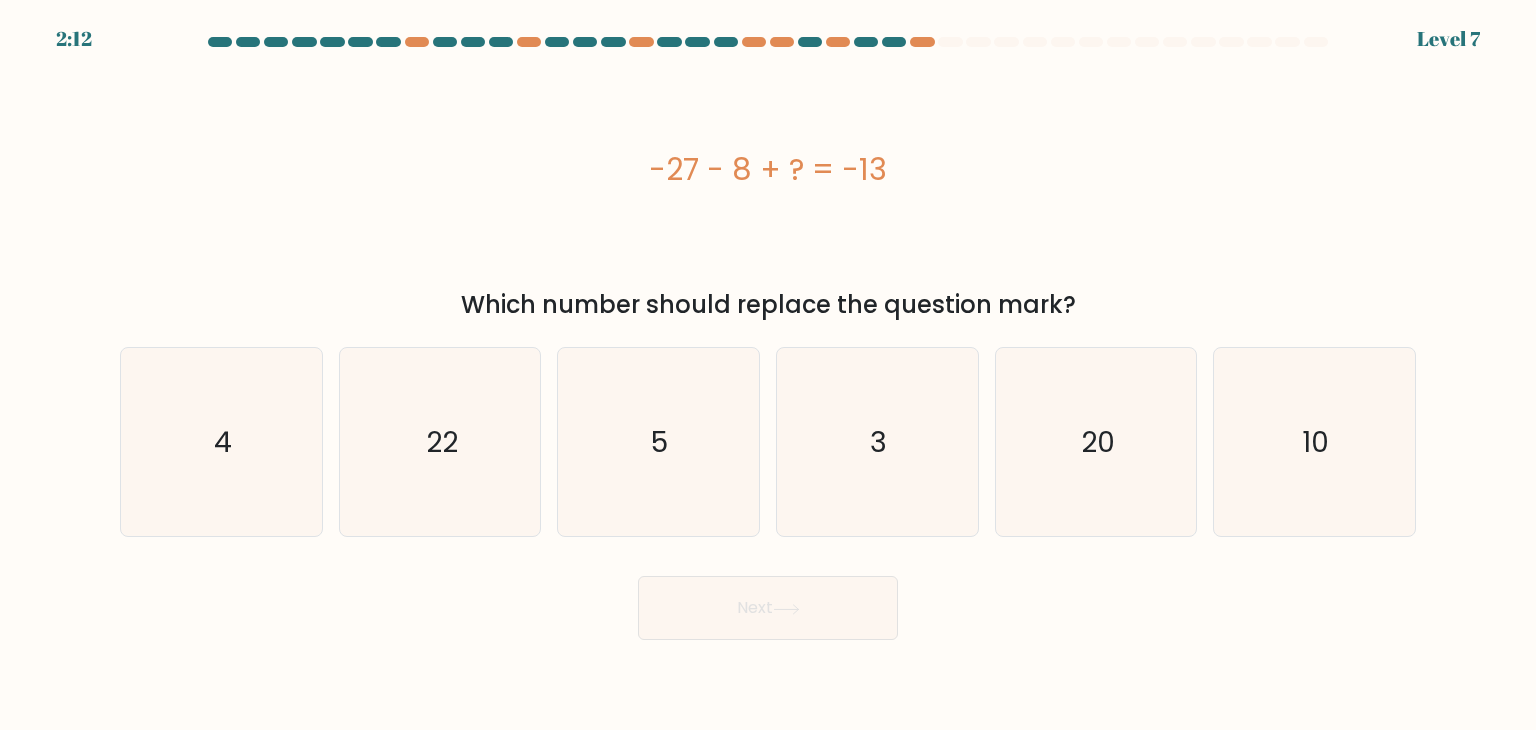 click on "-27 - 8 + ? = -13" at bounding box center [768, 169] 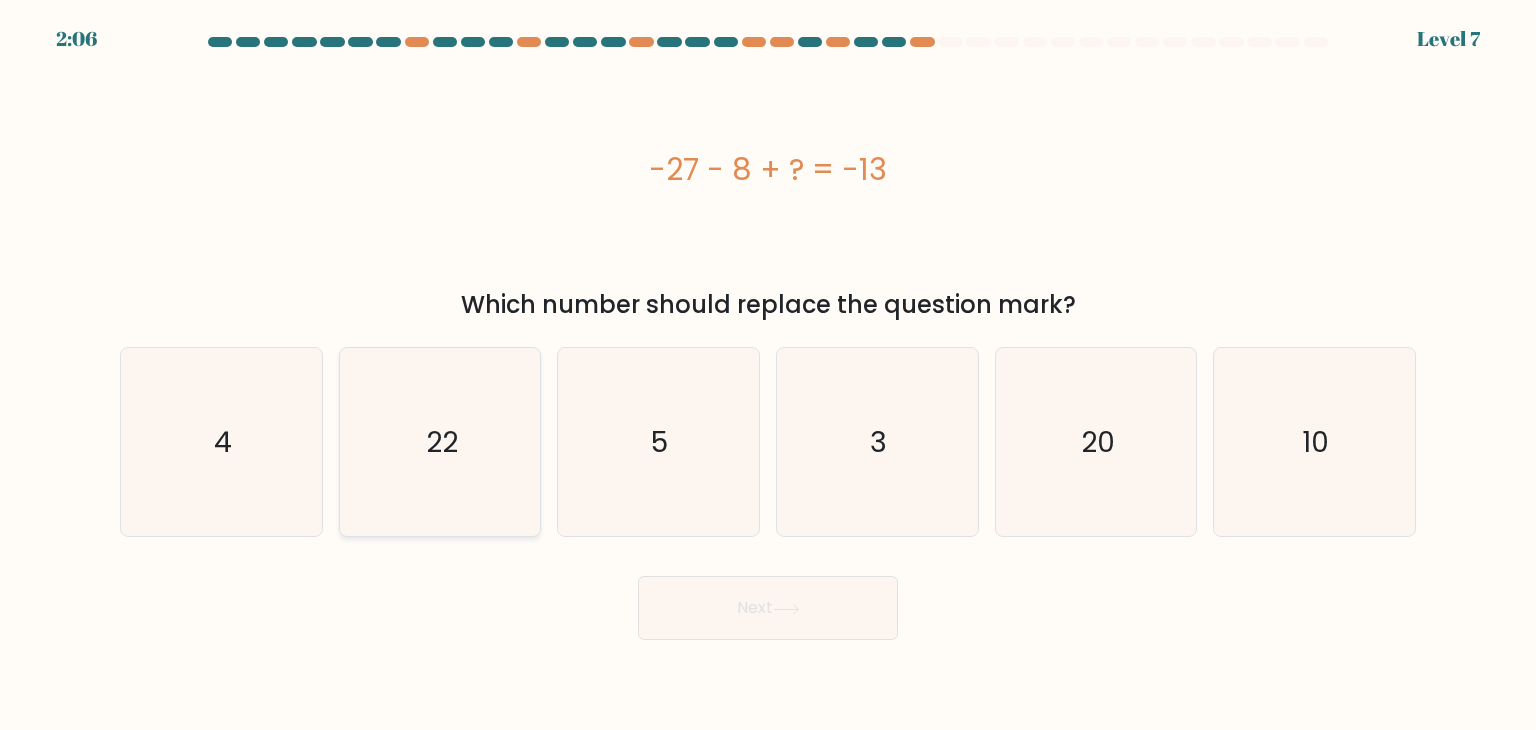 drag, startPoint x: 452, startPoint y: 449, endPoint x: 462, endPoint y: 461, distance: 15.6205 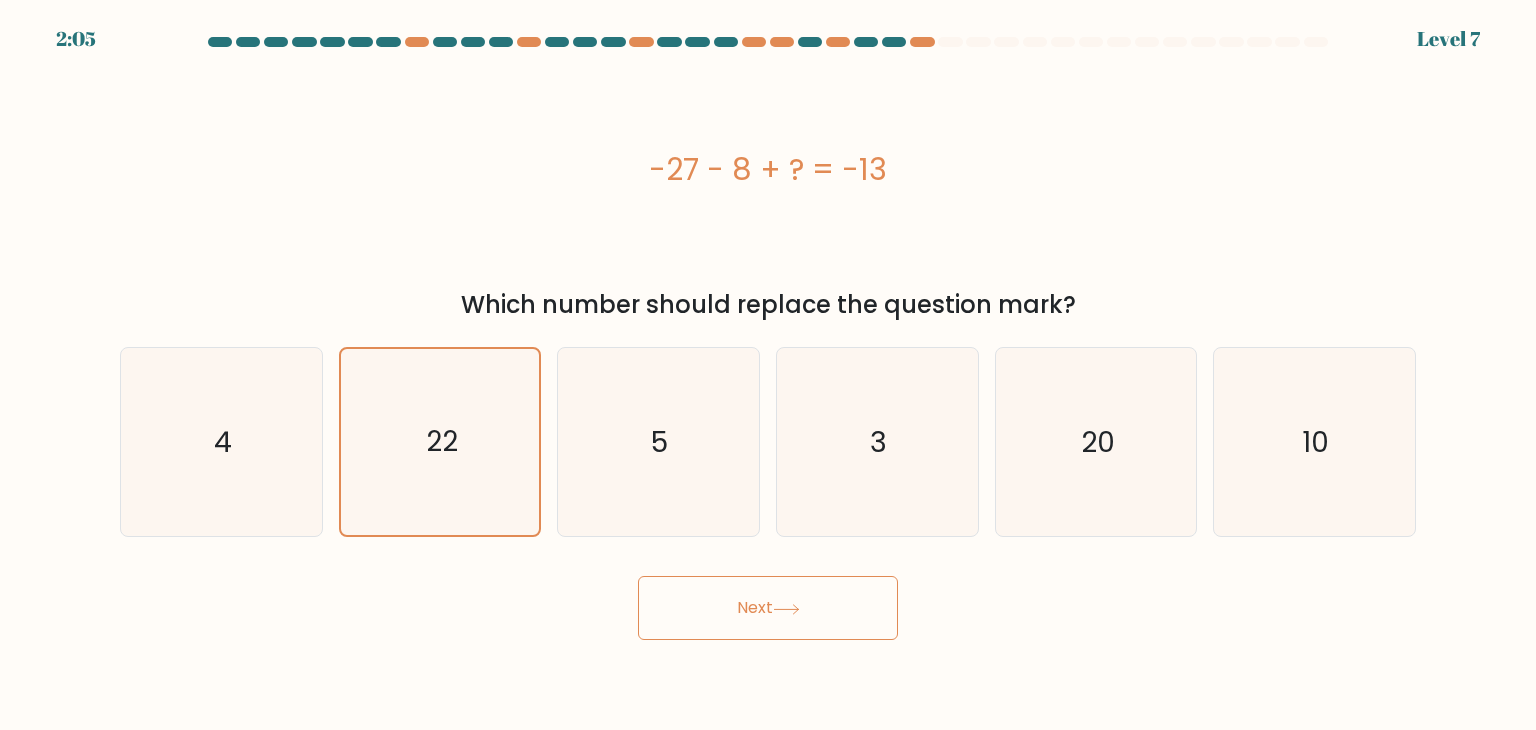 click on "Next" at bounding box center (768, 608) 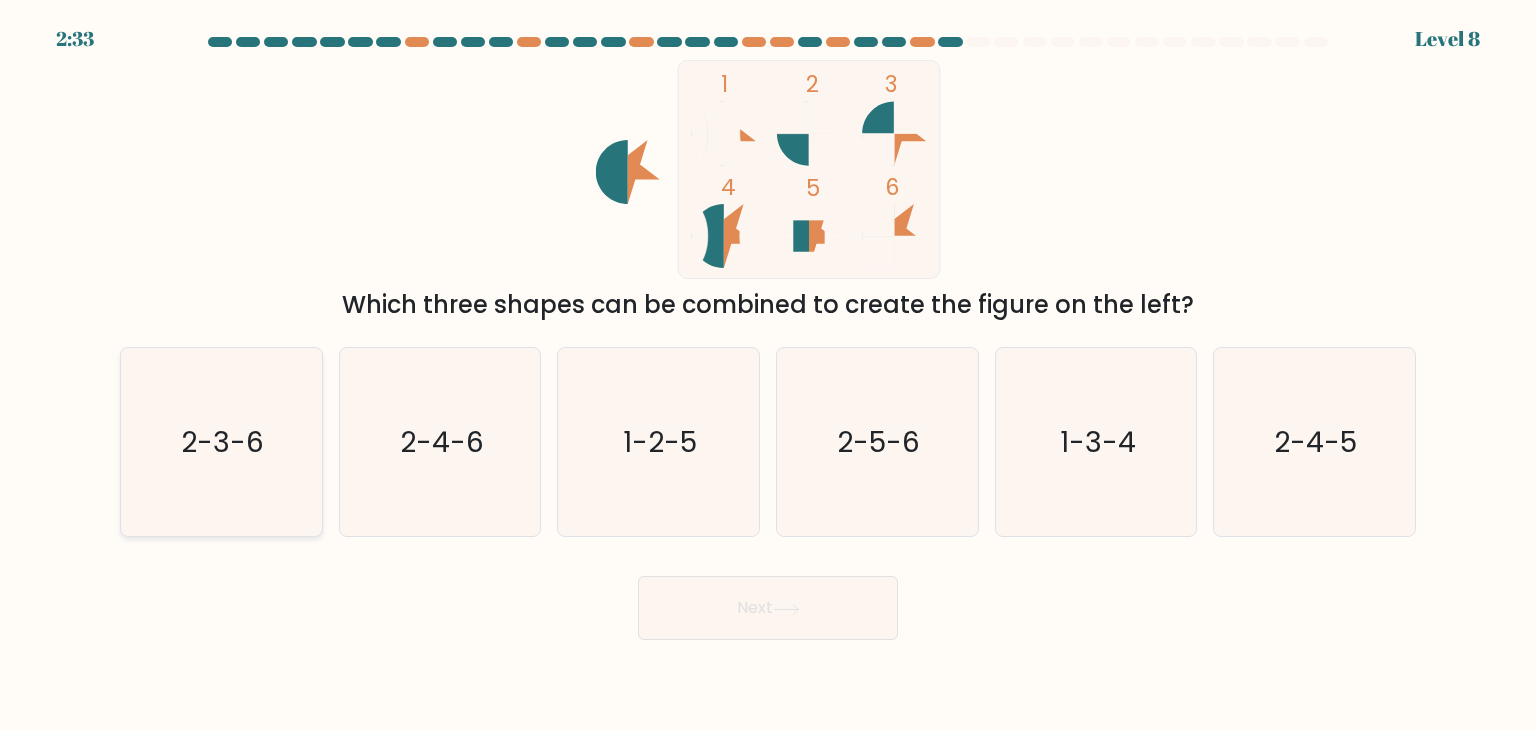 click on "2-3-6" 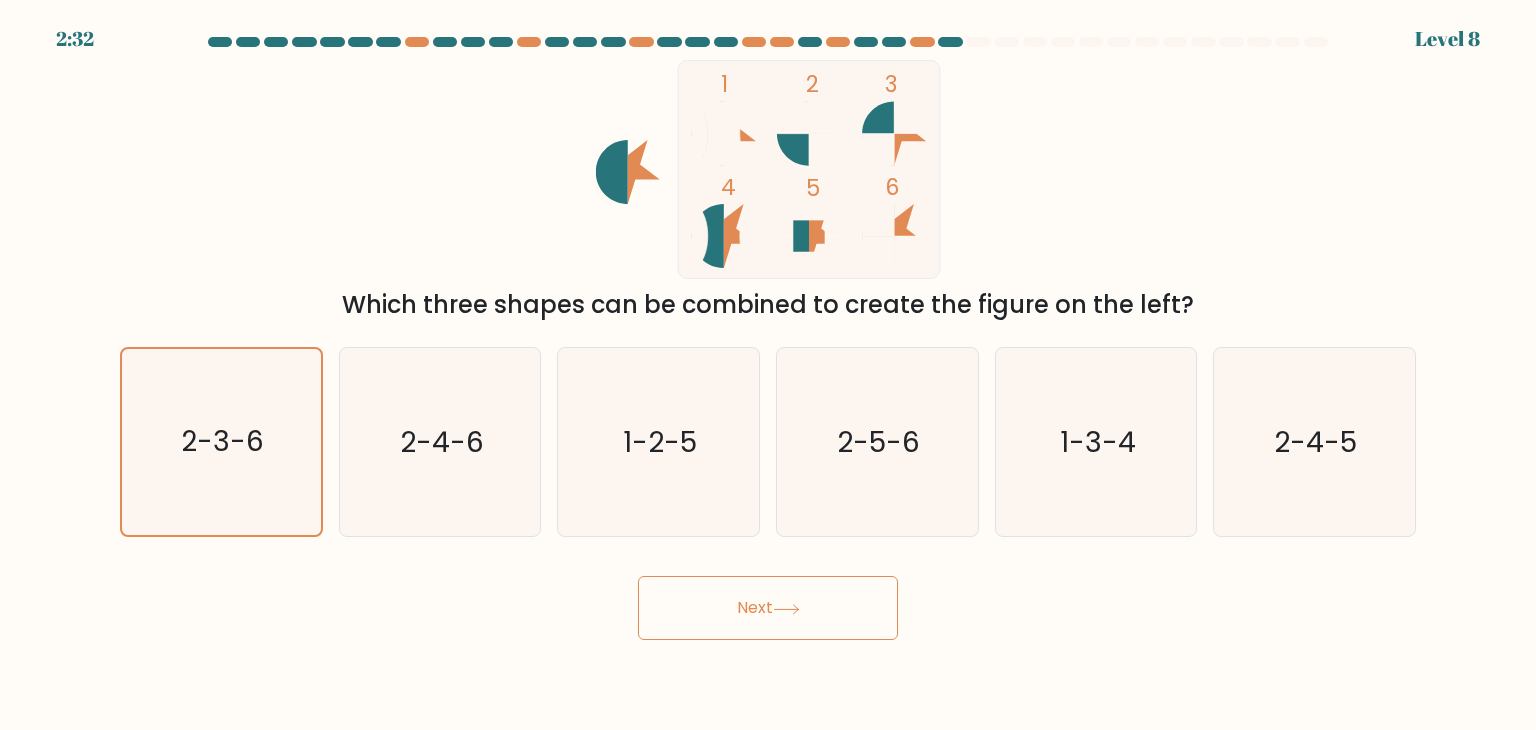 click on "Next" at bounding box center (768, 608) 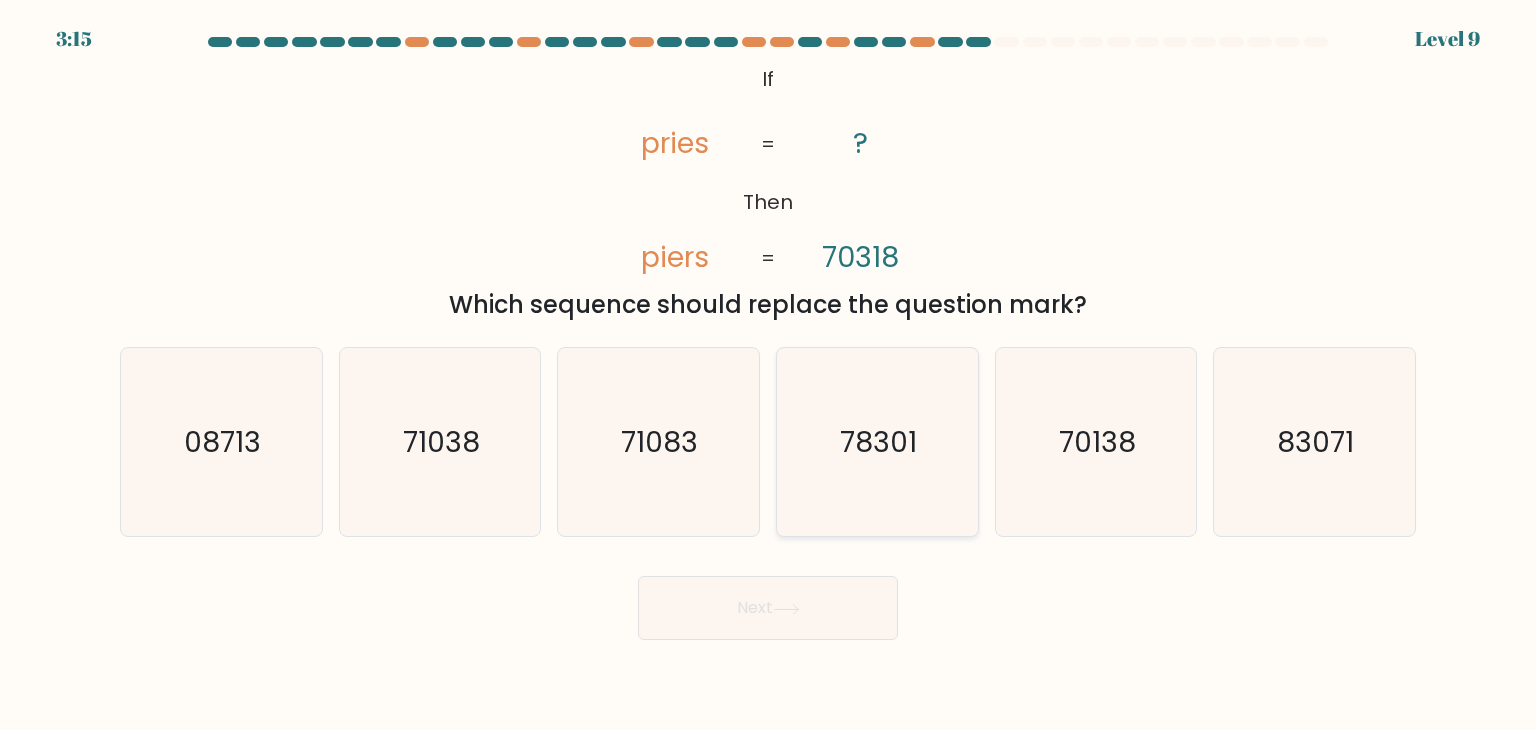 click on "78301" 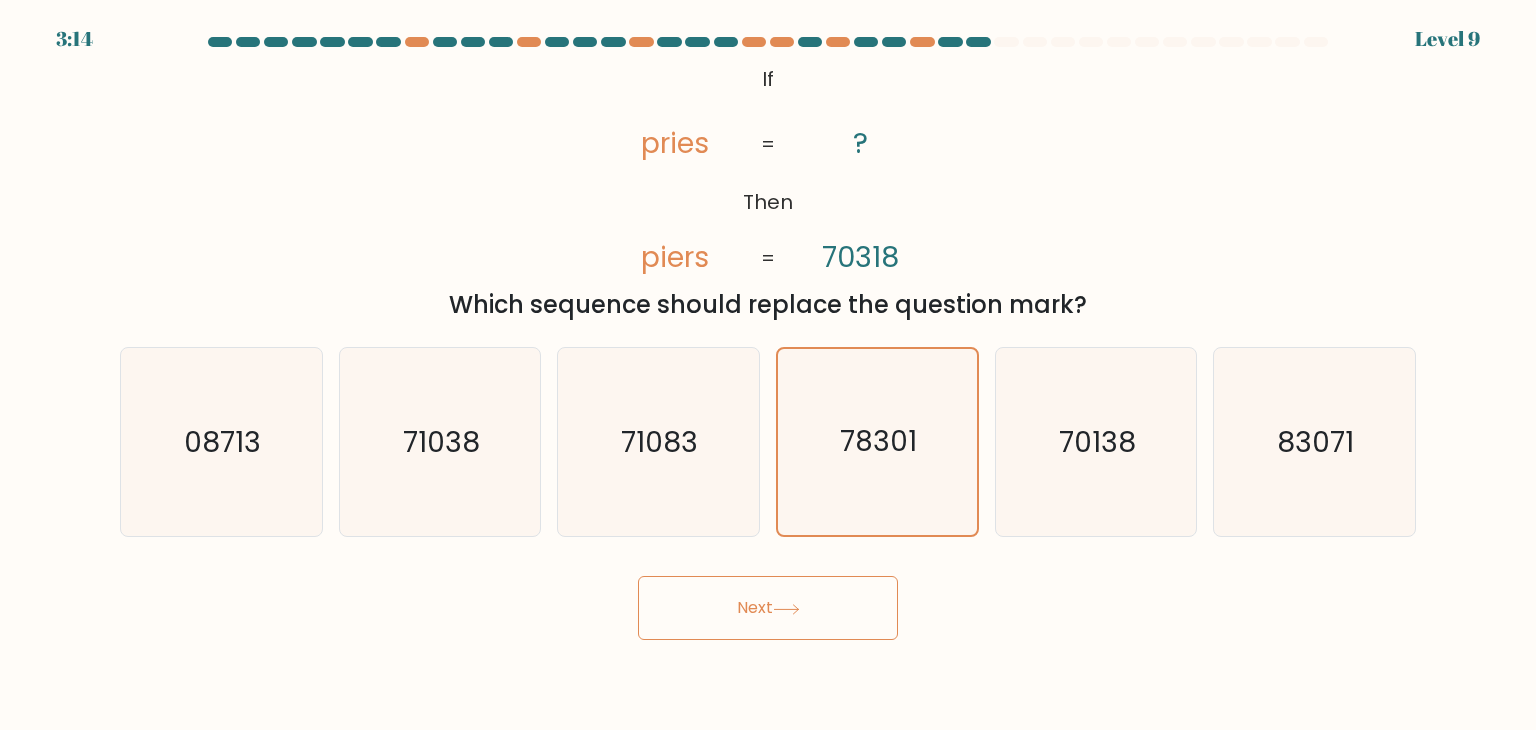 click on "Next" at bounding box center (768, 608) 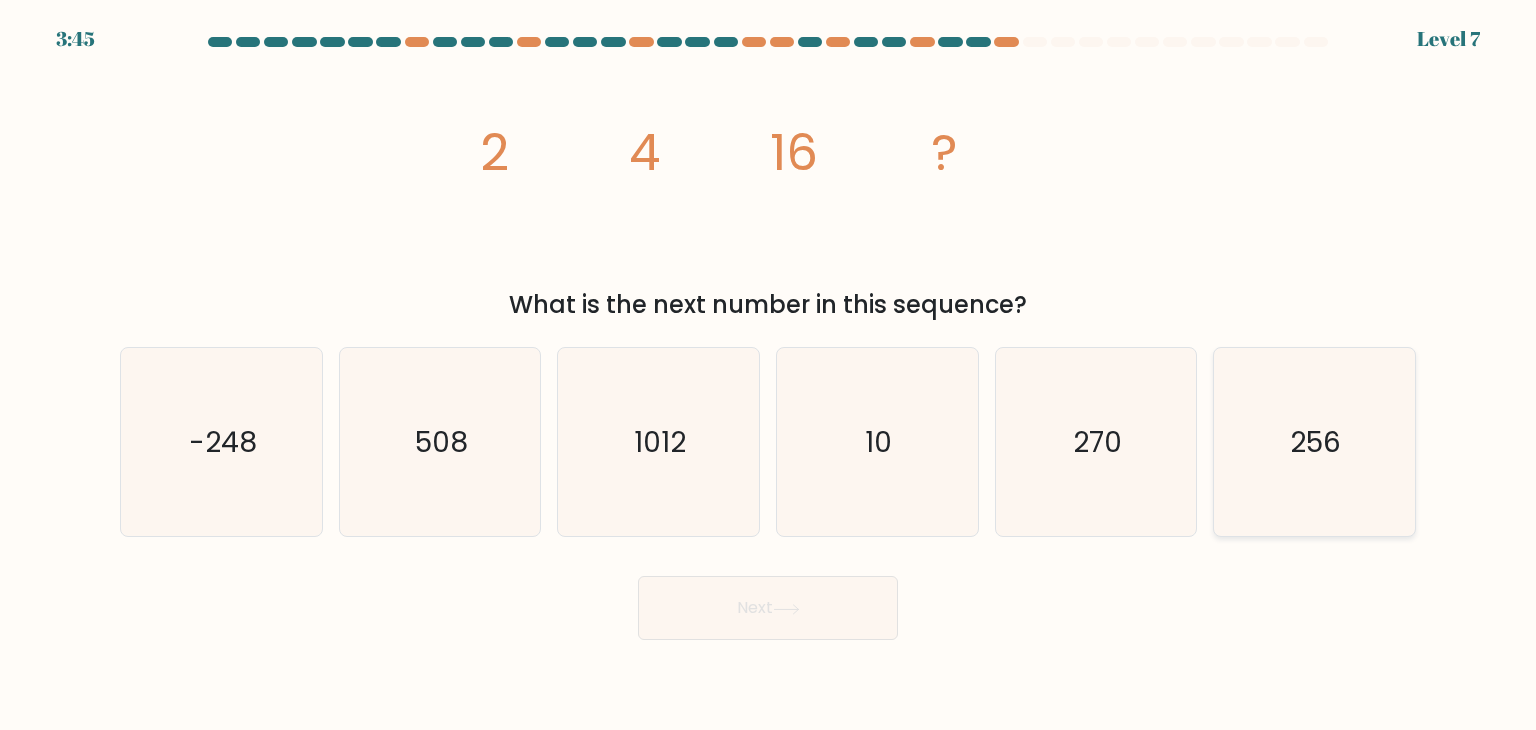click on "256" 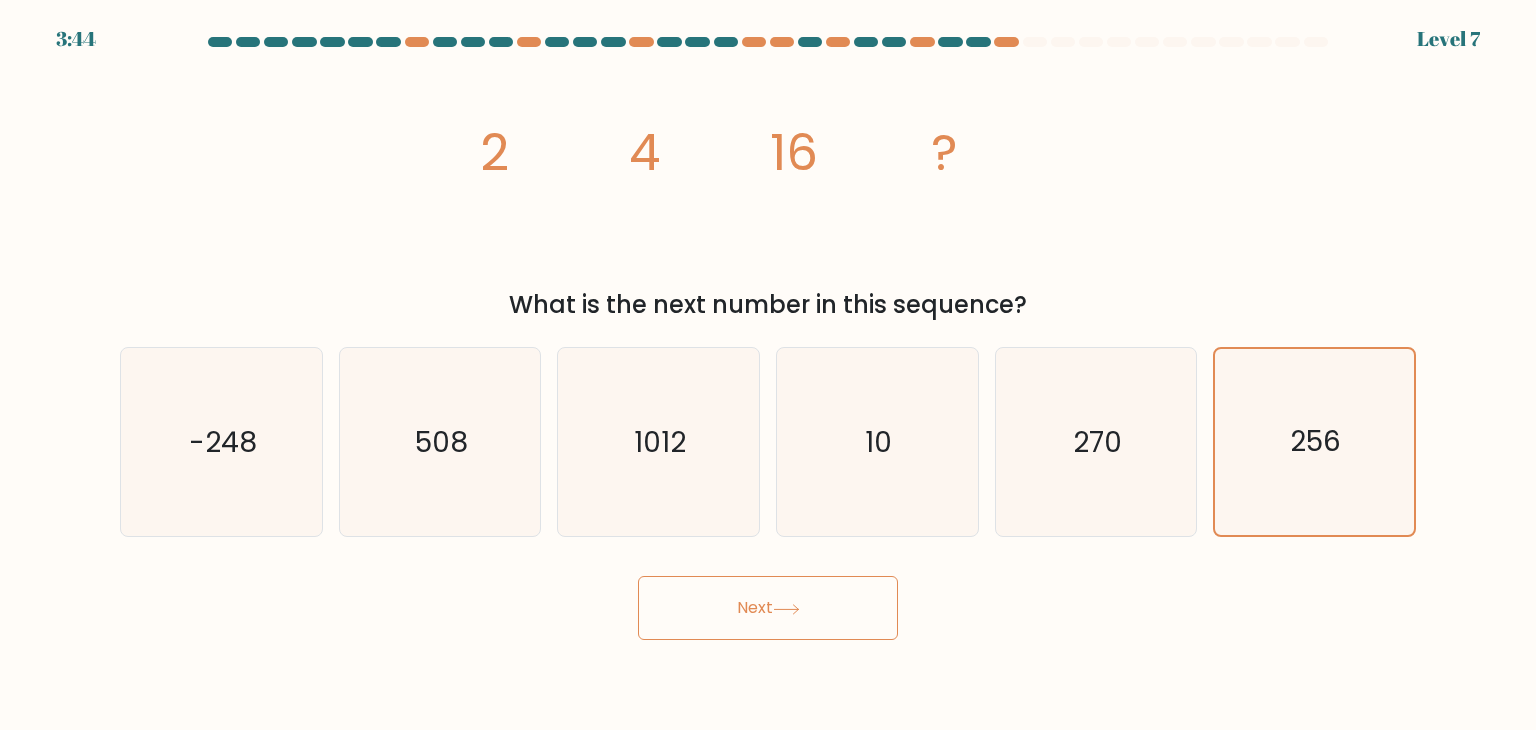 click on "Next" at bounding box center [768, 608] 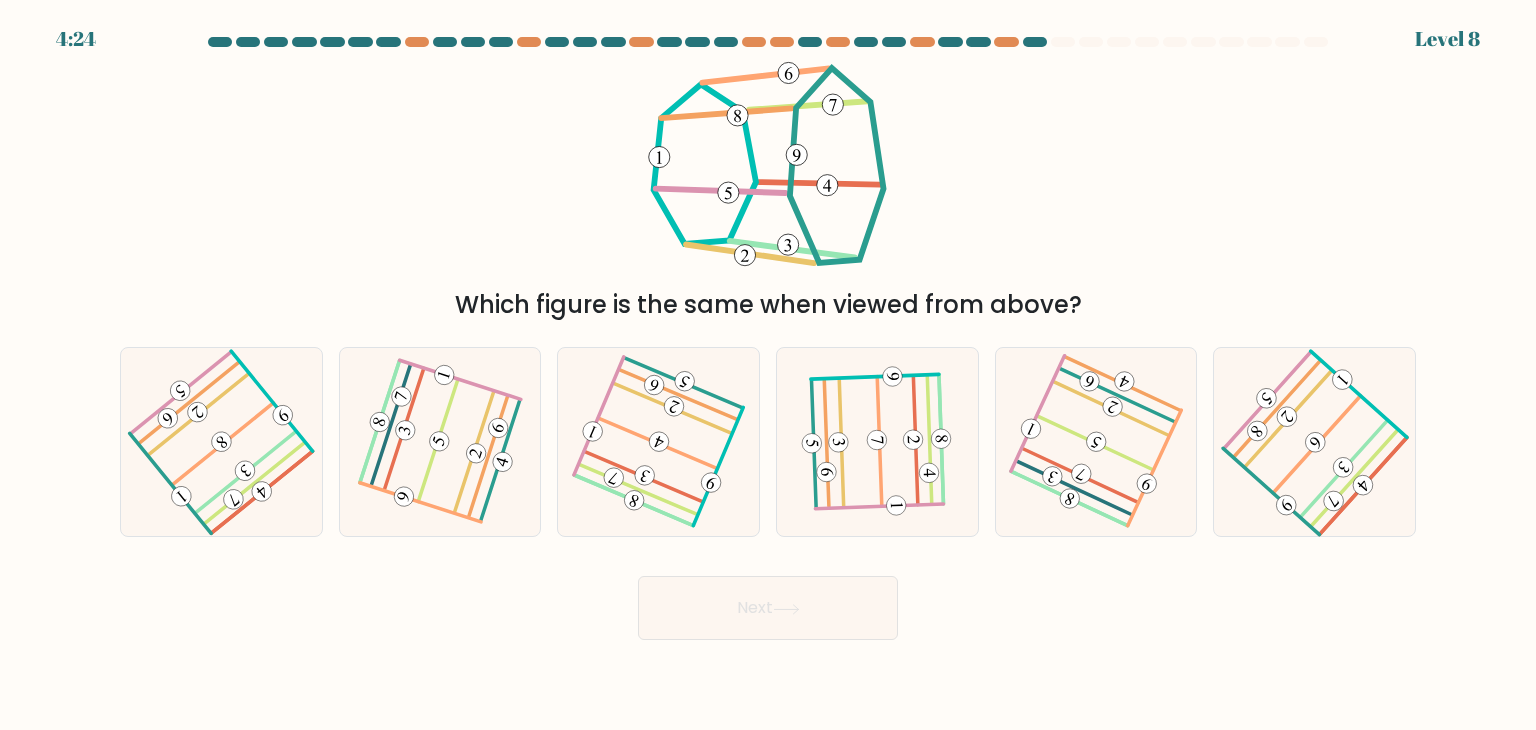drag, startPoint x: 468, startPoint y: 305, endPoint x: 1140, endPoint y: 303, distance: 672.003 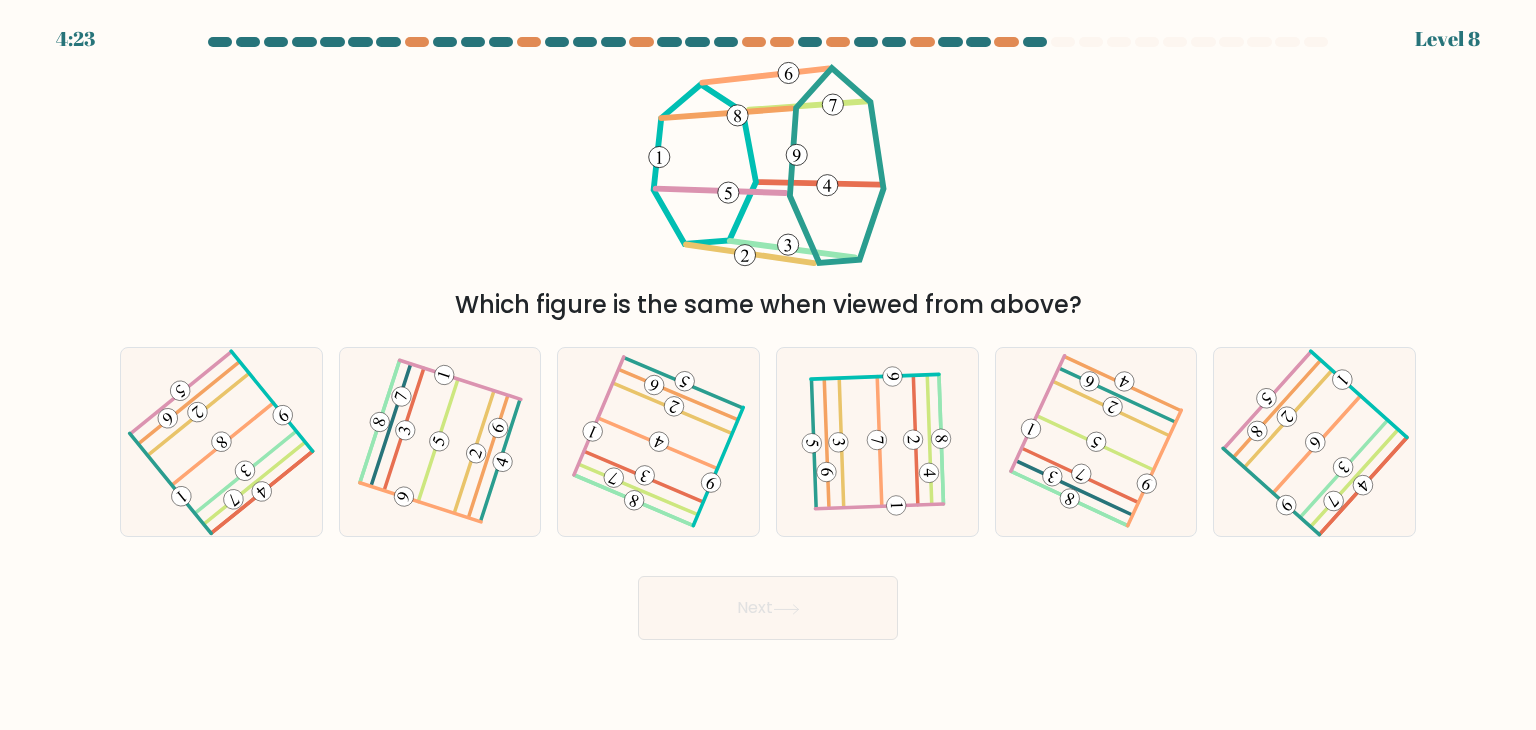 click on "Which figure is the same when viewed from above?" at bounding box center (768, 191) 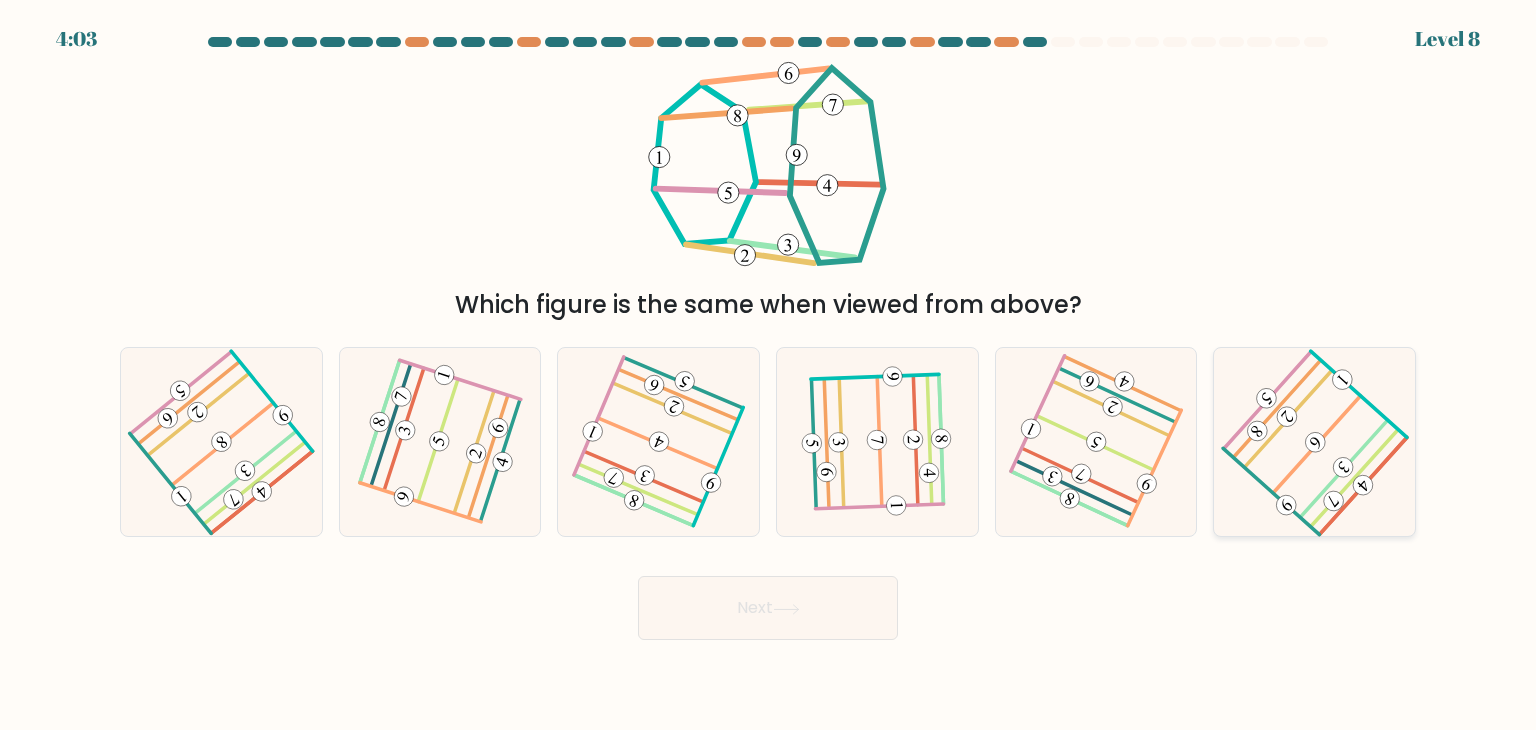click 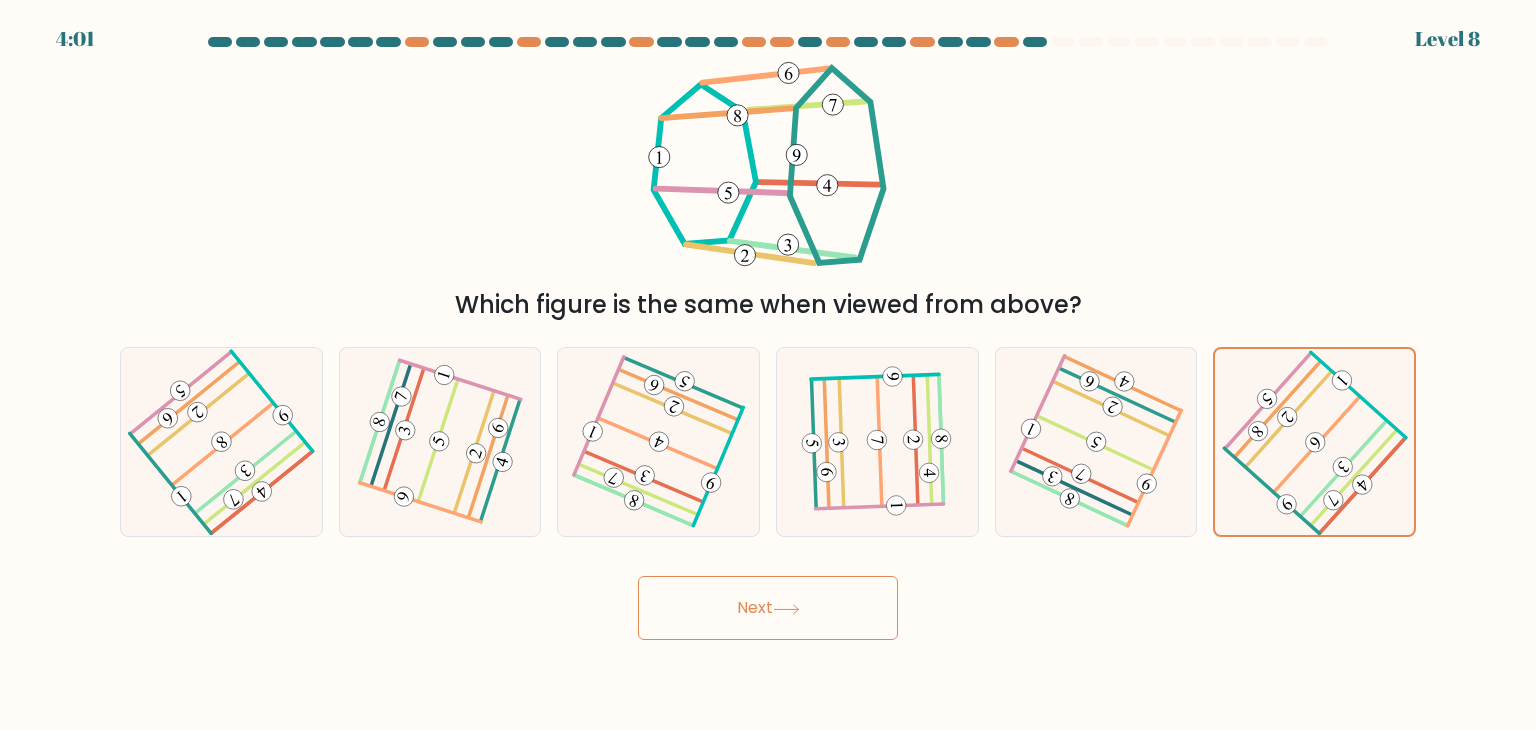 click on "Next" at bounding box center [768, 608] 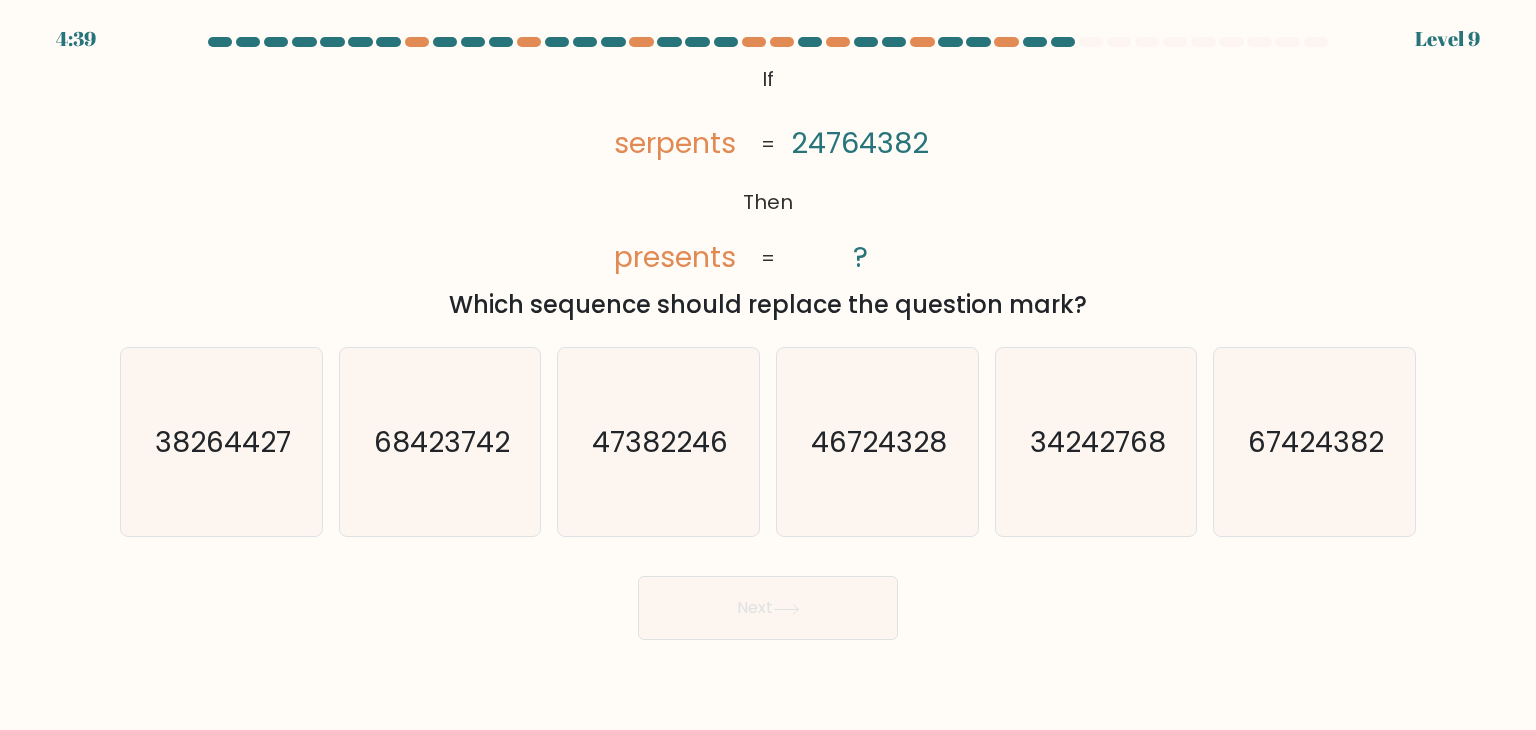 drag, startPoint x: 660, startPoint y: 449, endPoint x: 801, endPoint y: 607, distance: 211.76639 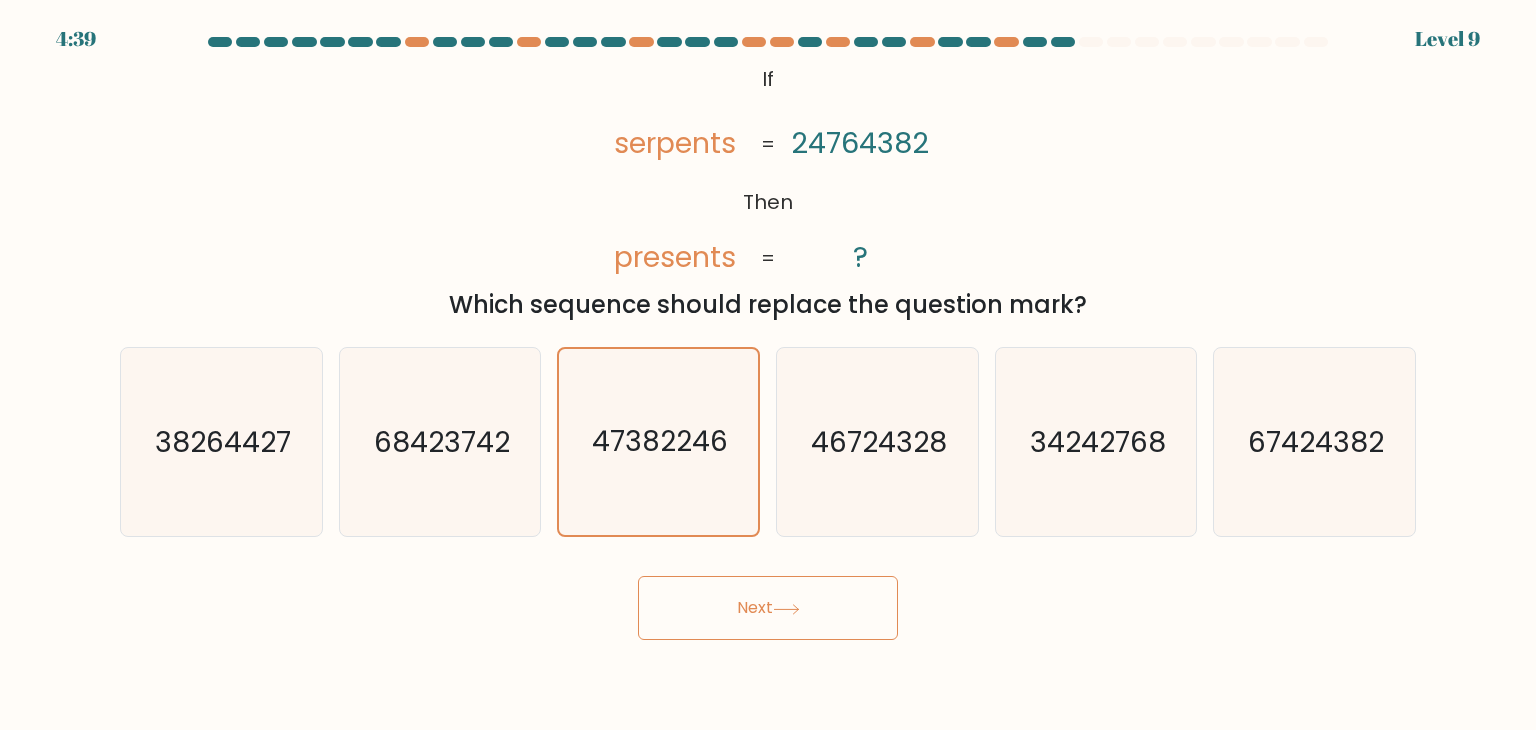 click 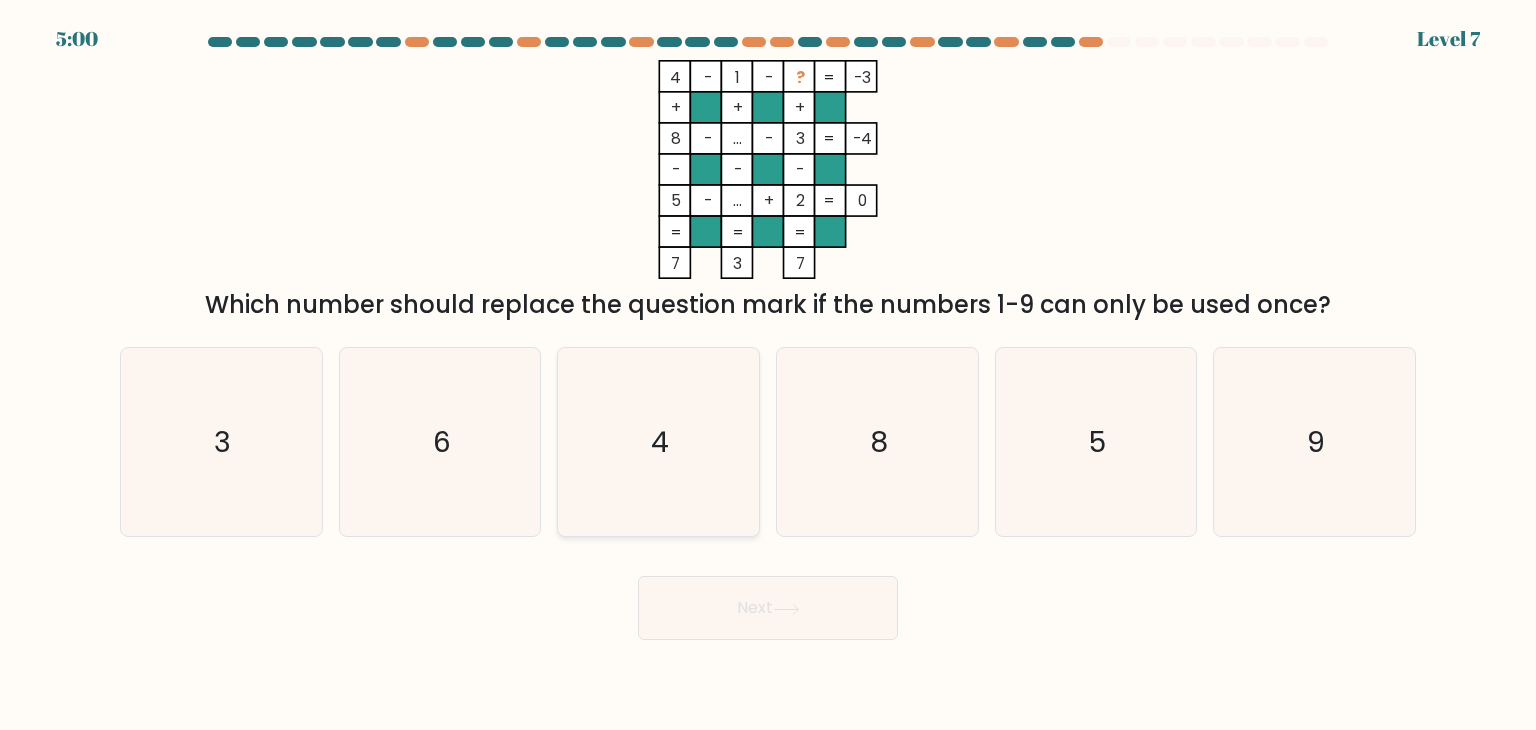 drag, startPoint x: 394, startPoint y: 429, endPoint x: 577, endPoint y: 531, distance: 209.50656 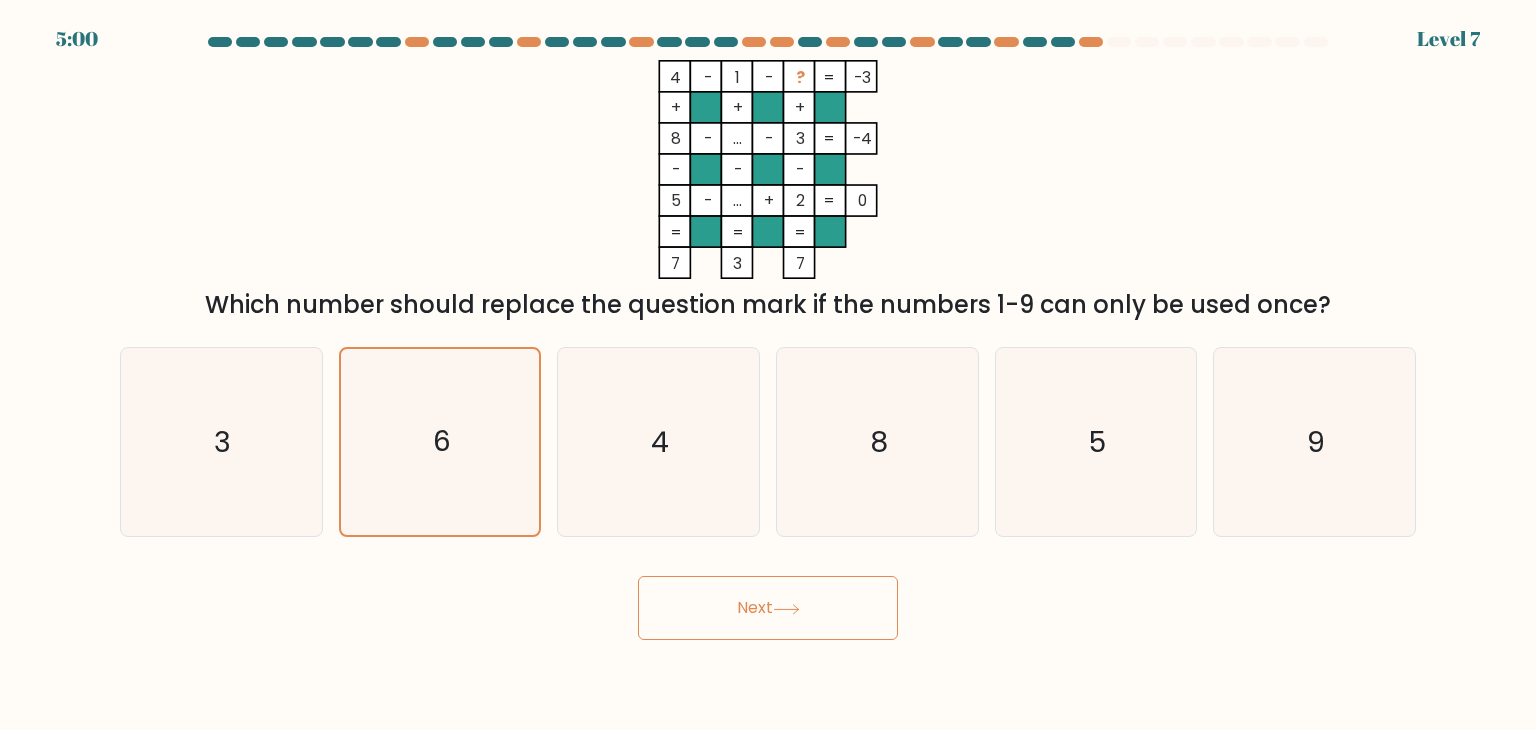 click on "Next" at bounding box center (768, 608) 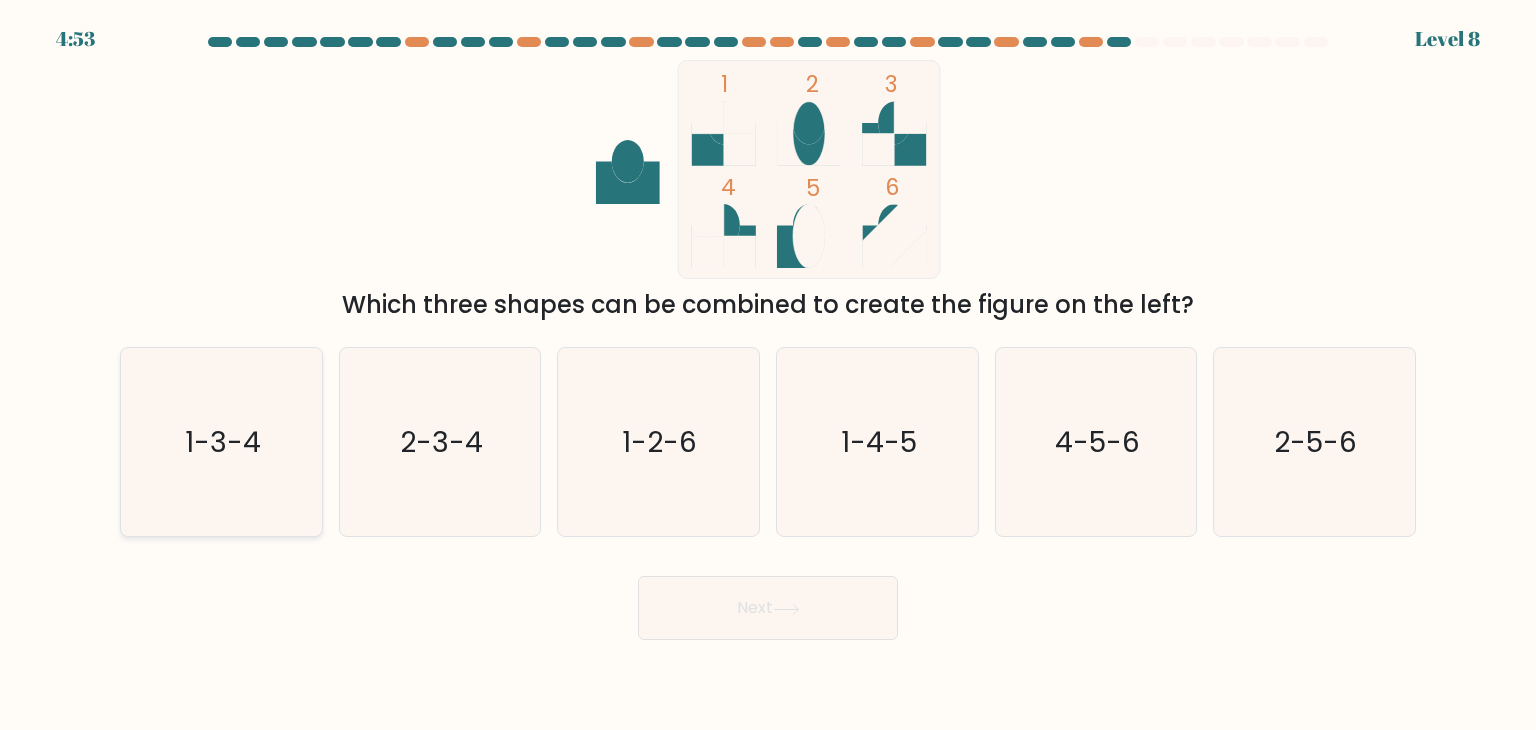 click on "1-3-4" 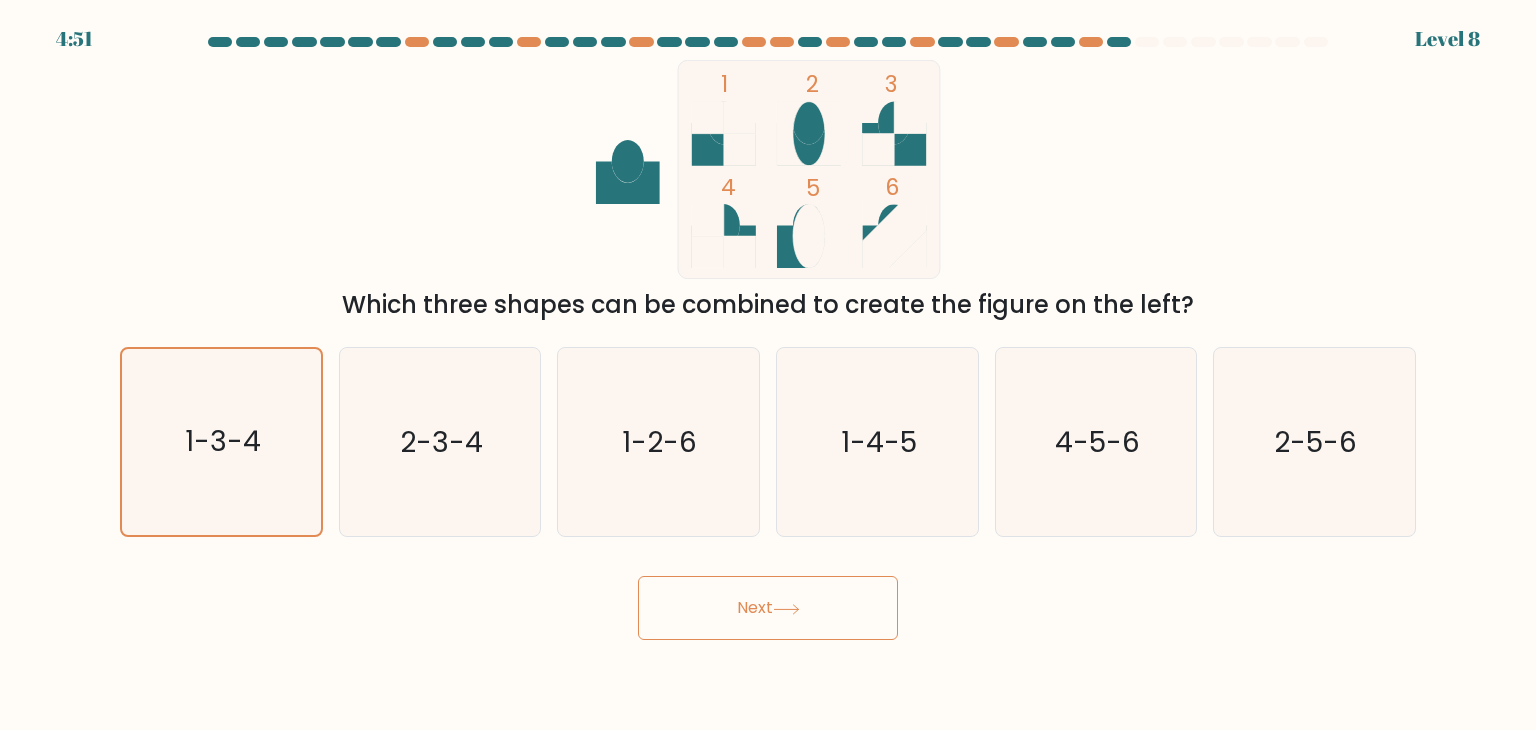 click on "Next" at bounding box center [768, 608] 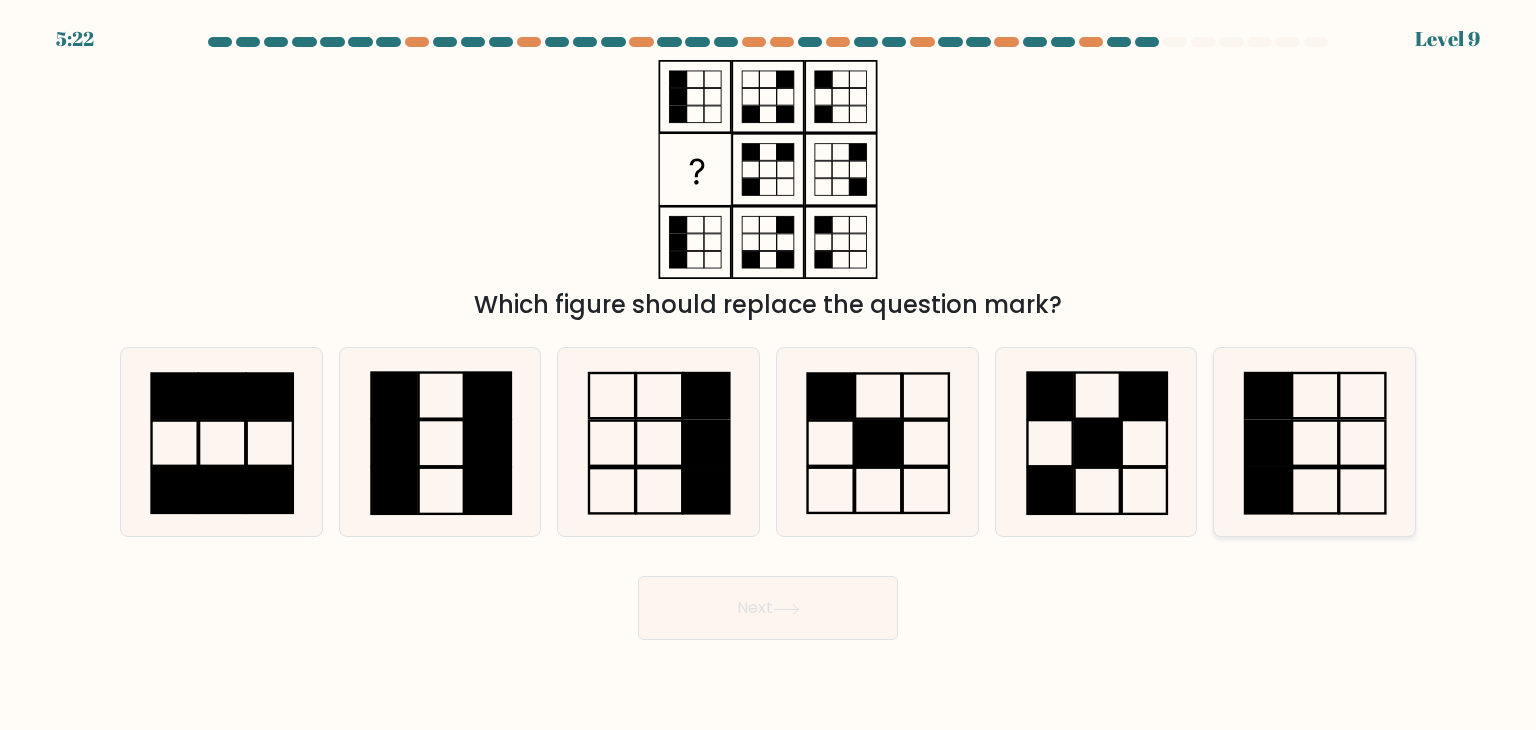 drag, startPoint x: 1306, startPoint y: 444, endPoint x: 1300, endPoint y: 456, distance: 13.416408 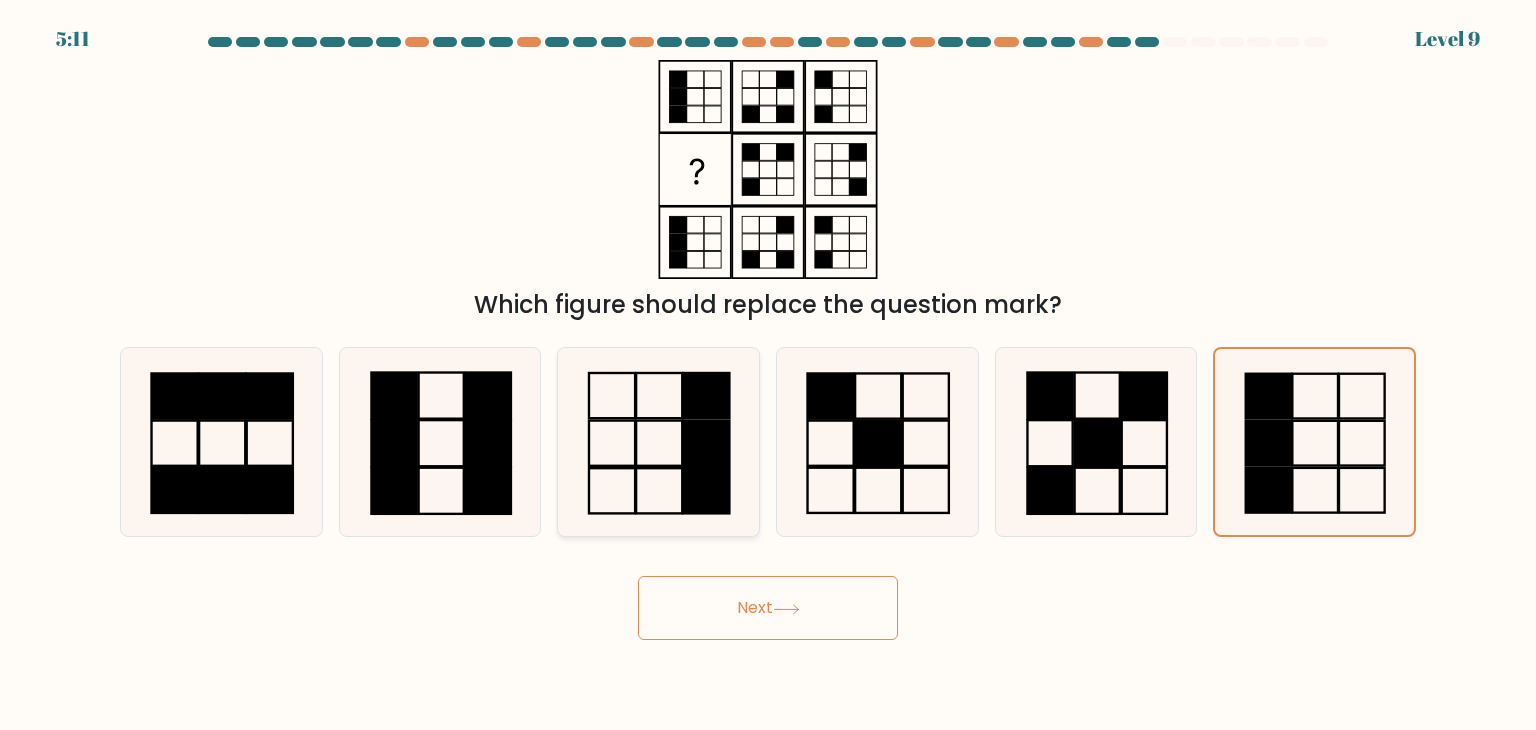 click 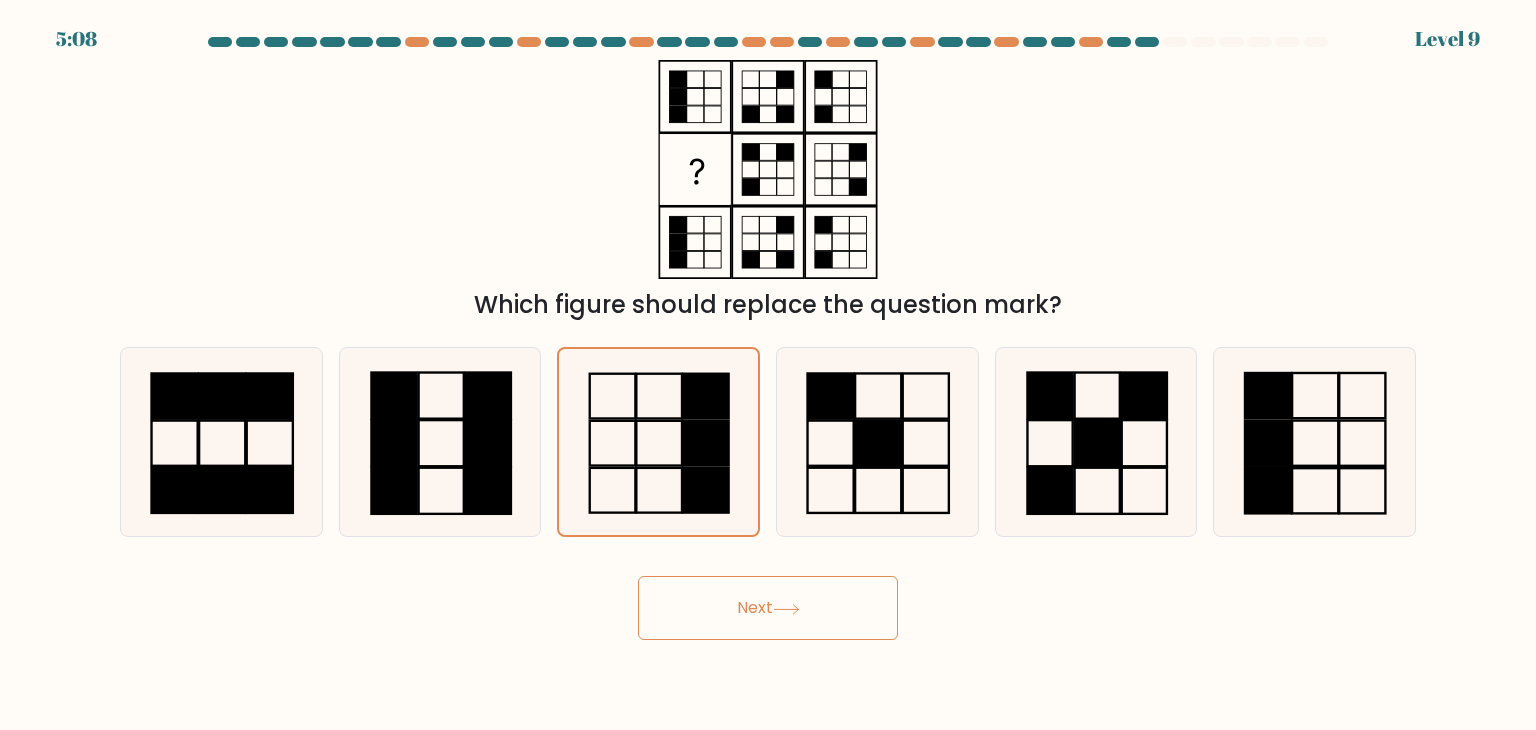 click on "Next" at bounding box center (768, 608) 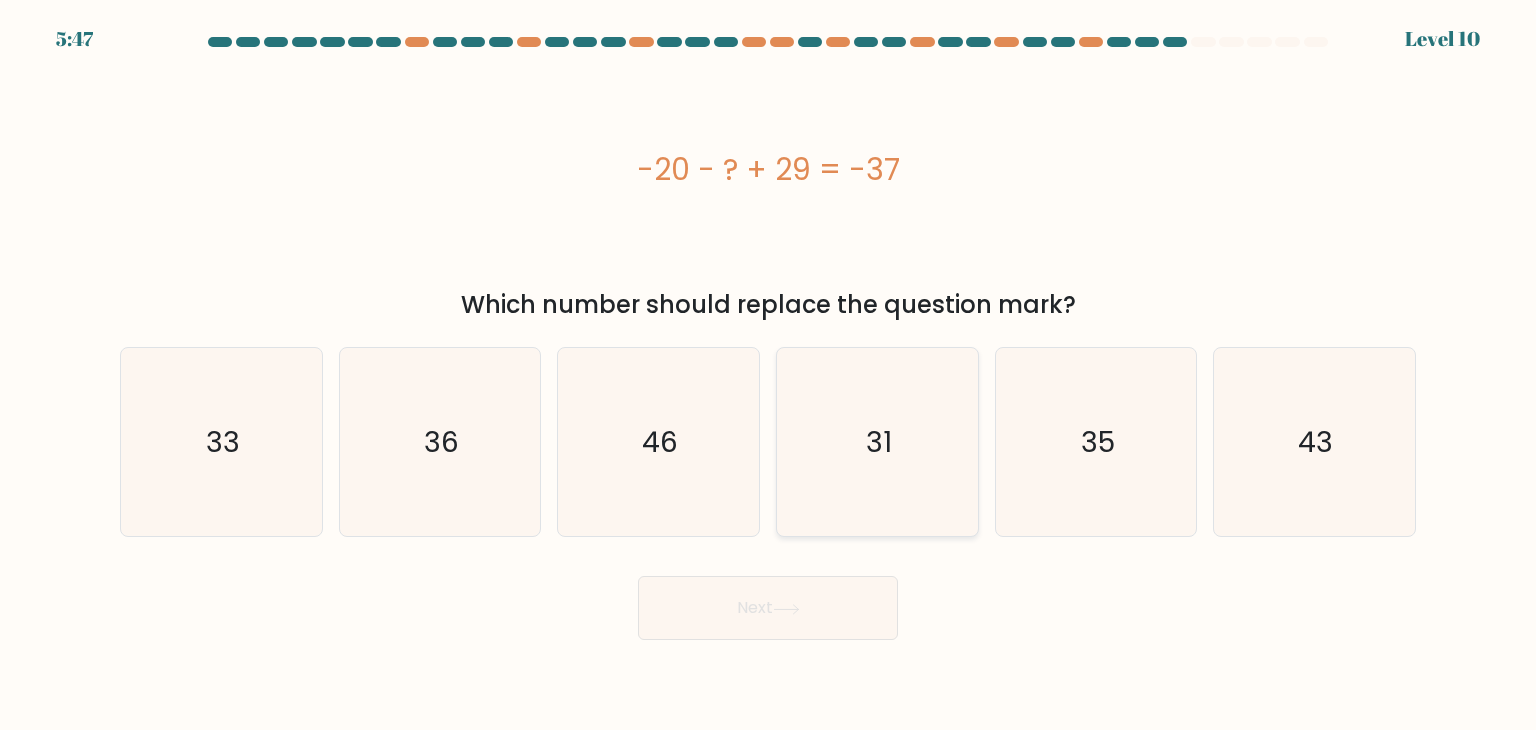 click on "31" 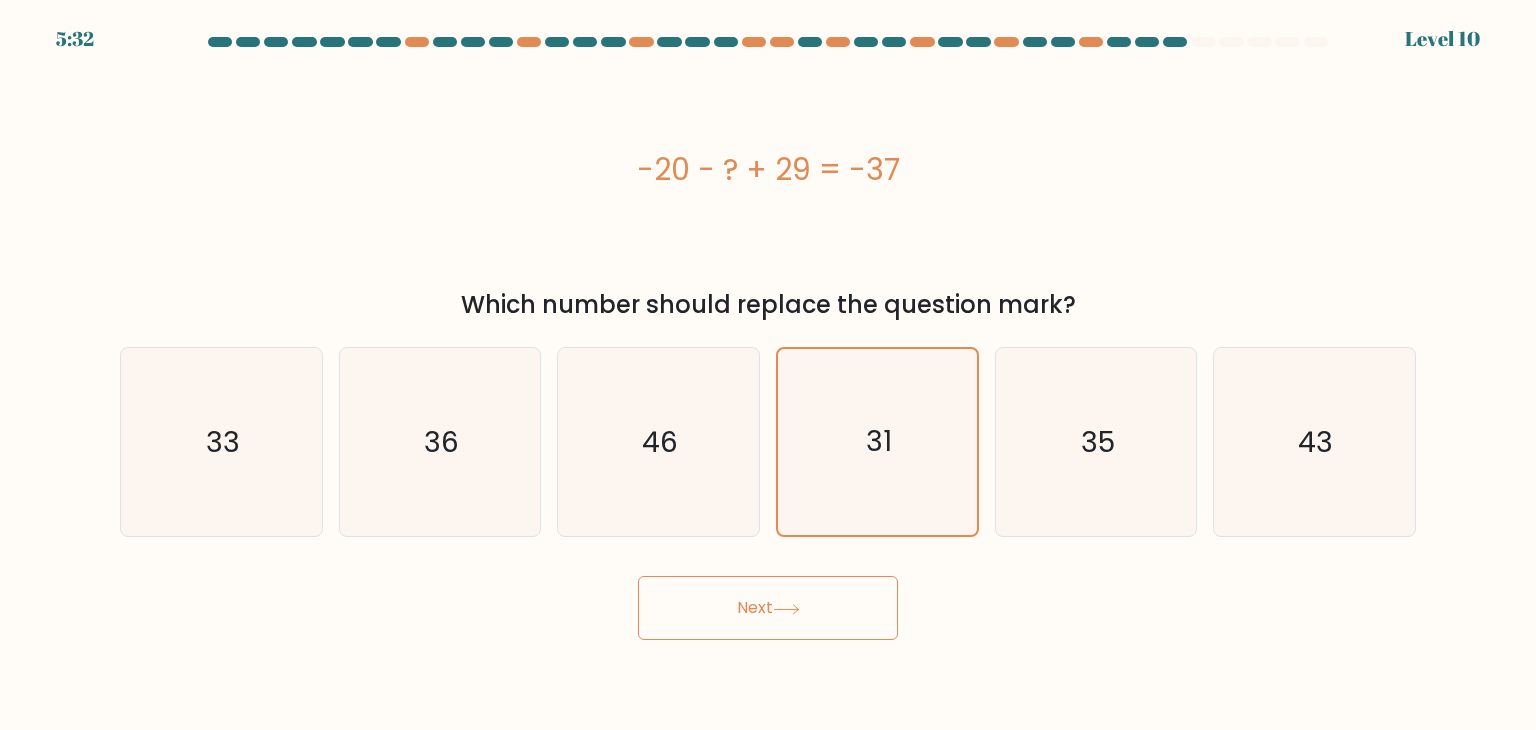 click on "Next" at bounding box center (768, 608) 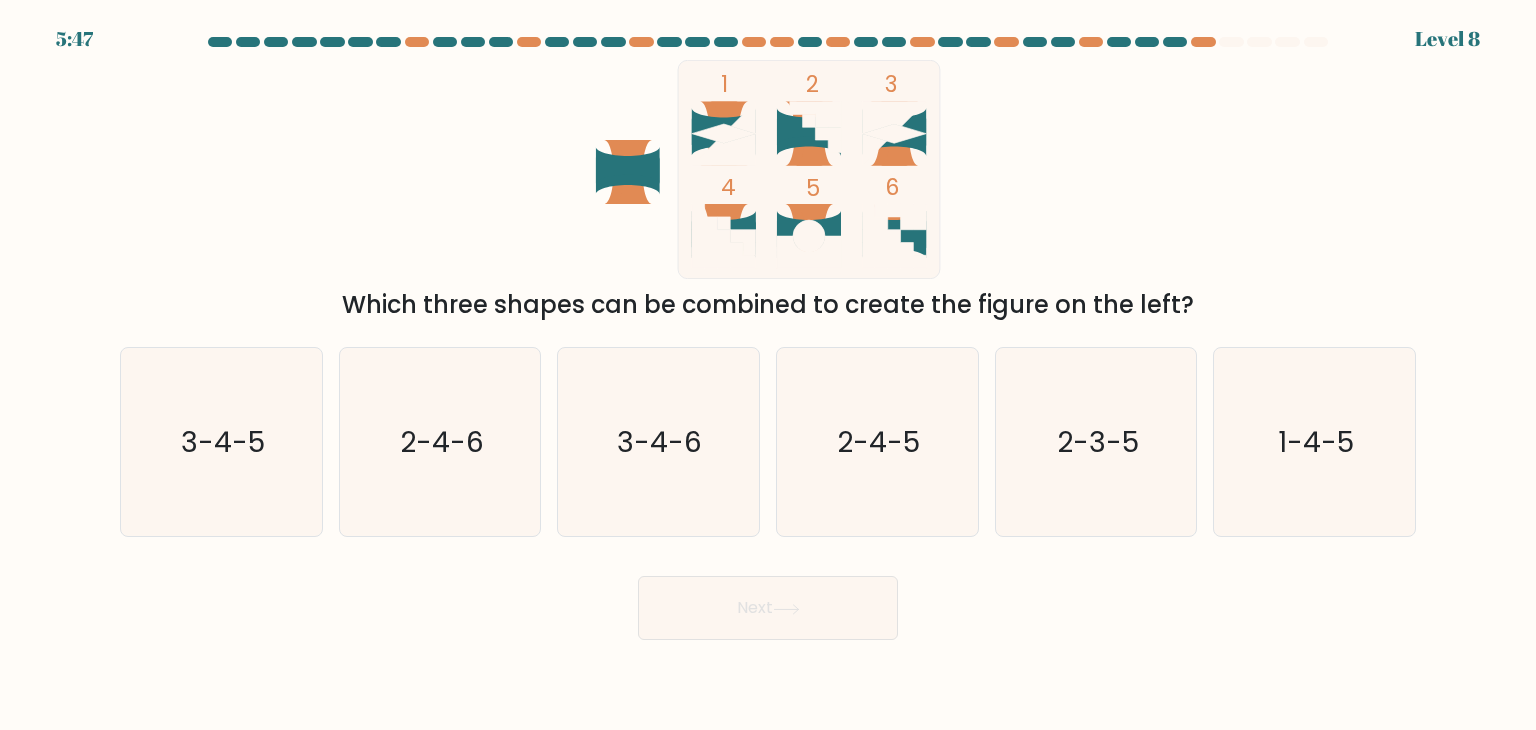 click 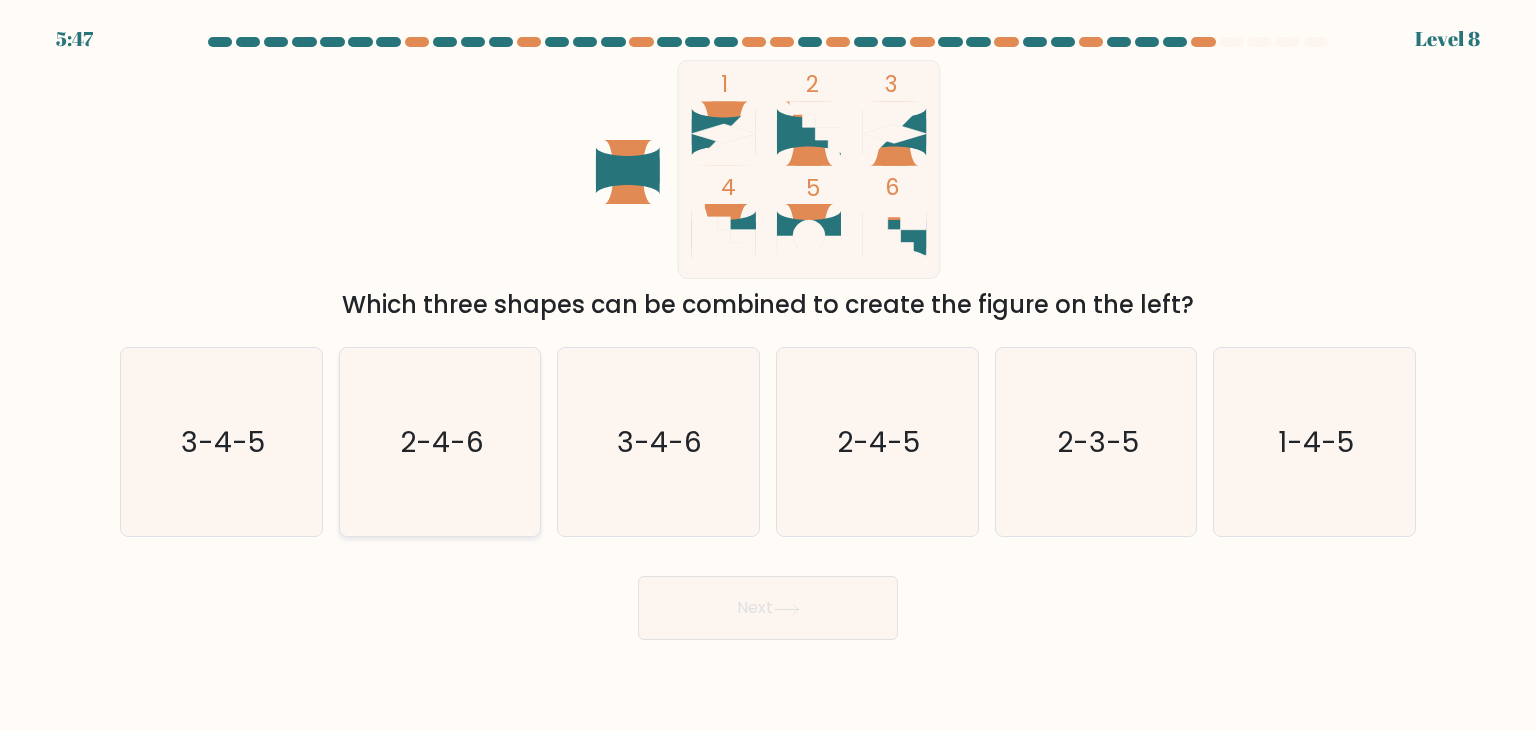 click on "2-4-6" 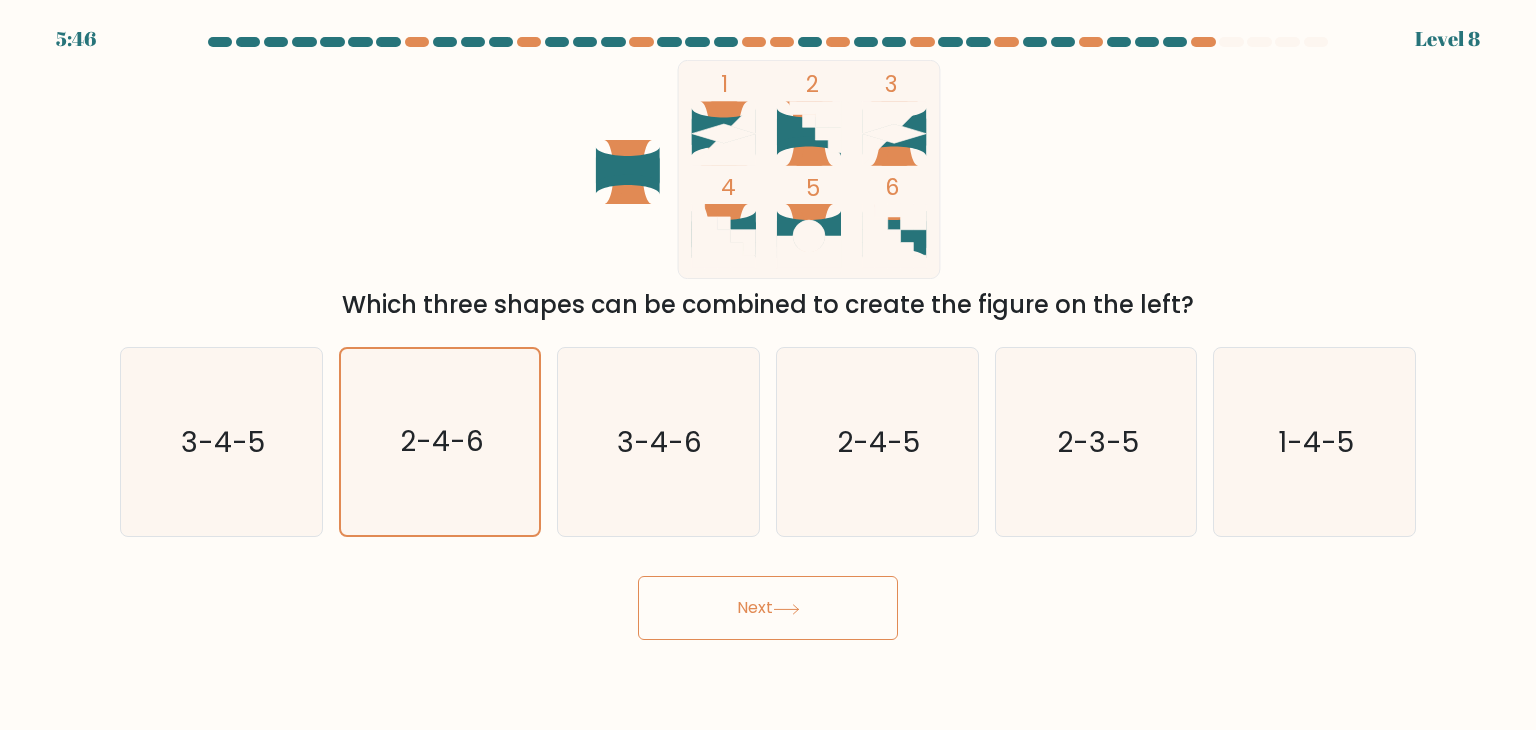 click on "Next" at bounding box center [768, 608] 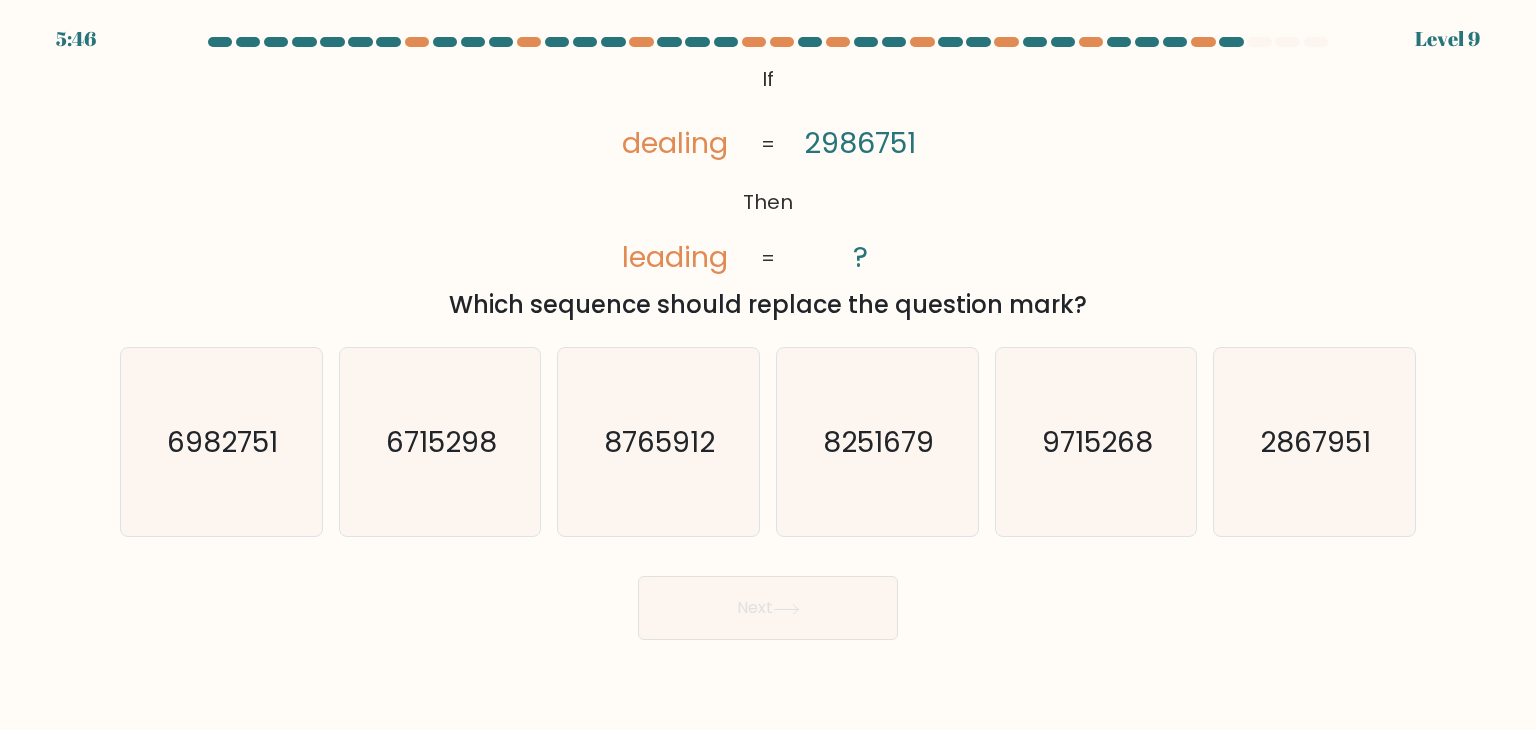 click on "Next" at bounding box center [768, 608] 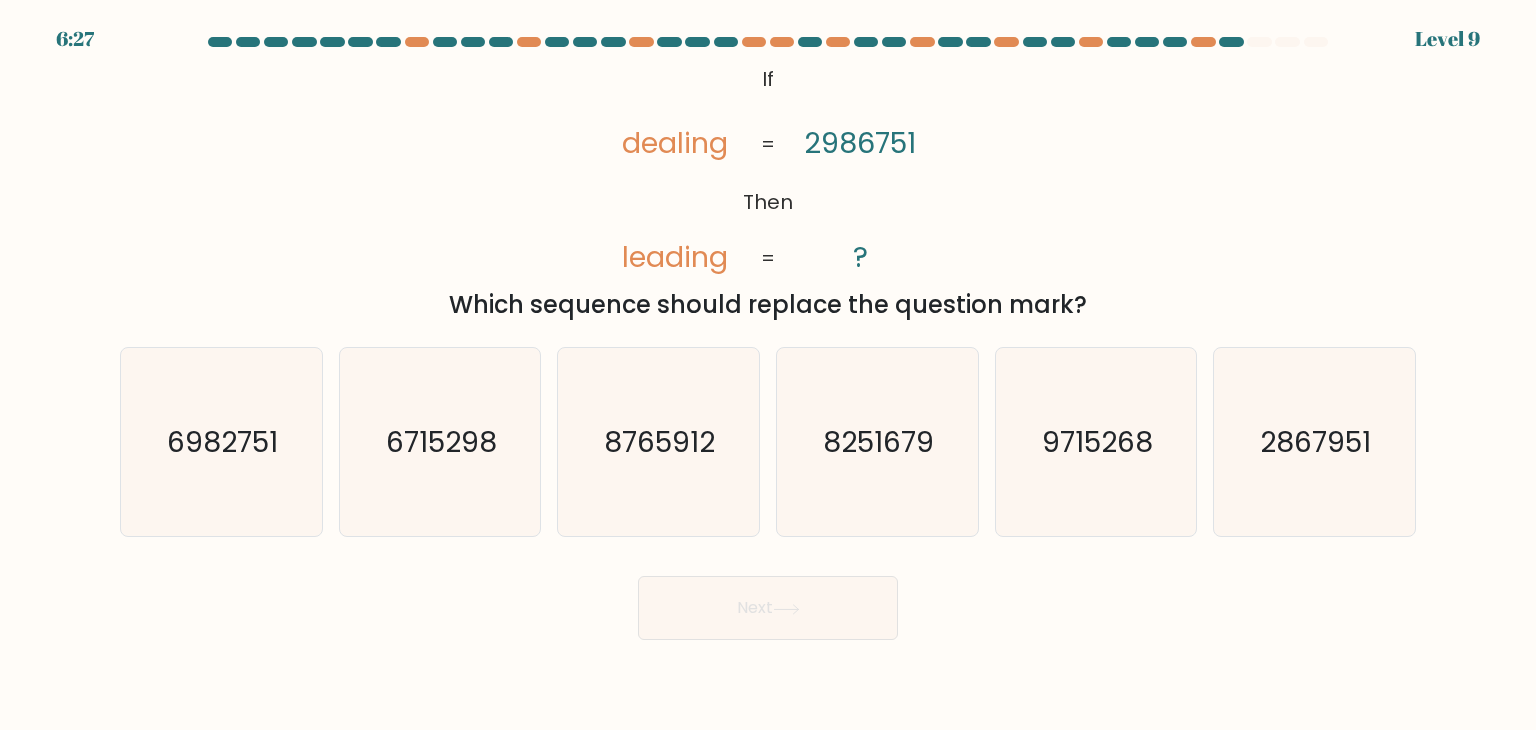 click on "@import url('https://fonts.googleapis.com/css?family=Abril+Fatface:400,100,100italic,300,300italic,400italic,500,500italic,700,700italic,900,900italic');           If       Then       dealing       leading       2986751       ?       =       =
Which sequence should replace the question mark?" at bounding box center (768, 191) 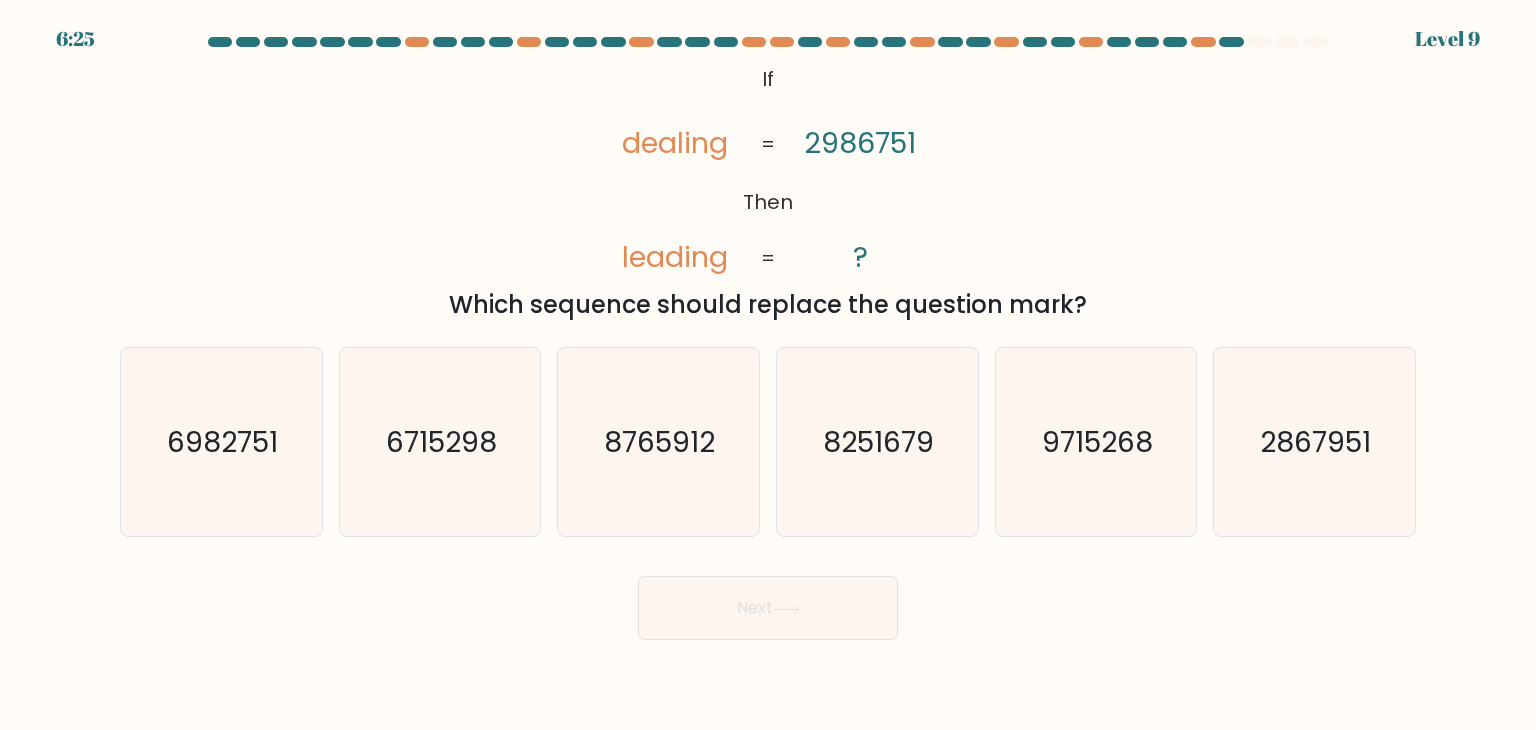 drag, startPoint x: 844, startPoint y: 437, endPoint x: 832, endPoint y: 561, distance: 124.57929 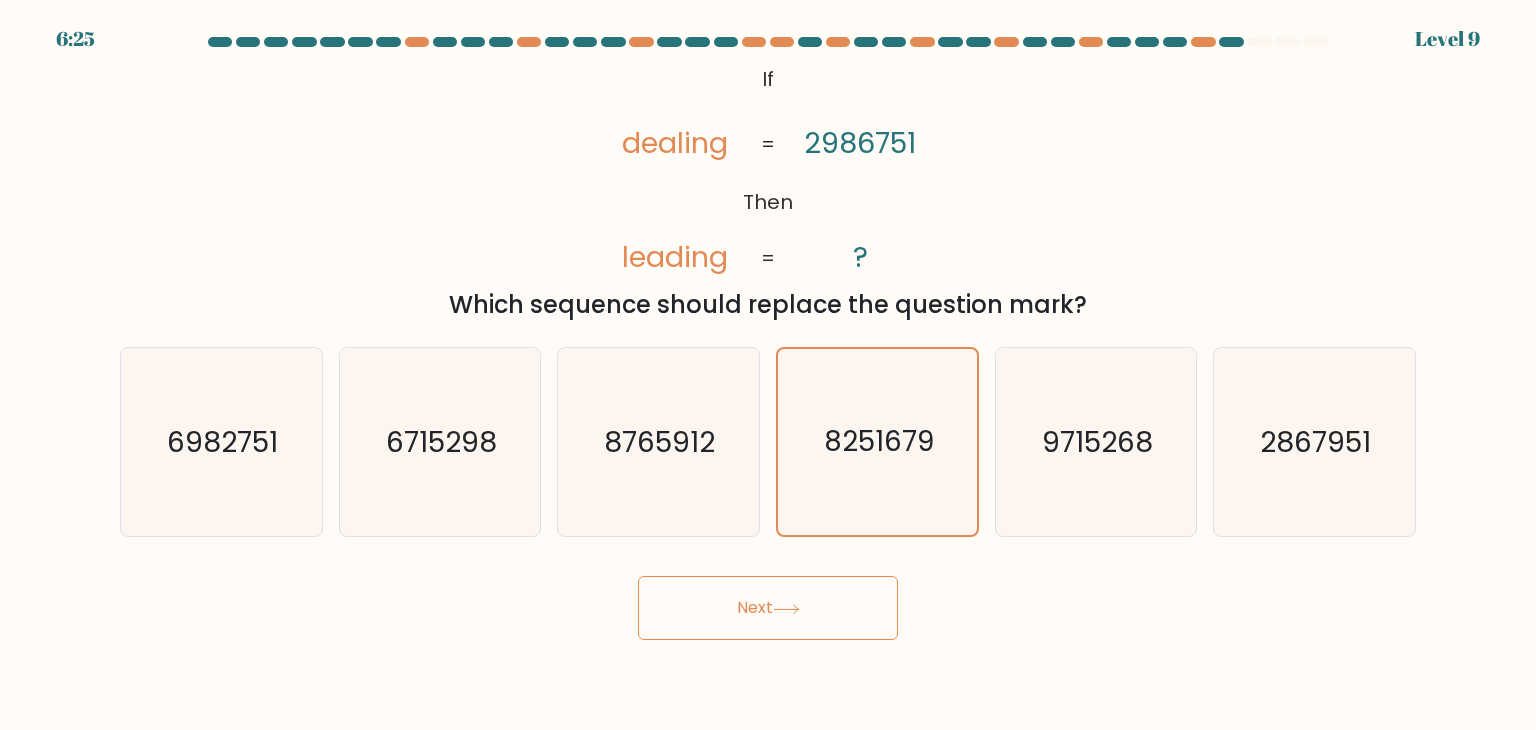 click on "Next" at bounding box center [768, 608] 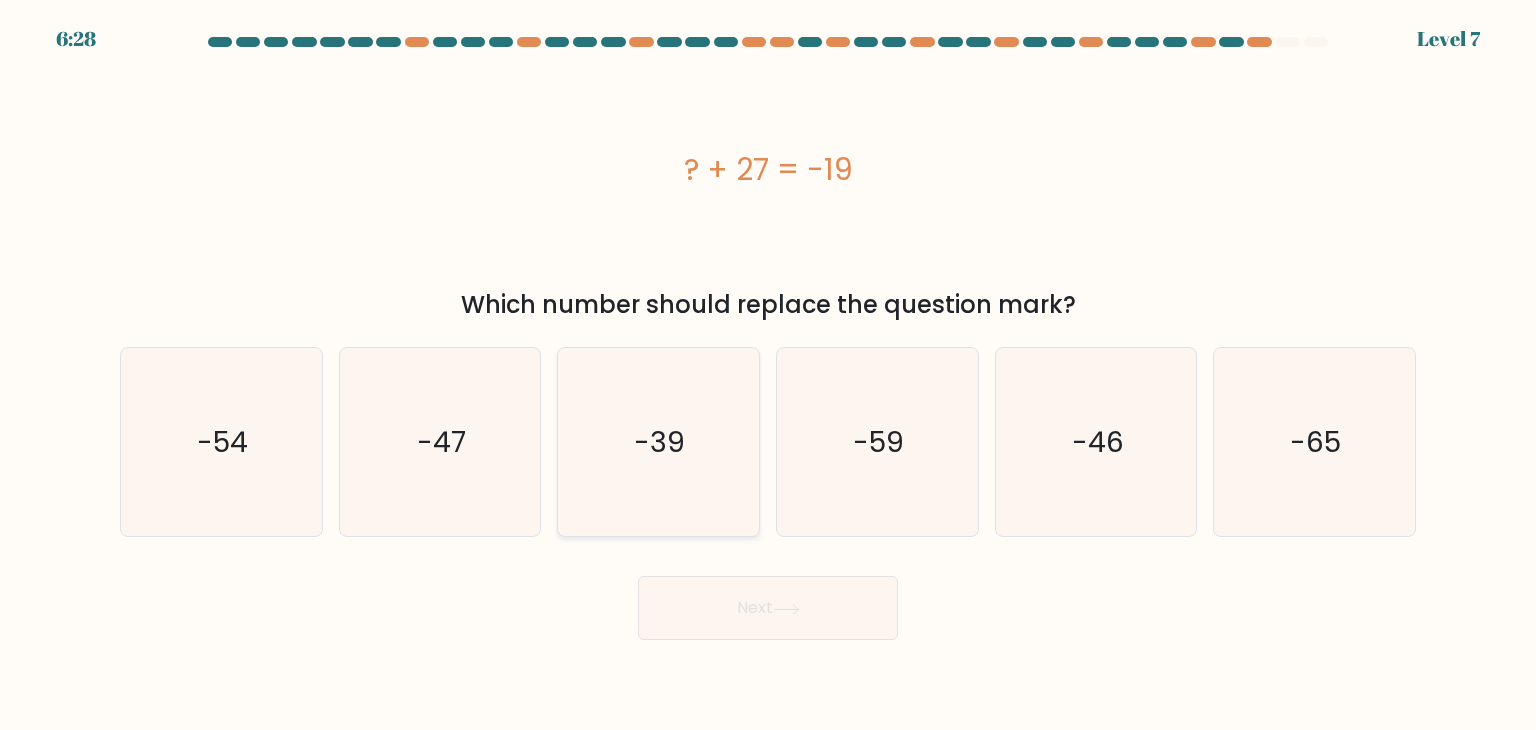 click on "-39" 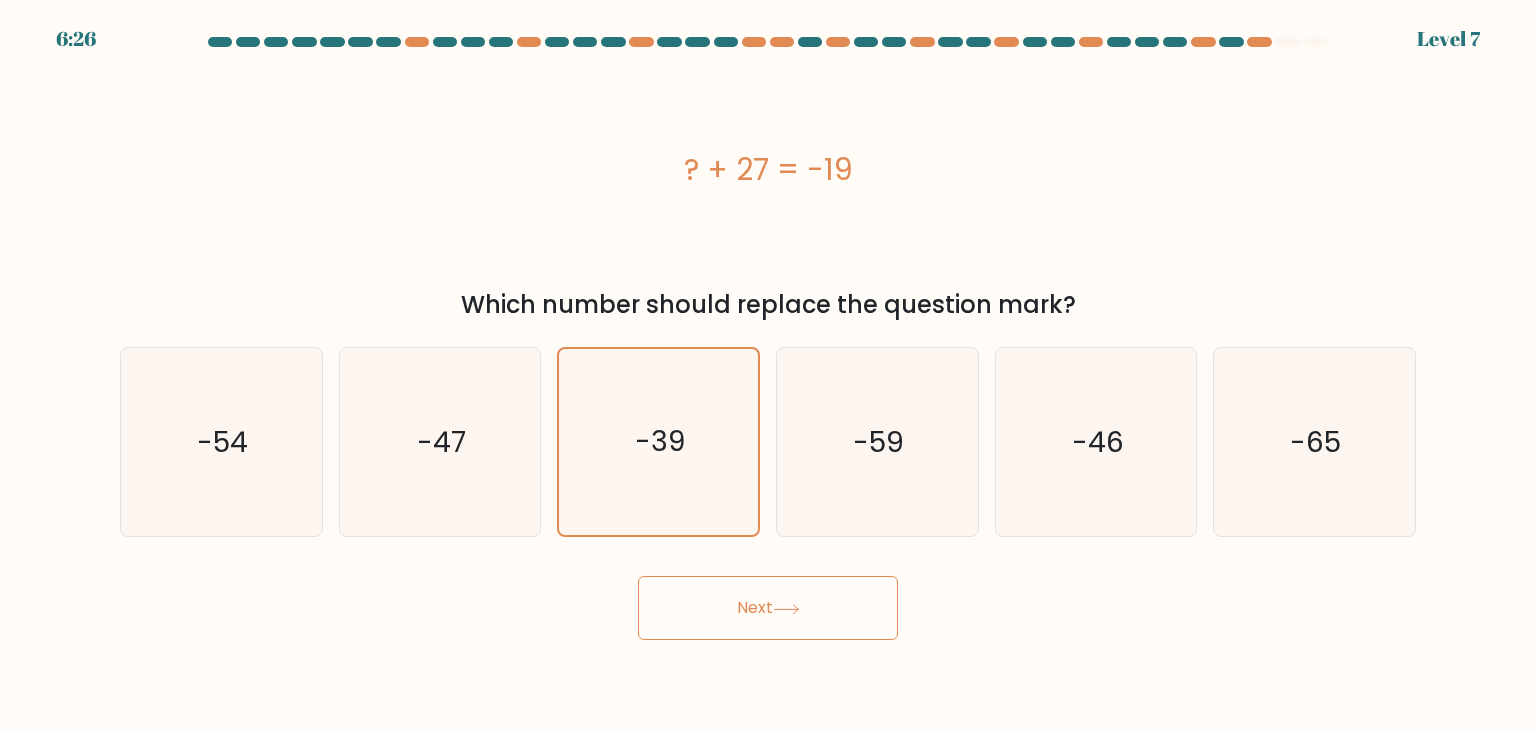 click on "Next" at bounding box center (768, 608) 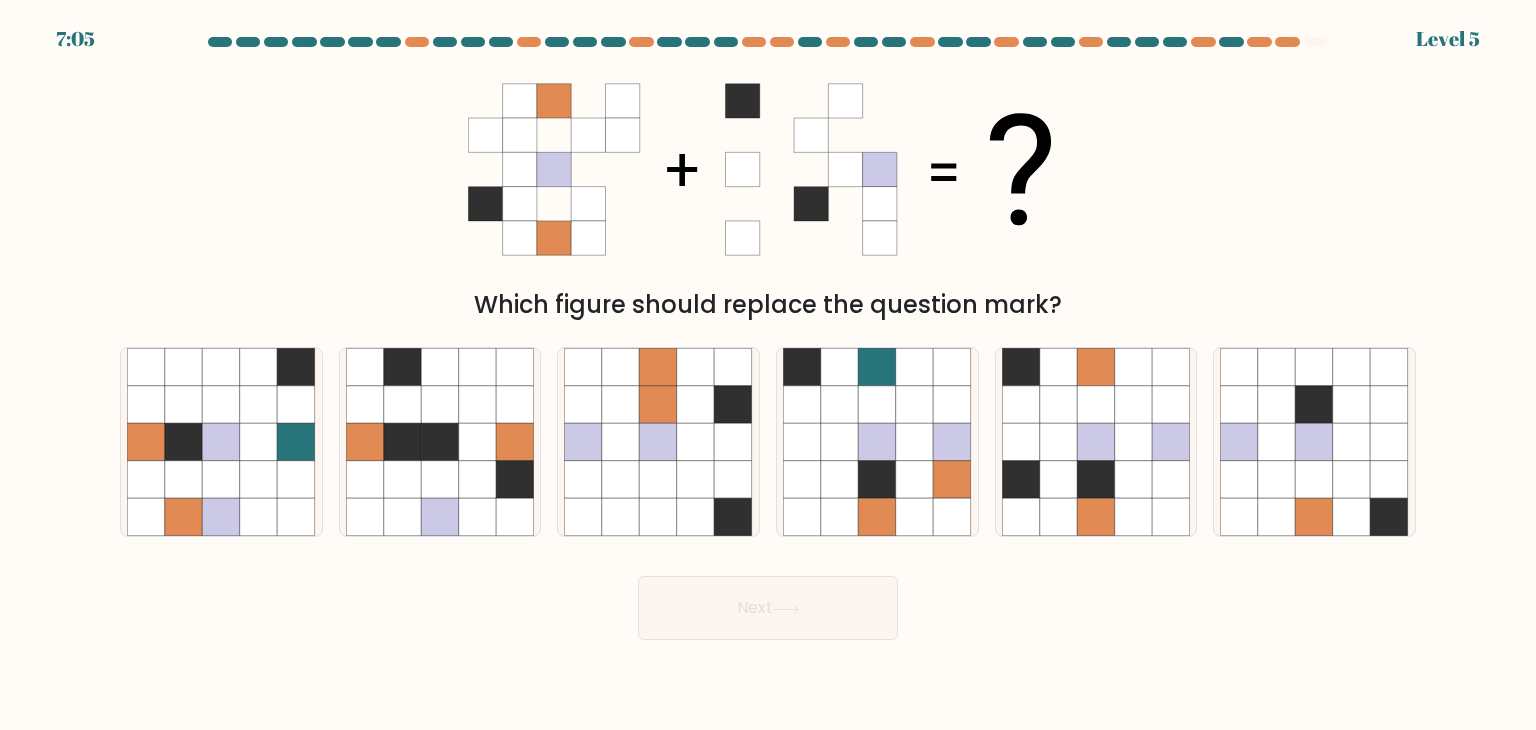 drag, startPoint x: 495, startPoint y: 313, endPoint x: 1070, endPoint y: 319, distance: 575.0313 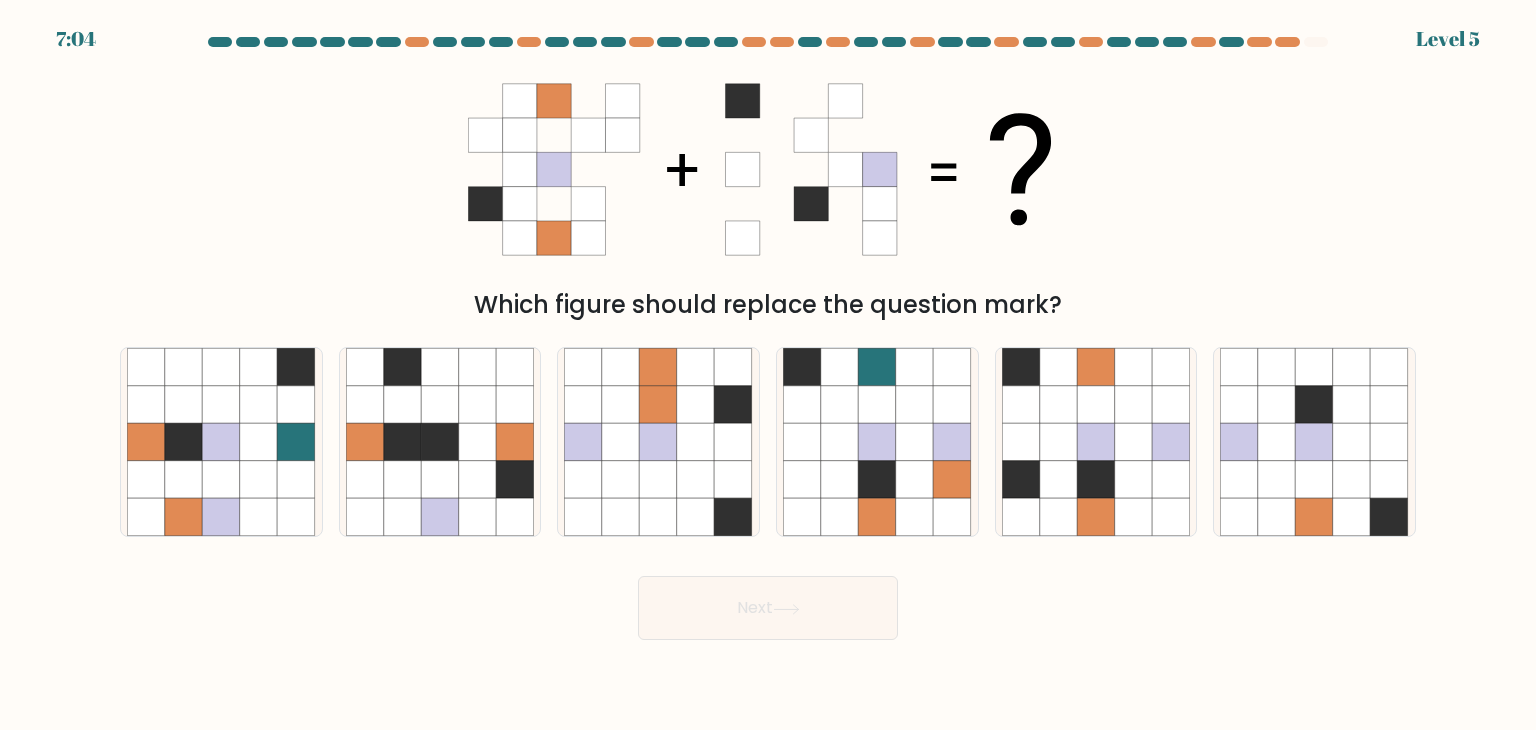 click on "Which figure should replace the question mark?" at bounding box center [768, 305] 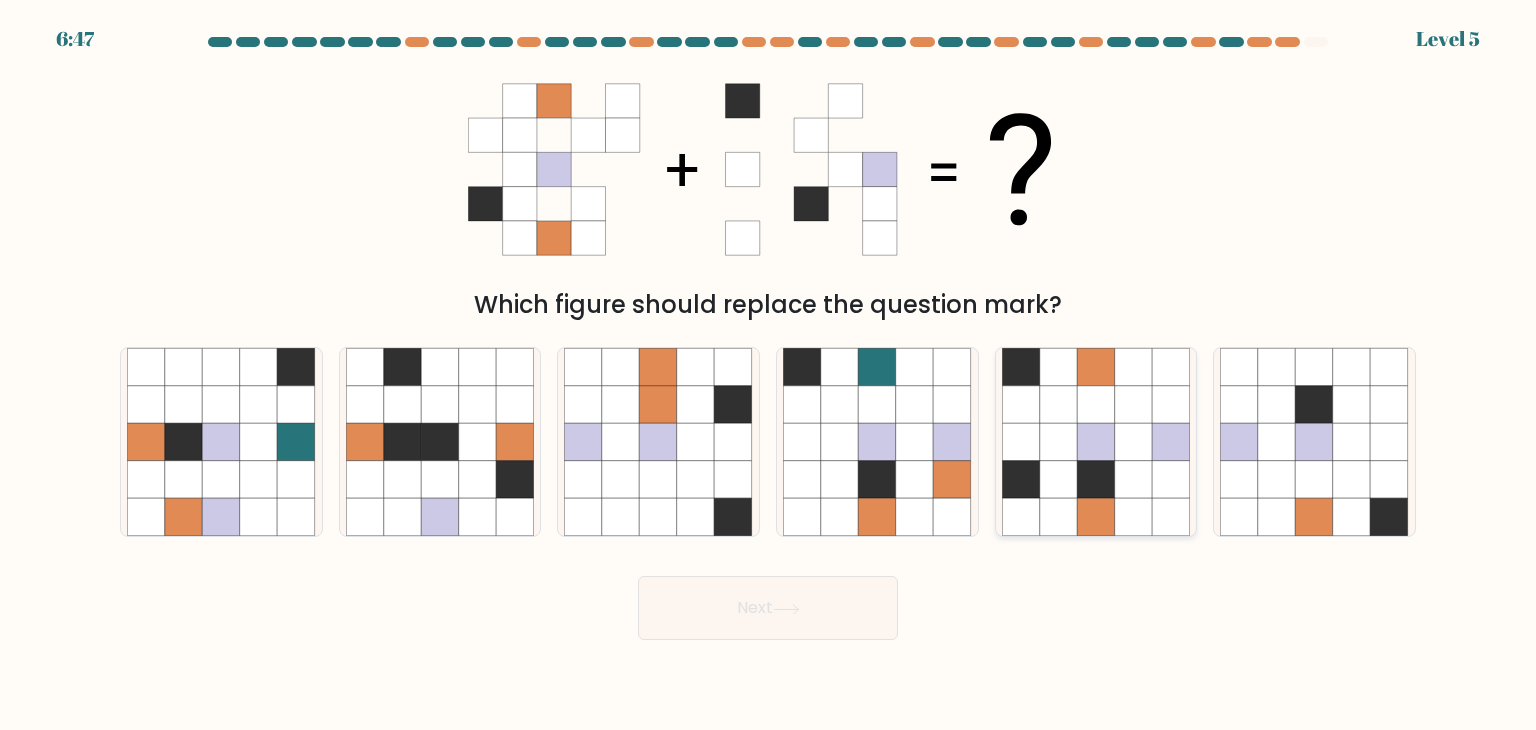 click 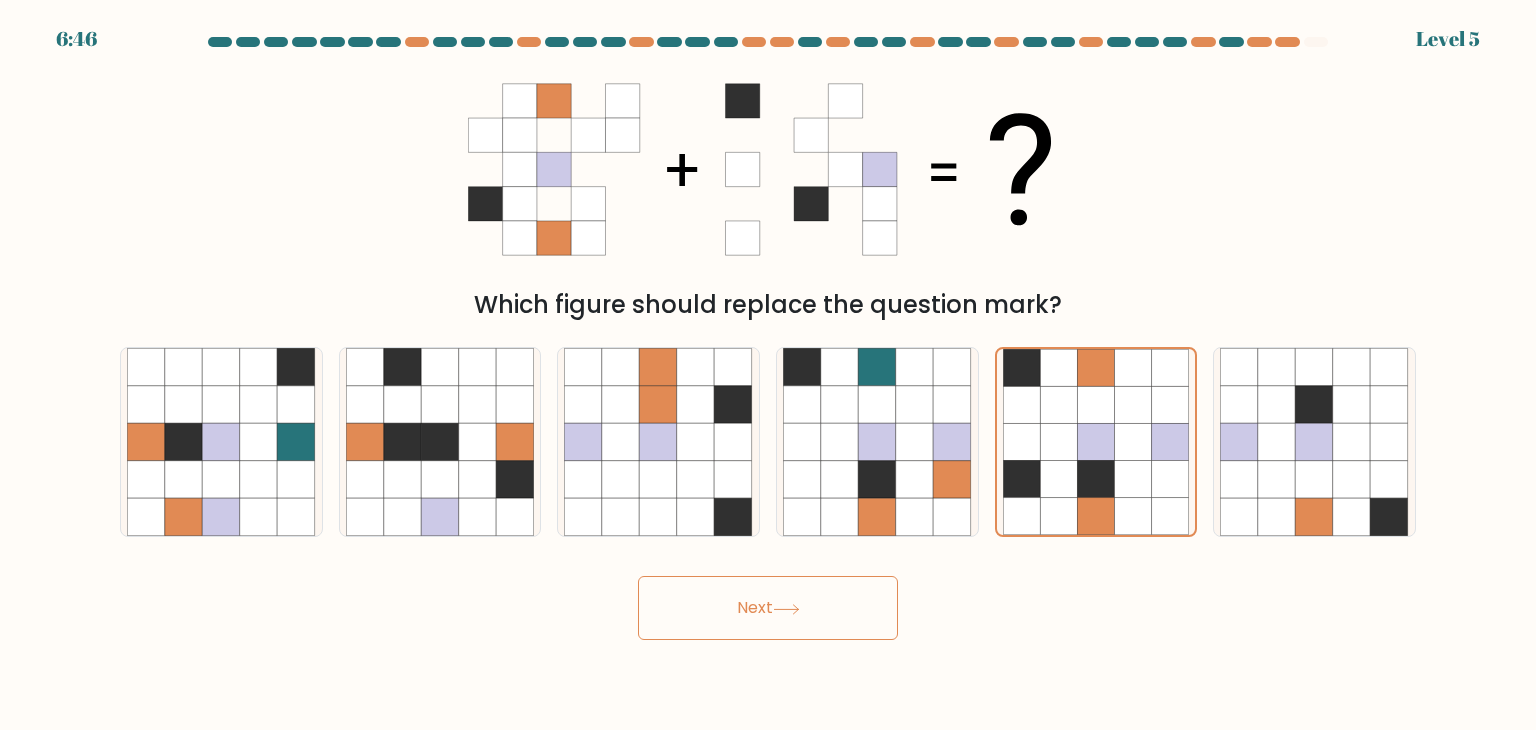 click on "Next" at bounding box center [768, 608] 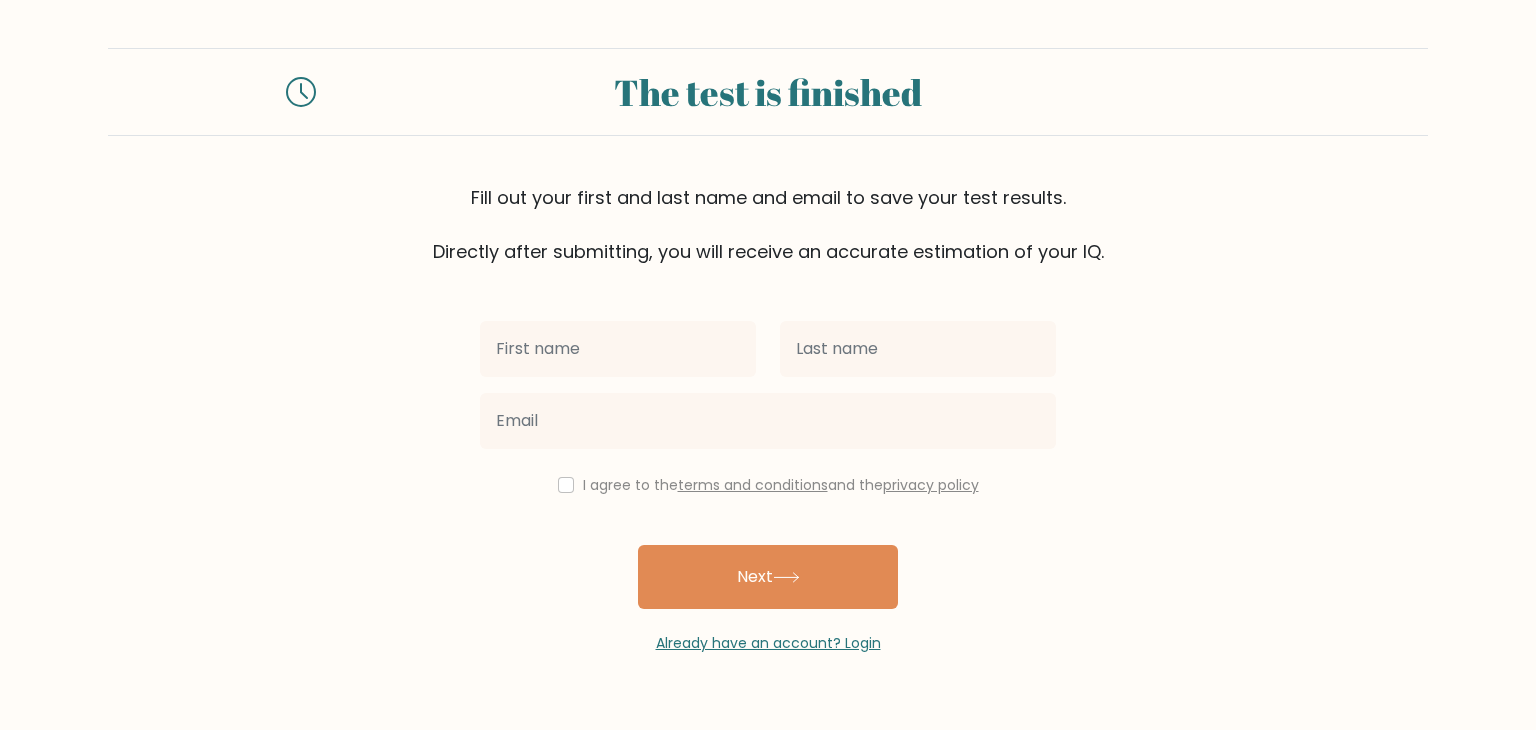 scroll, scrollTop: 0, scrollLeft: 0, axis: both 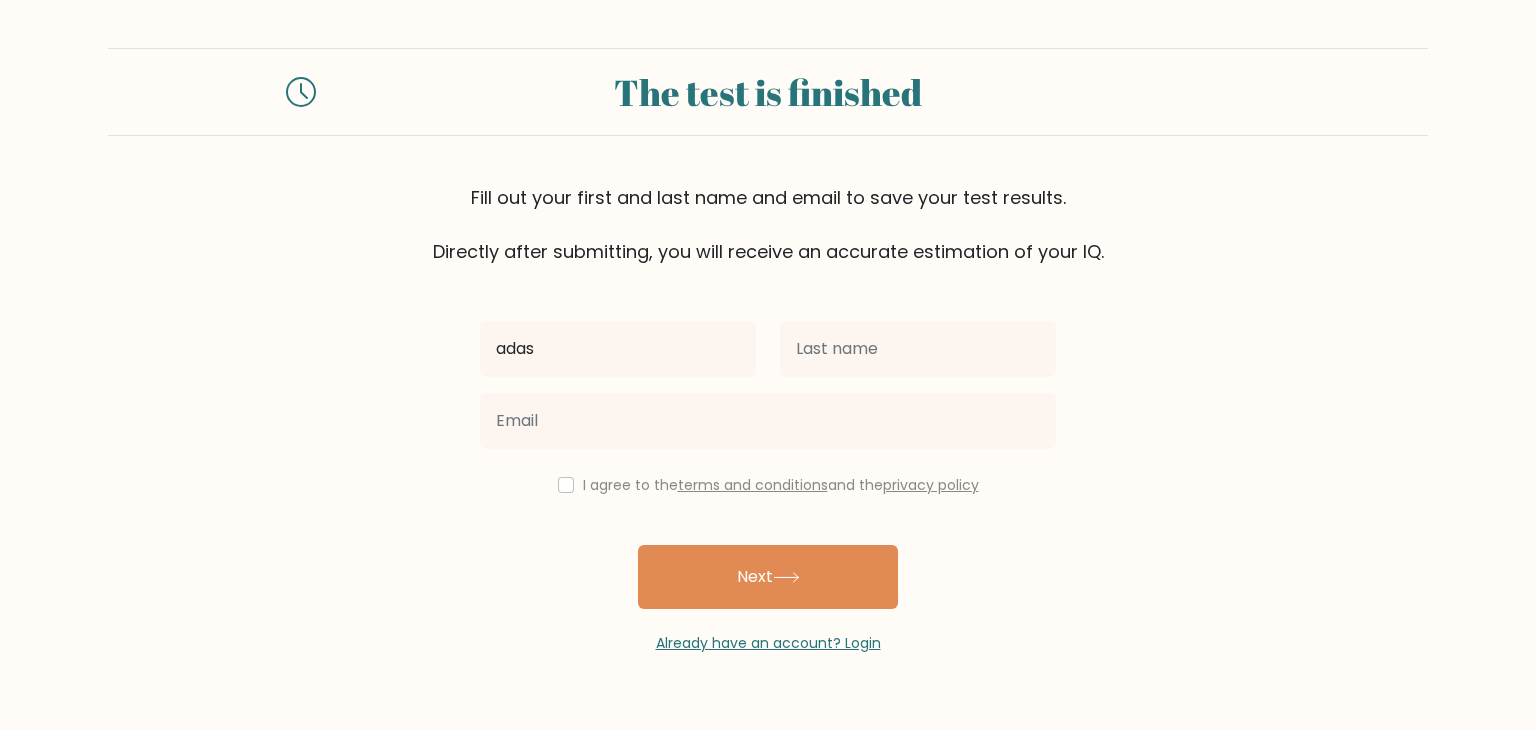 type on "adas" 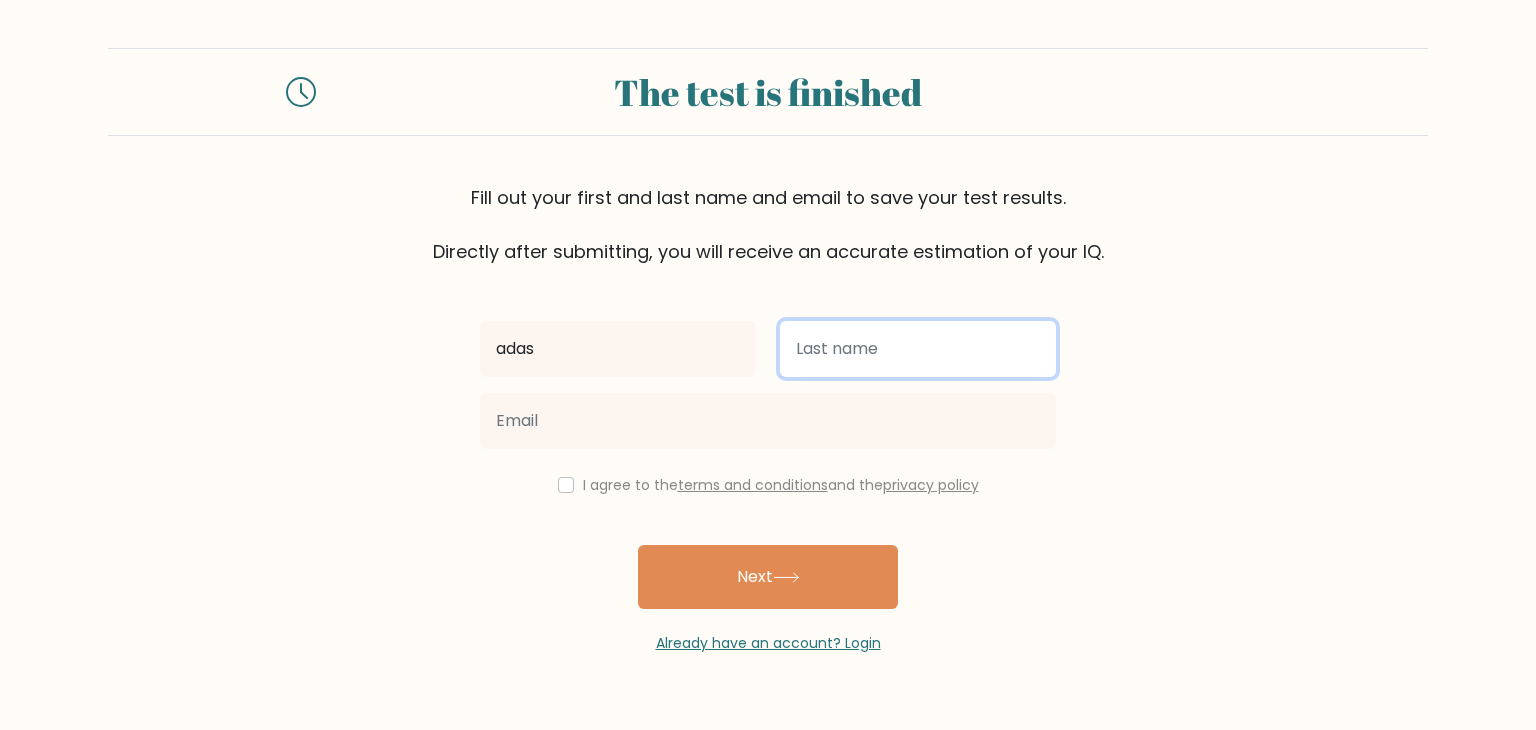 click at bounding box center (918, 349) 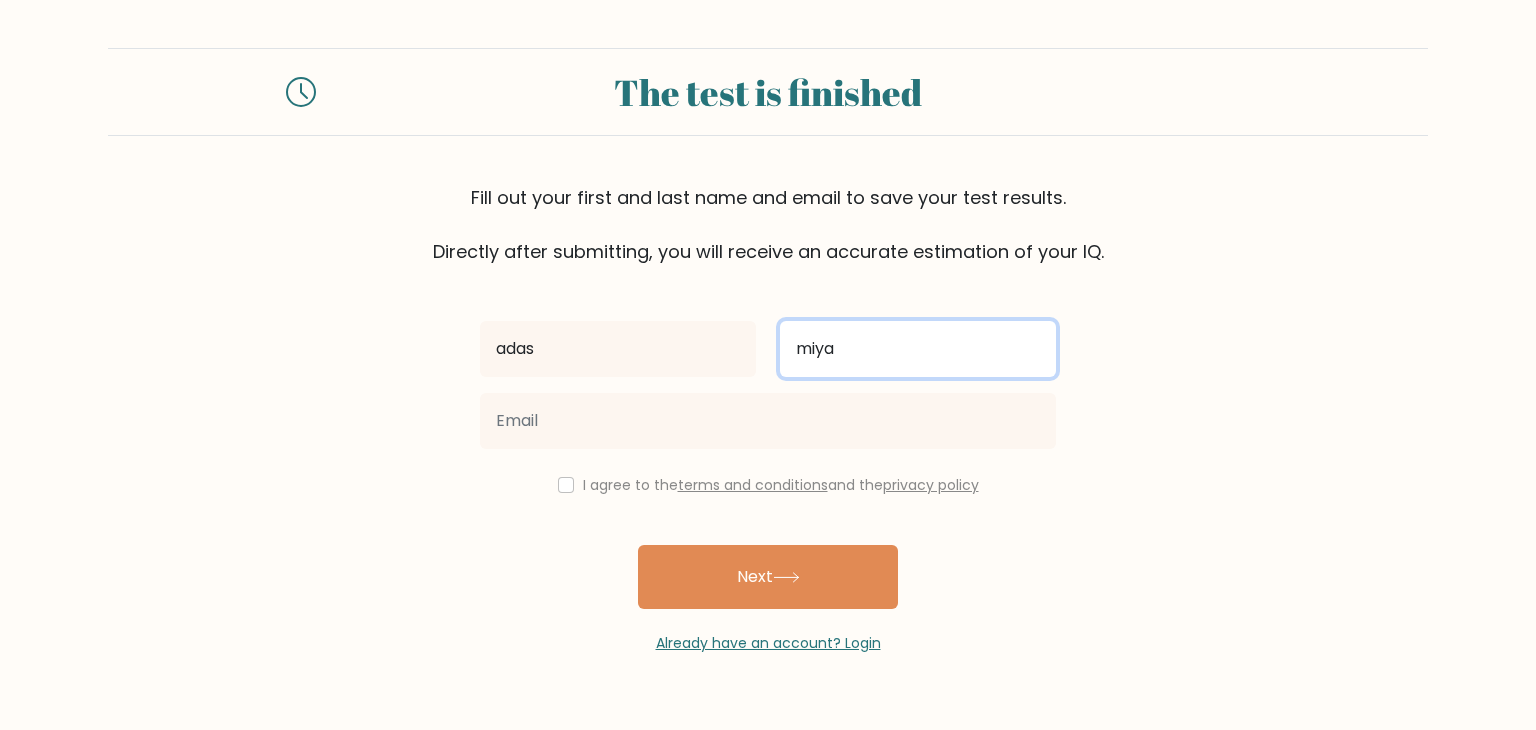 type on "miya" 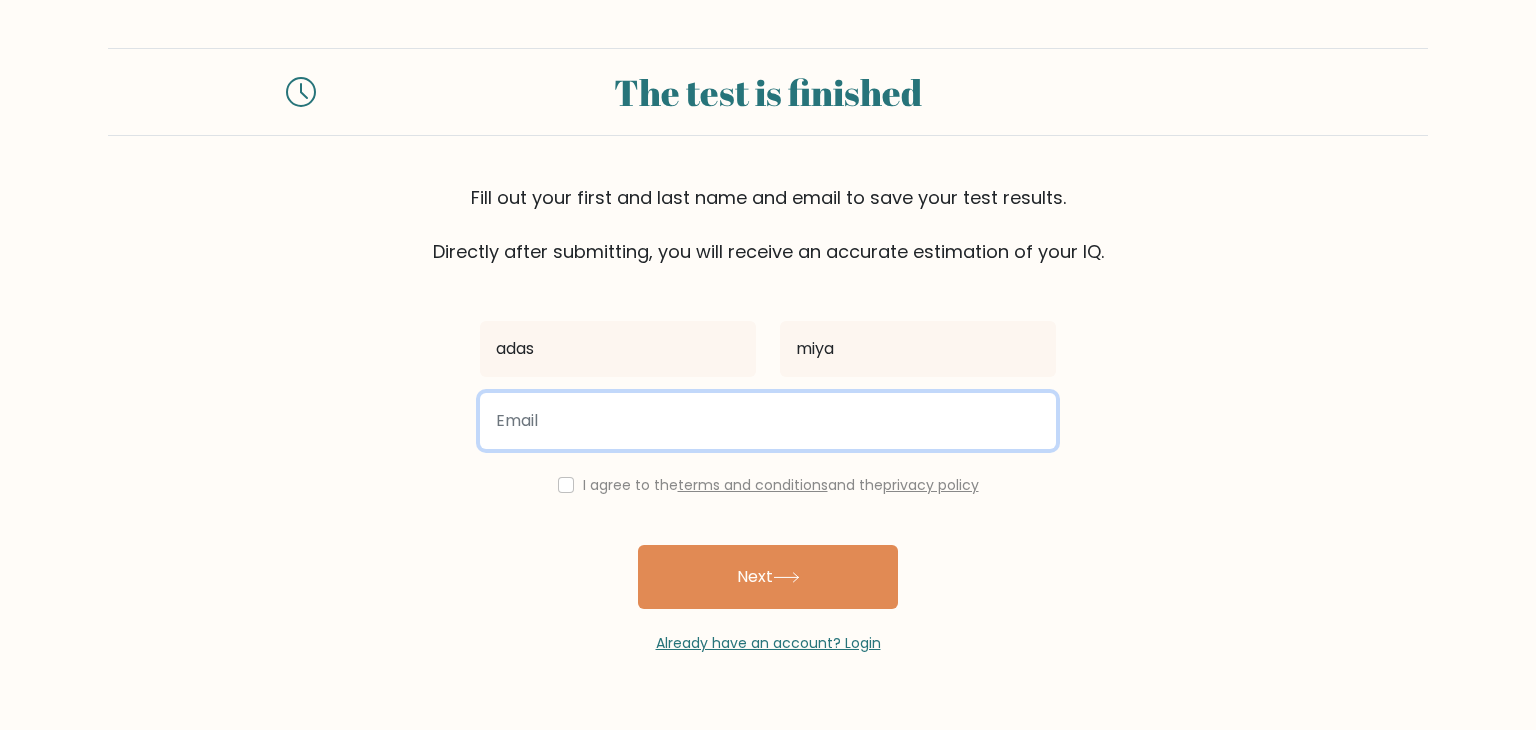 click at bounding box center [768, 421] 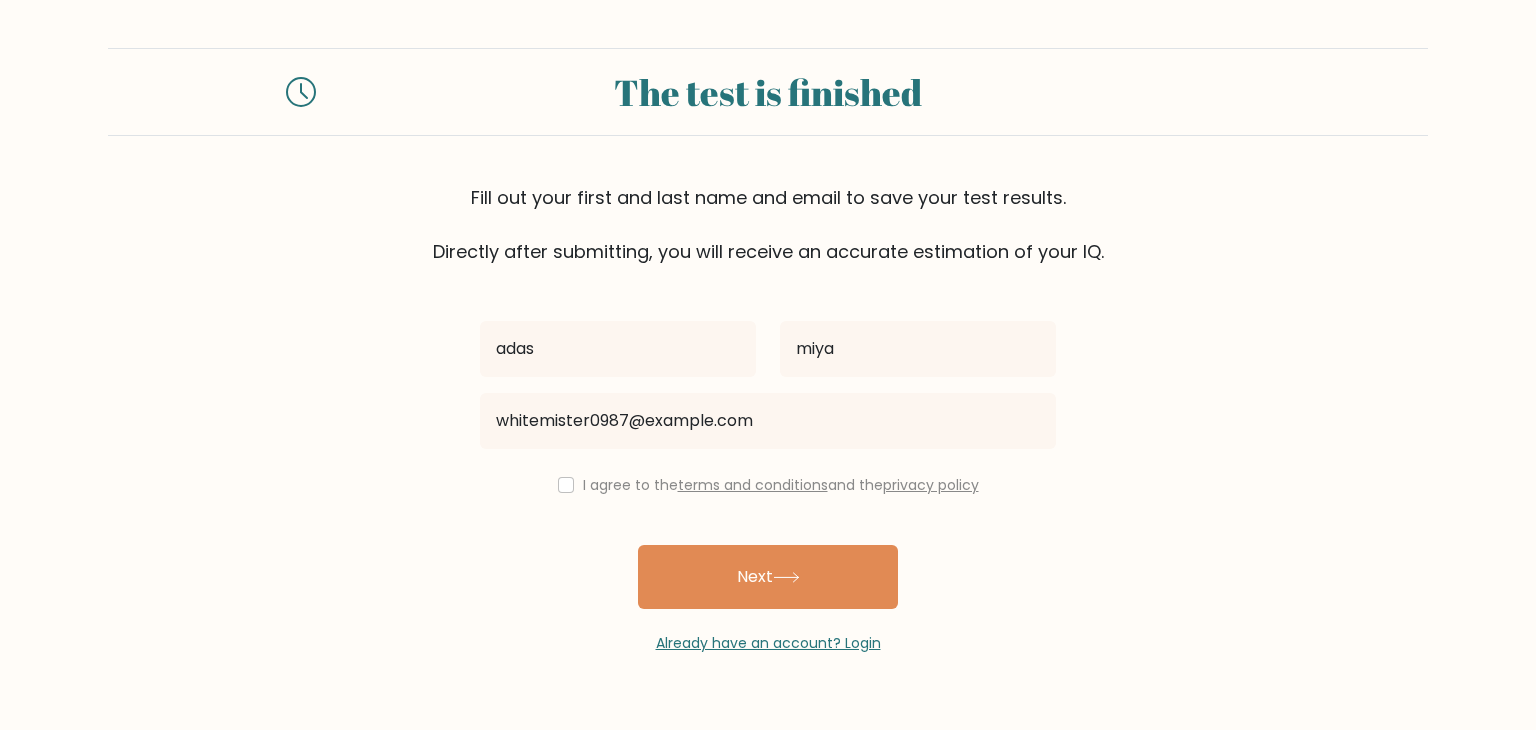 click on "I agree to the  terms and conditions  and the  privacy policy" at bounding box center [768, 485] 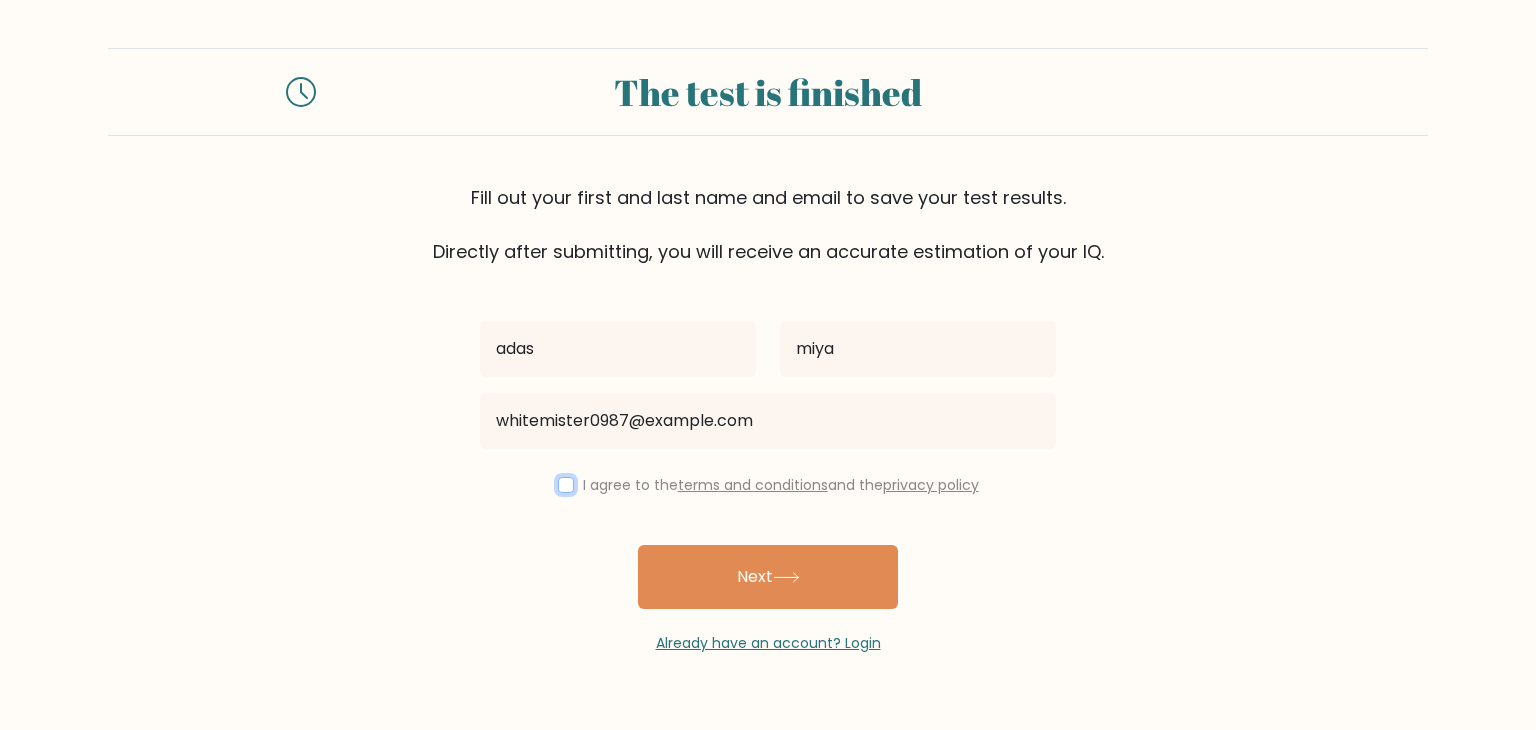 click at bounding box center (566, 485) 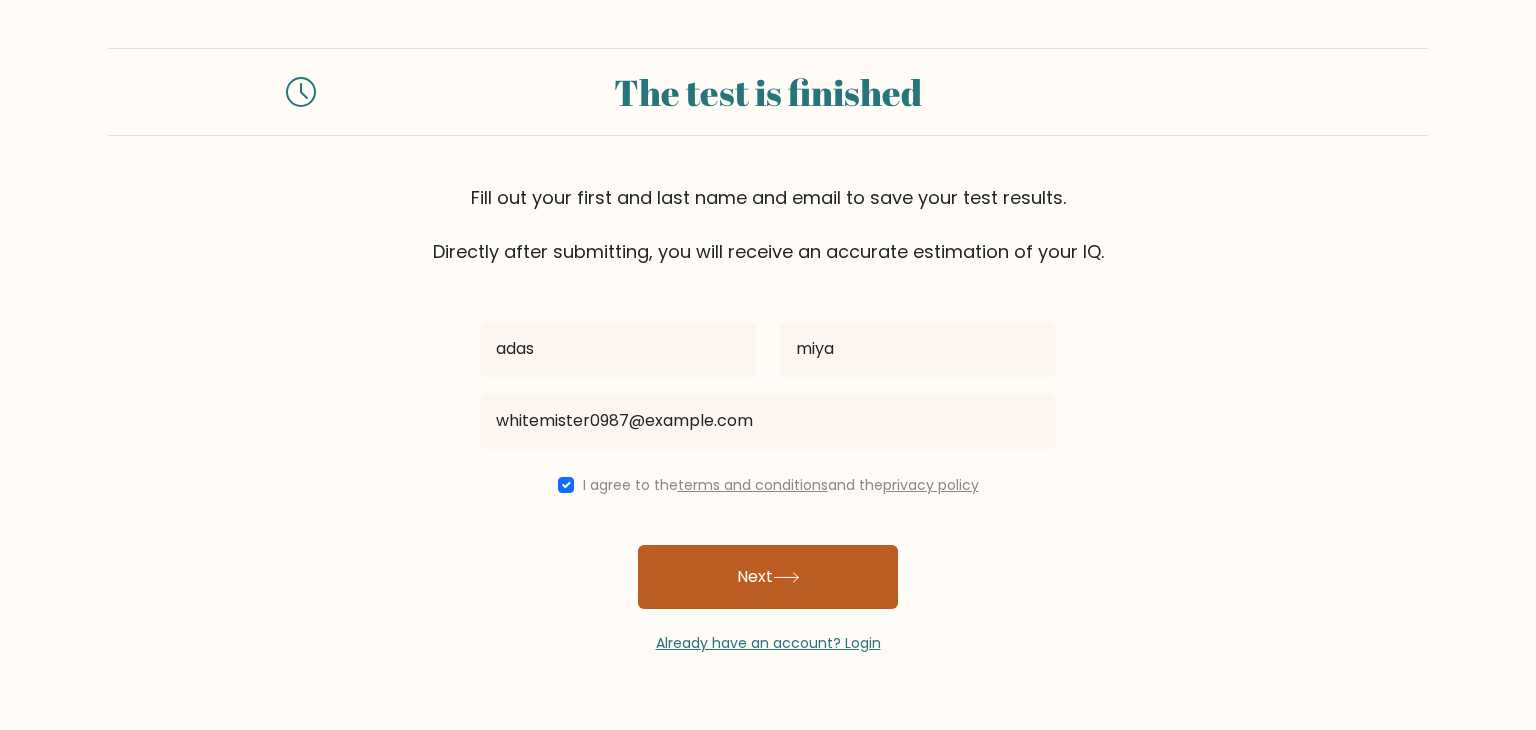 click on "Next" at bounding box center (768, 577) 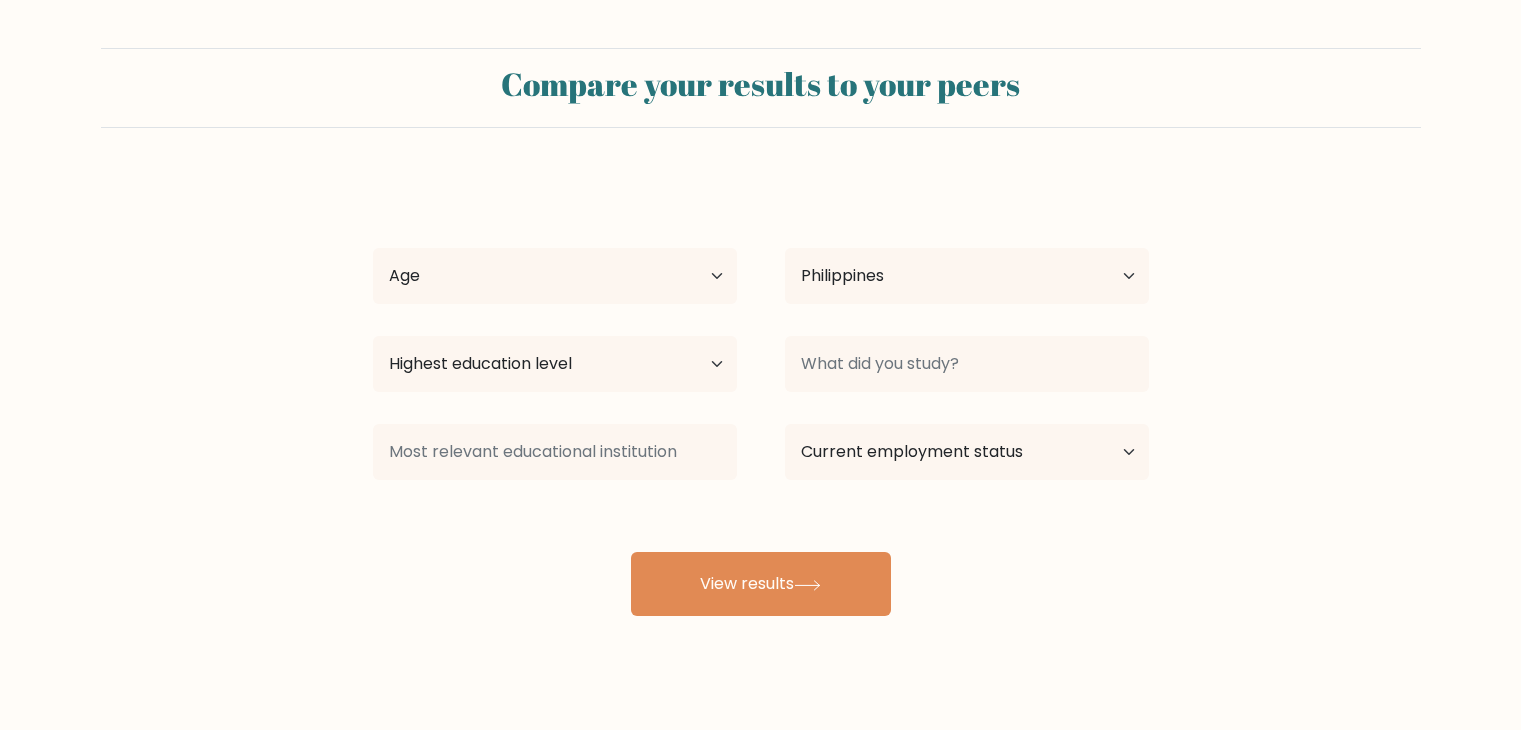 select on "PH" 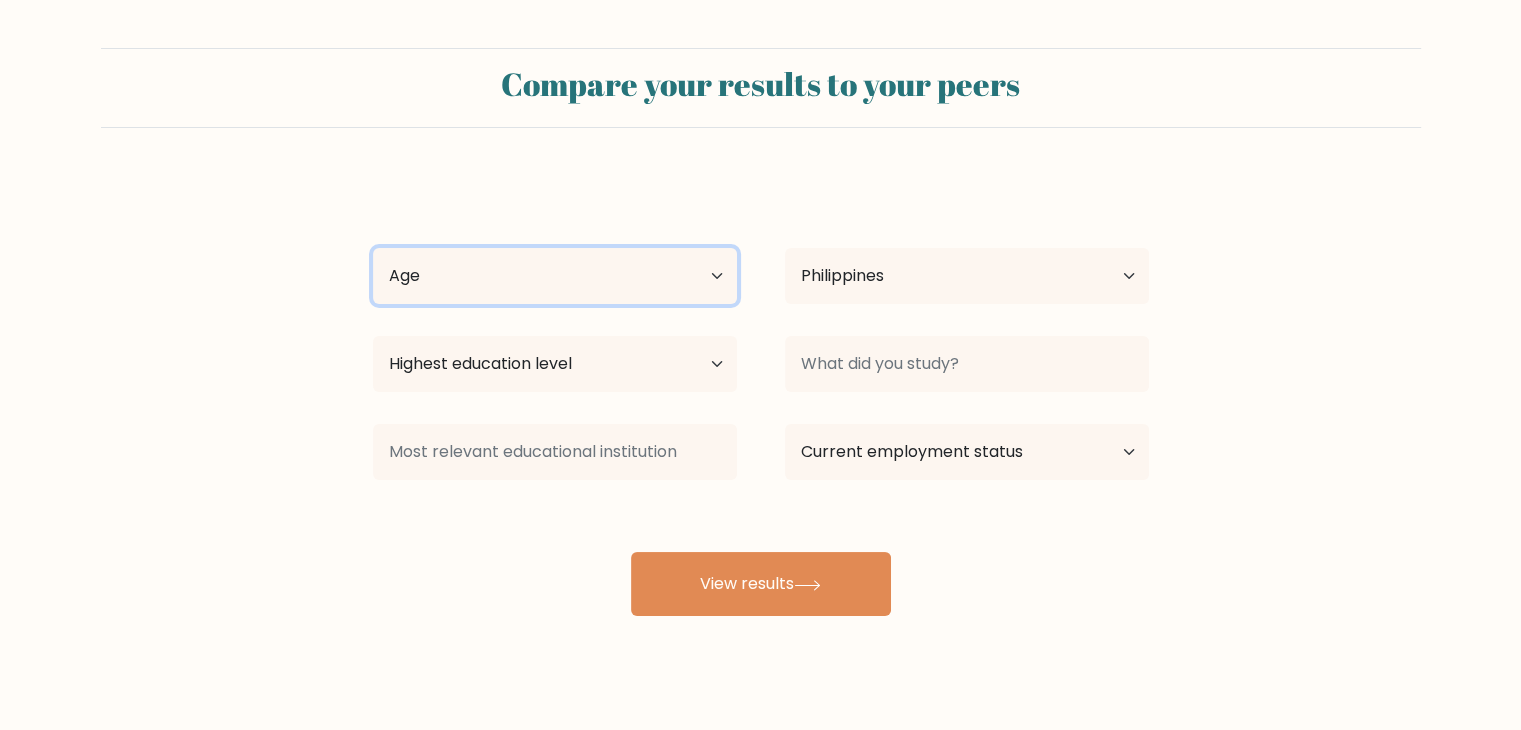 click on "Age
Under 18 years old
18-24 years old
25-34 years old
35-44 years old
45-54 years old
55-64 years old
65 years old and above" at bounding box center [555, 276] 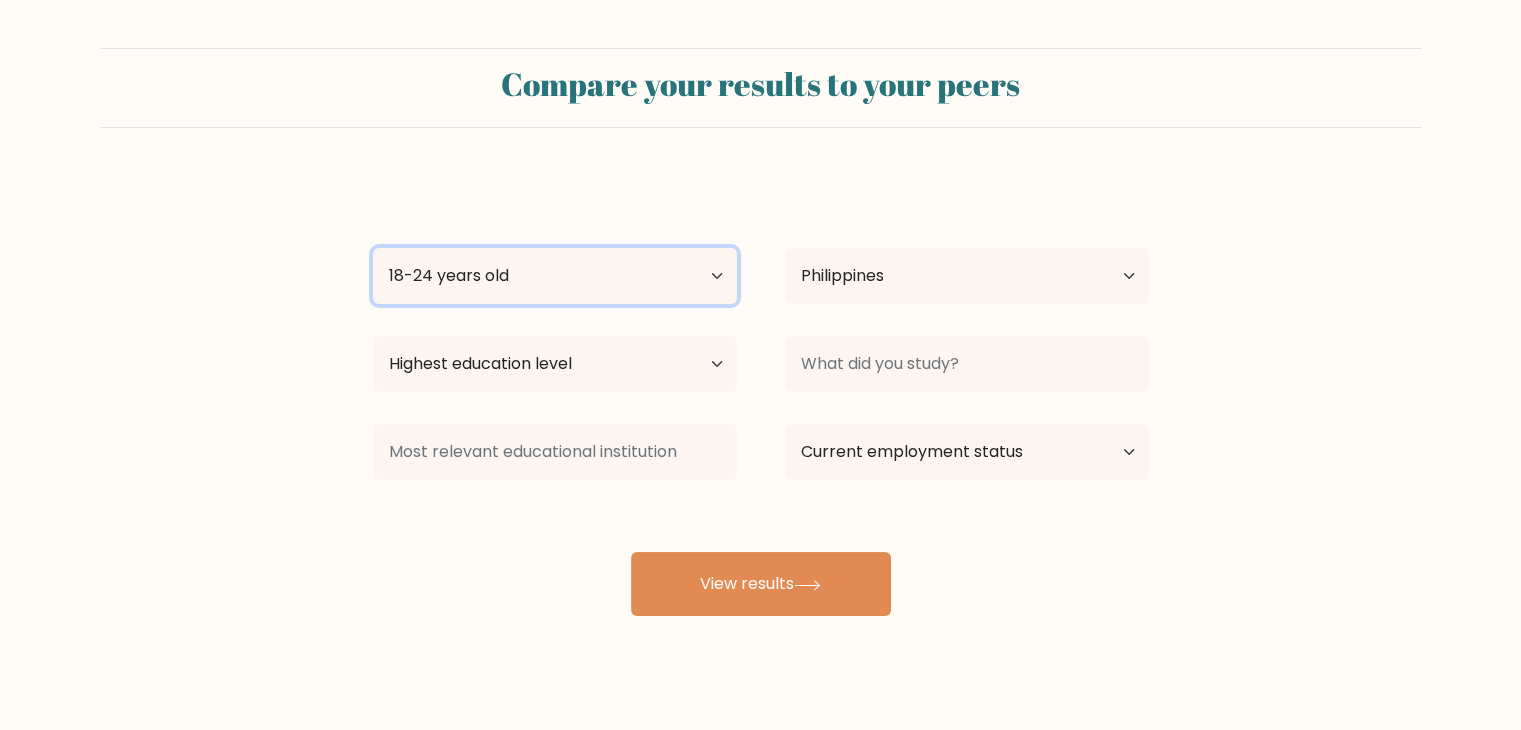 click on "Age
Under 18 years old
18-24 years old
25-34 years old
35-44 years old
45-54 years old
55-64 years old
65 years old and above" at bounding box center (555, 276) 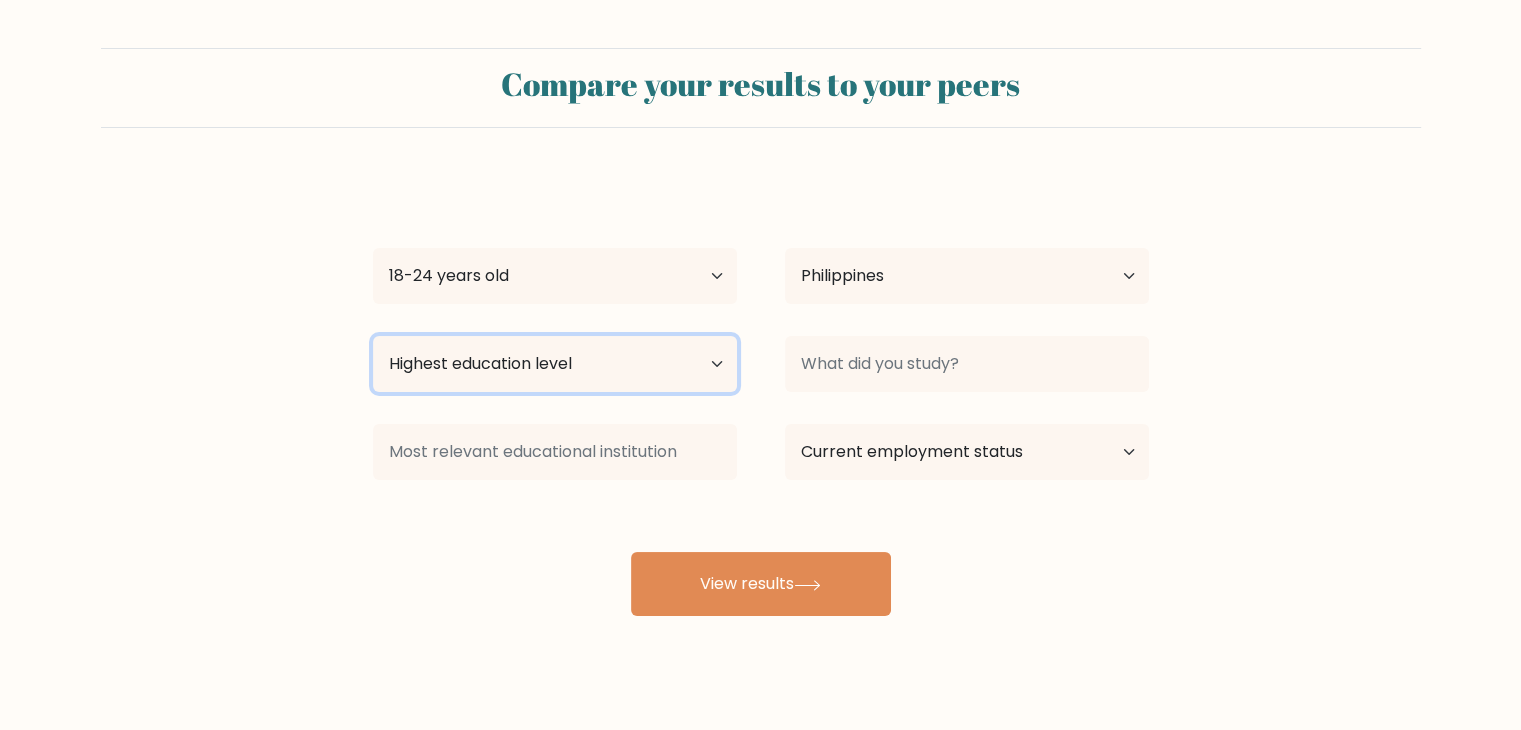 click on "Highest education level
No schooling
Primary
Lower Secondary
Upper Secondary
Occupation Specific
Bachelor's degree
Master's degree
Doctoral degree" at bounding box center [555, 364] 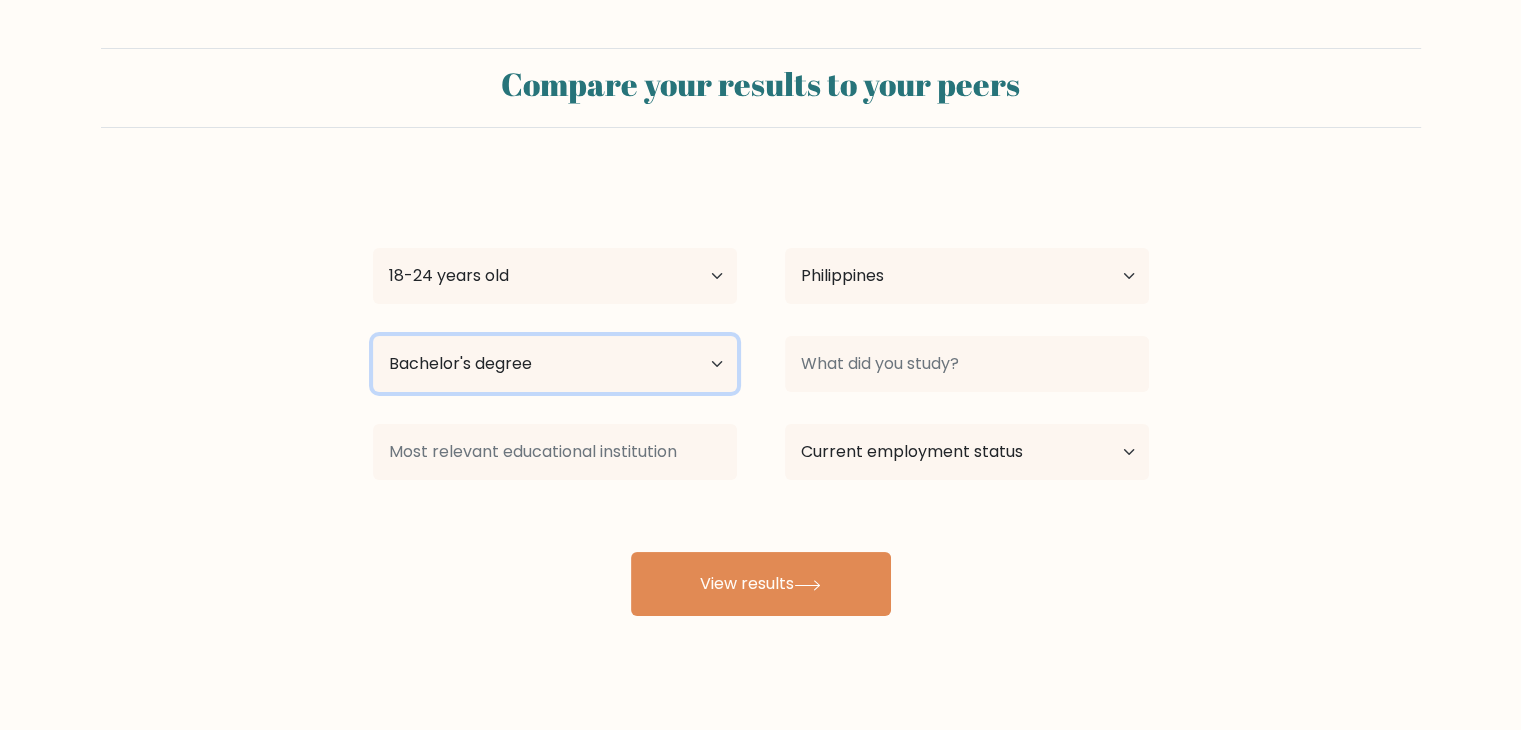 click on "Highest education level
No schooling
Primary
Lower Secondary
Upper Secondary
Occupation Specific
Bachelor's degree
Master's degree
Doctoral degree" at bounding box center [555, 364] 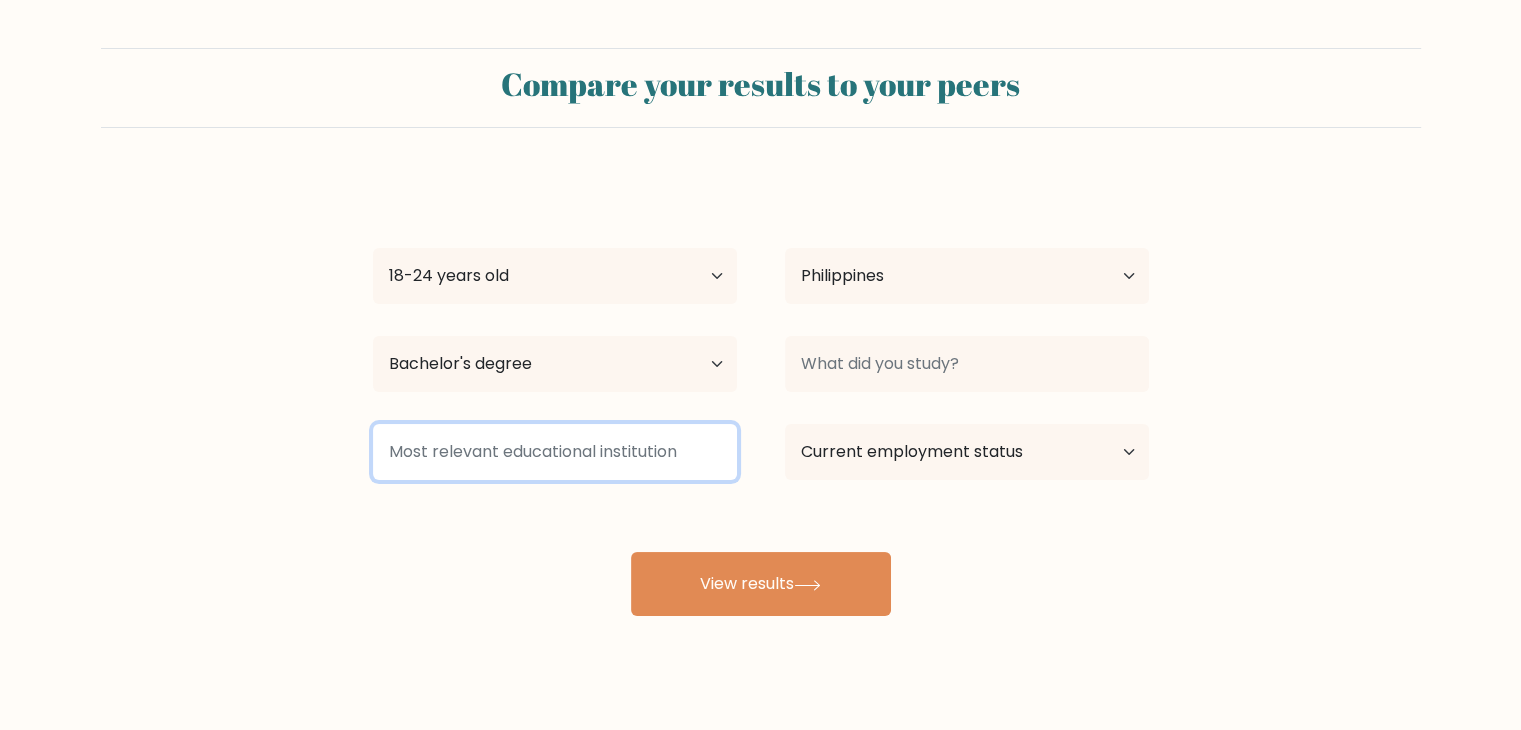 click at bounding box center (555, 452) 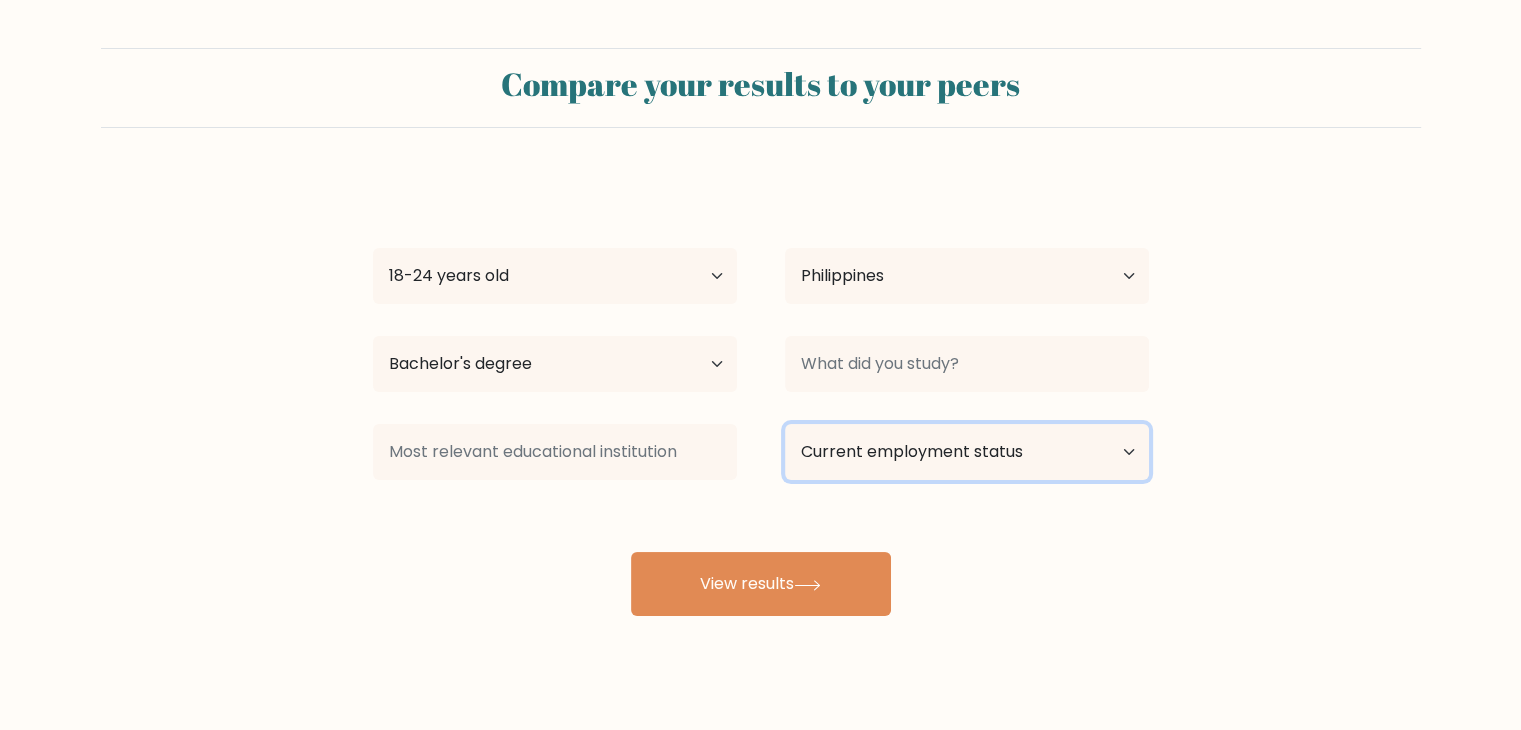 click on "Current employment status
Employed
Student
Retired
Other / prefer not to answer" at bounding box center (967, 452) 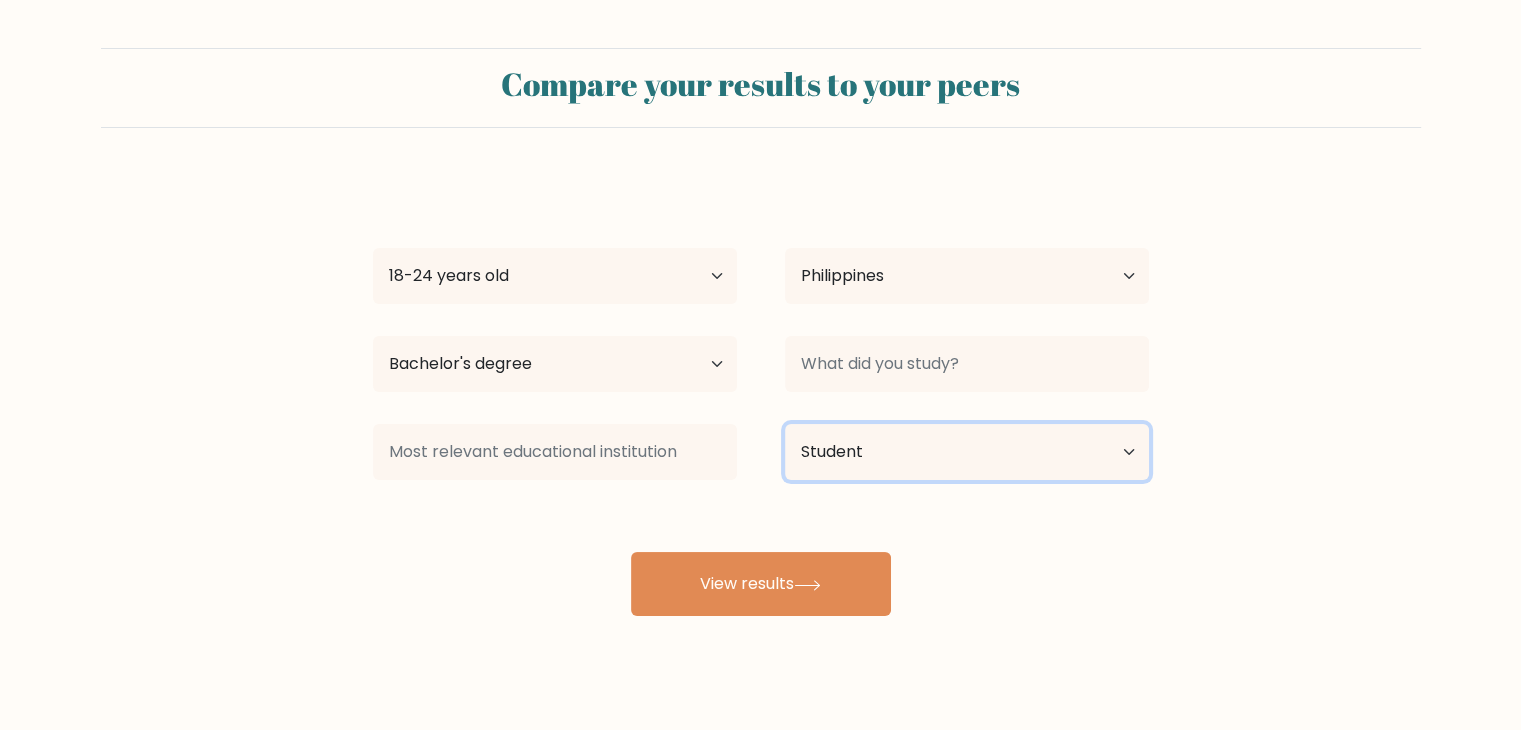 click on "Current employment status
Employed
Student
Retired
Other / prefer not to answer" at bounding box center (967, 452) 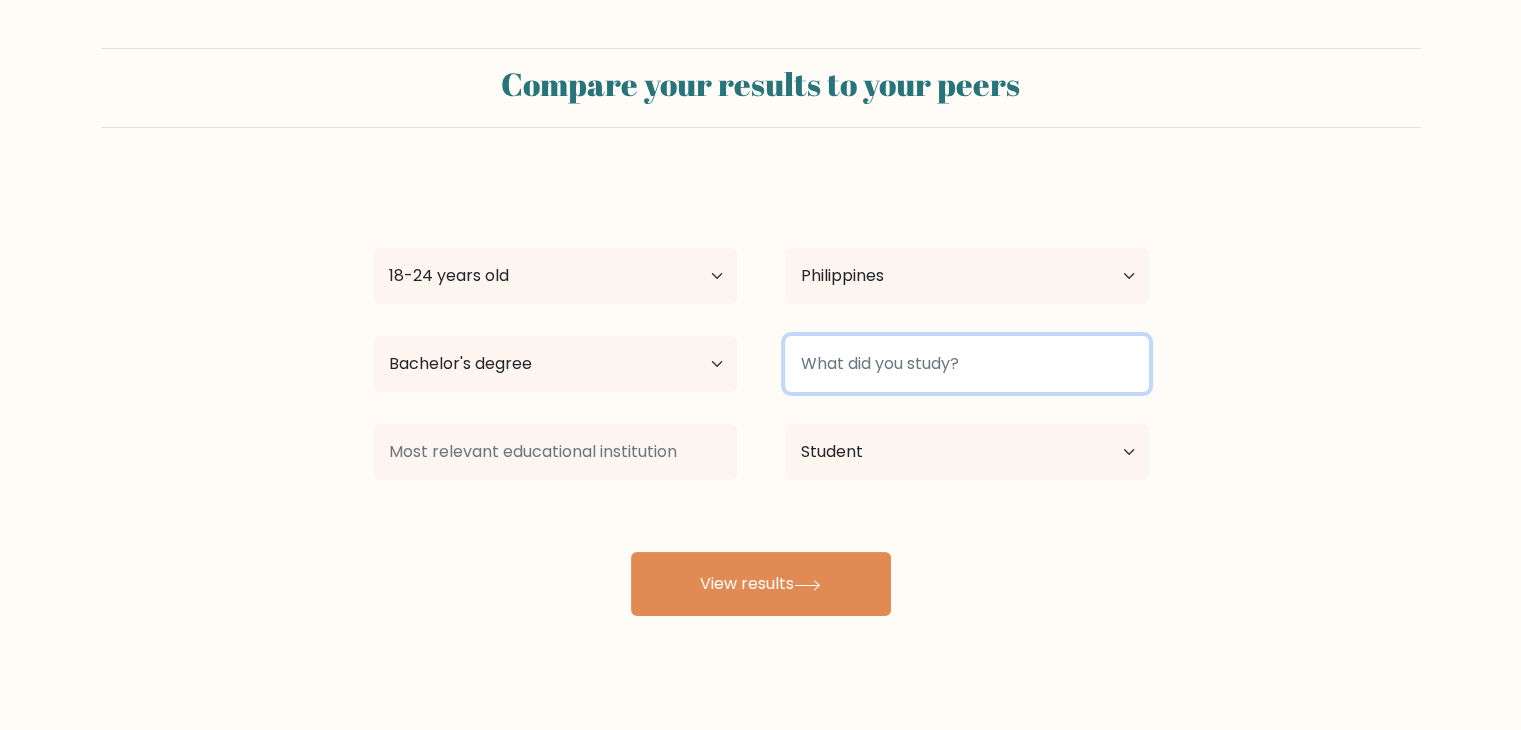 click at bounding box center [967, 364] 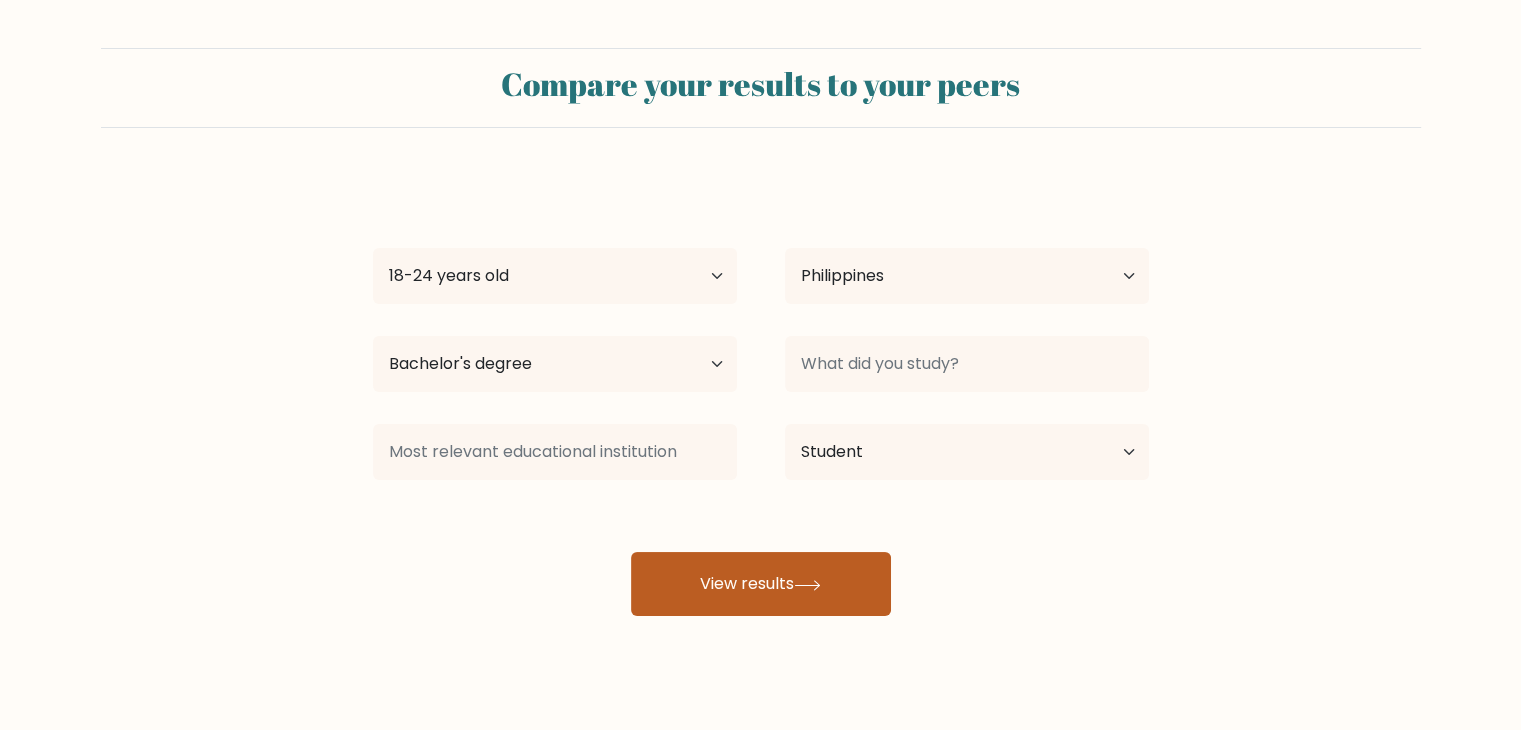click on "View results" at bounding box center (761, 584) 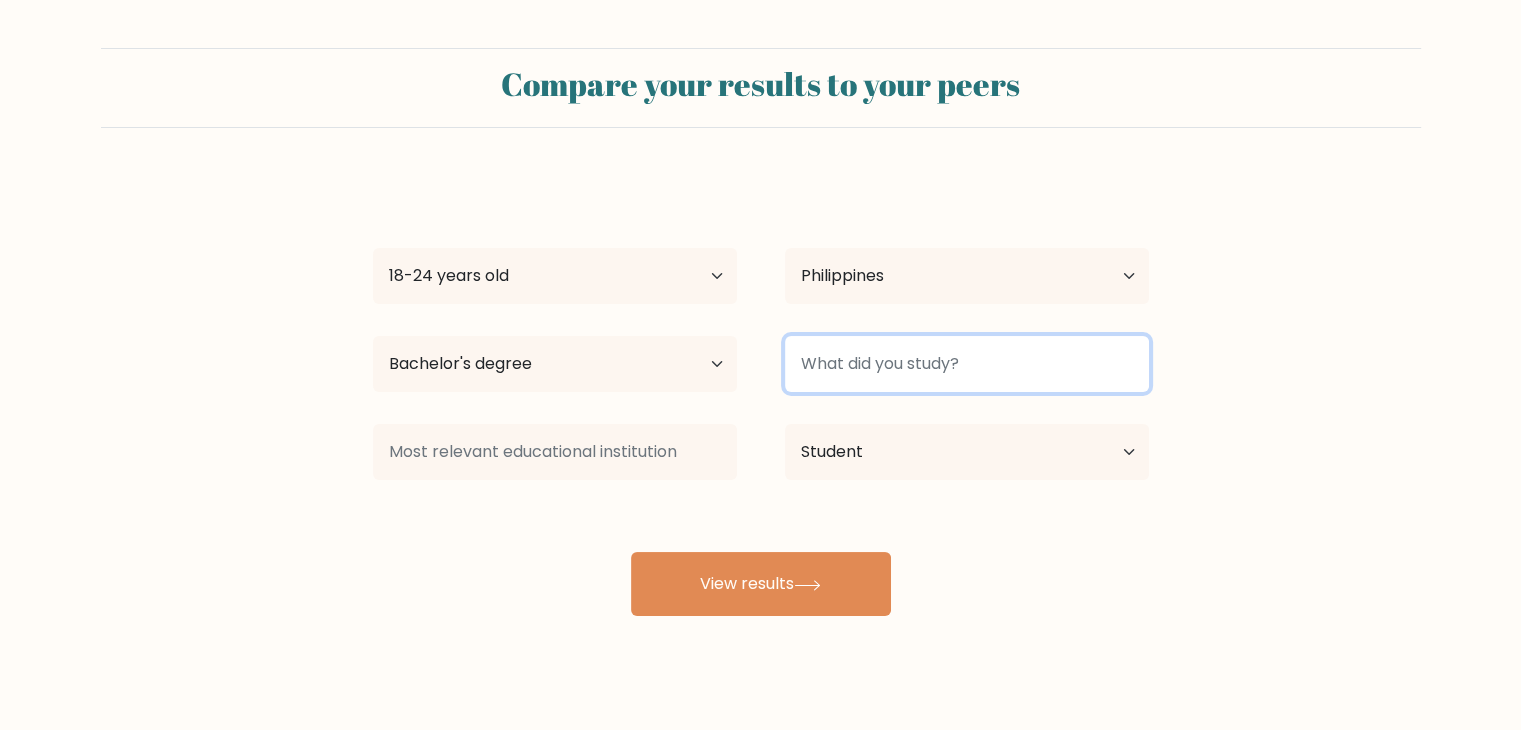drag, startPoint x: 979, startPoint y: 361, endPoint x: 1256, endPoint y: 514, distance: 316.4459 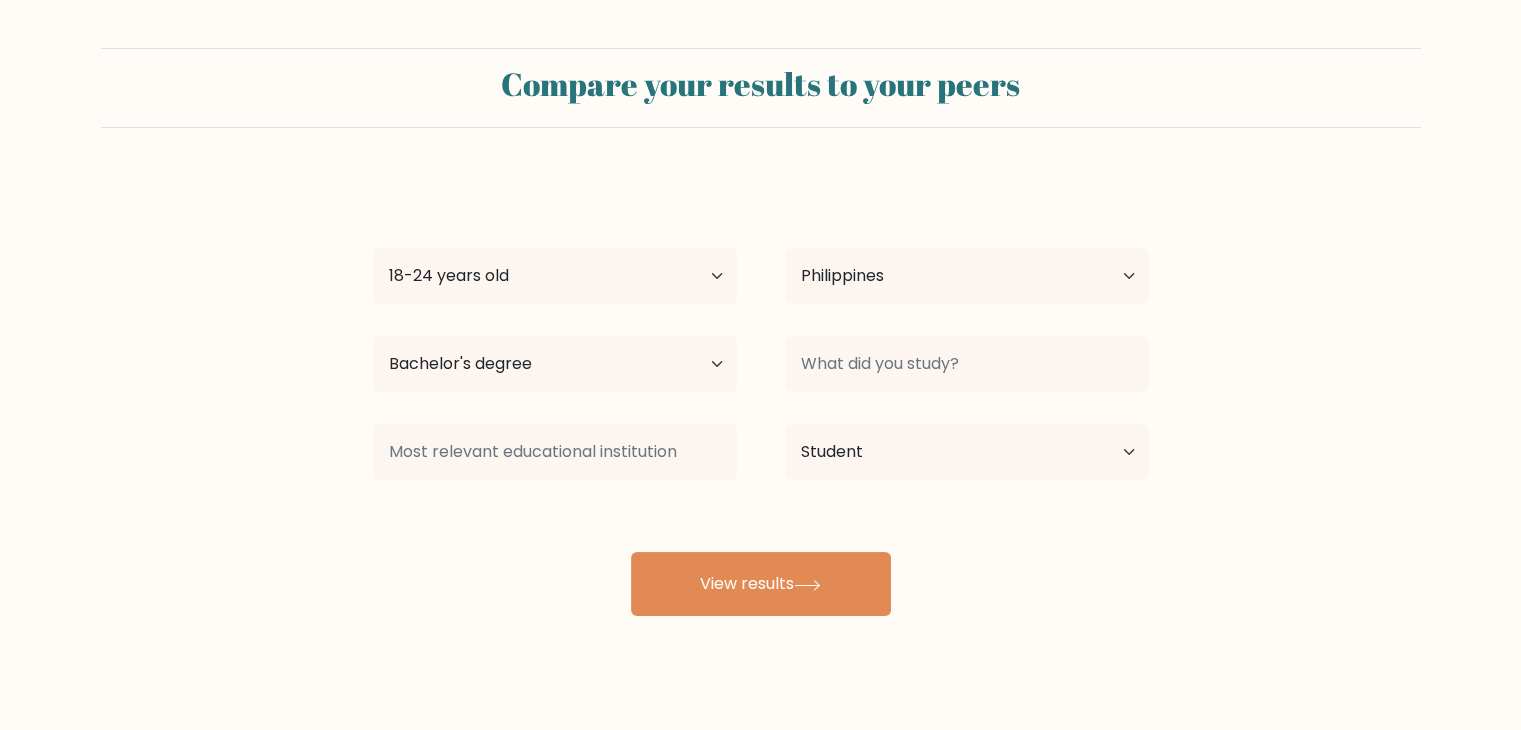 click on "Compare your results to your peers
adas
miya
Age
Under 18 years old
18-24 years old
25-34 years old
35-44 years old
45-54 years old
55-64 years old
65 years old and above
Country
Afghanistan
Albania
Algeria
American Samoa
Andorra
Angola
Anguilla
Antarctica
Antigua and Barbuda
Argentina
Armenia
Aruba
Australia
Austria" at bounding box center [760, 332] 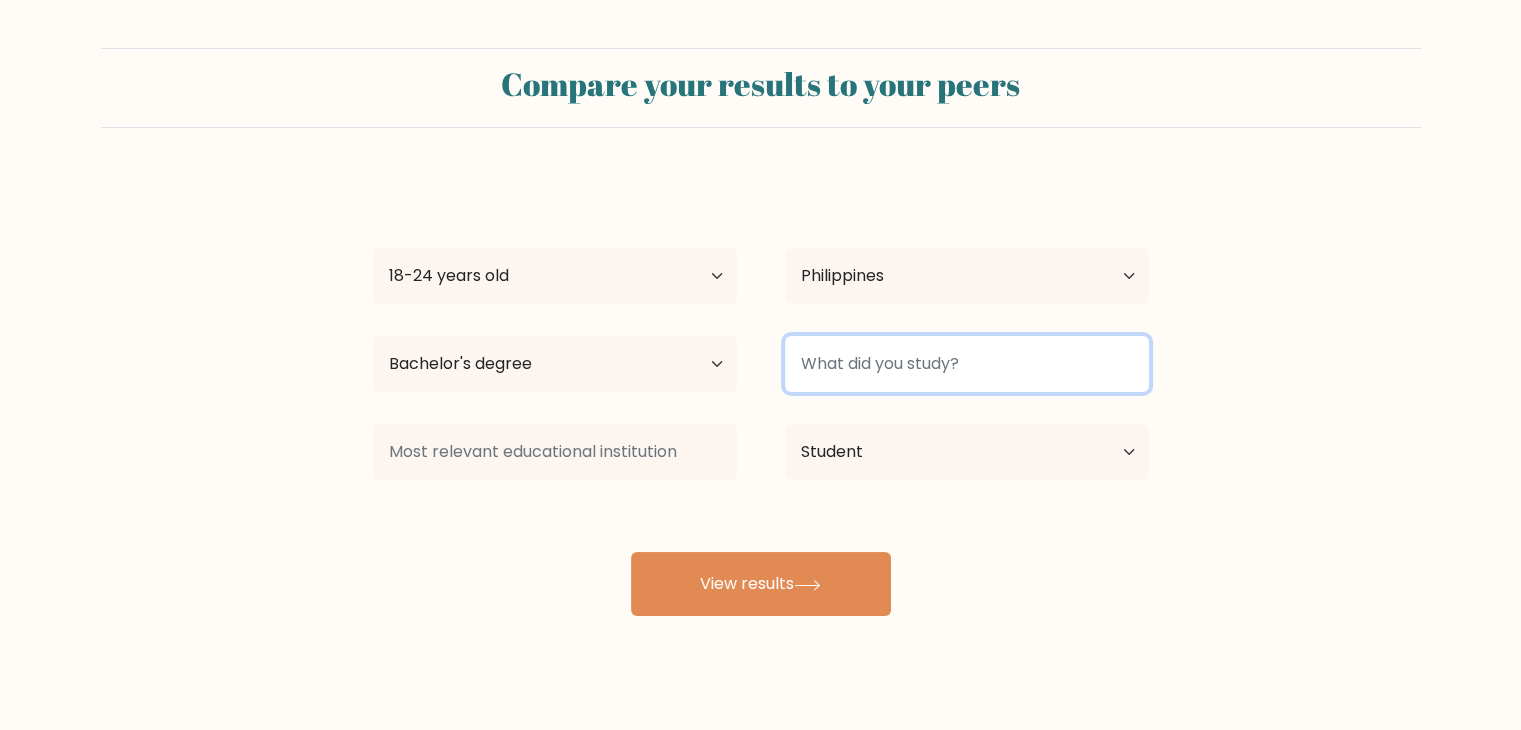 click at bounding box center [967, 364] 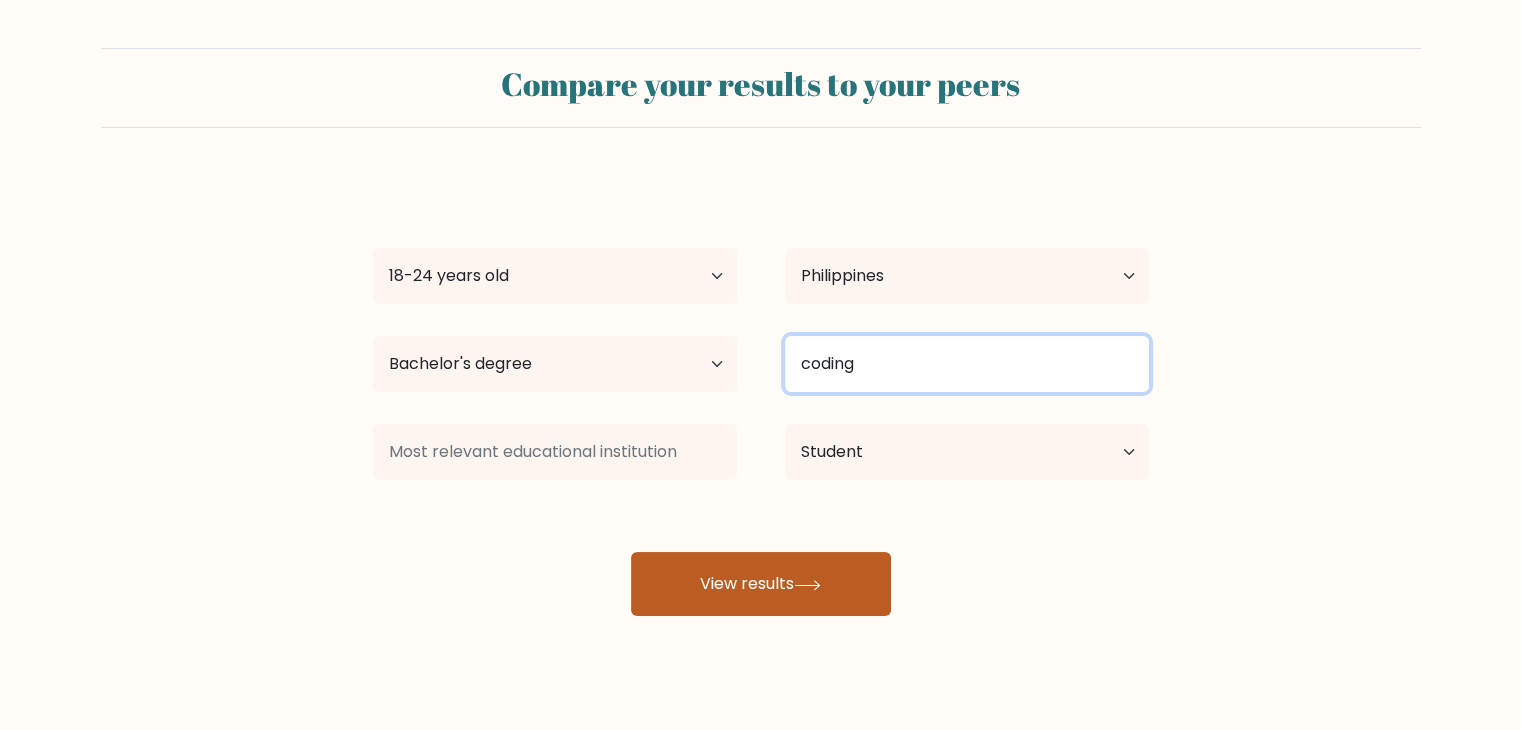 type on "coding" 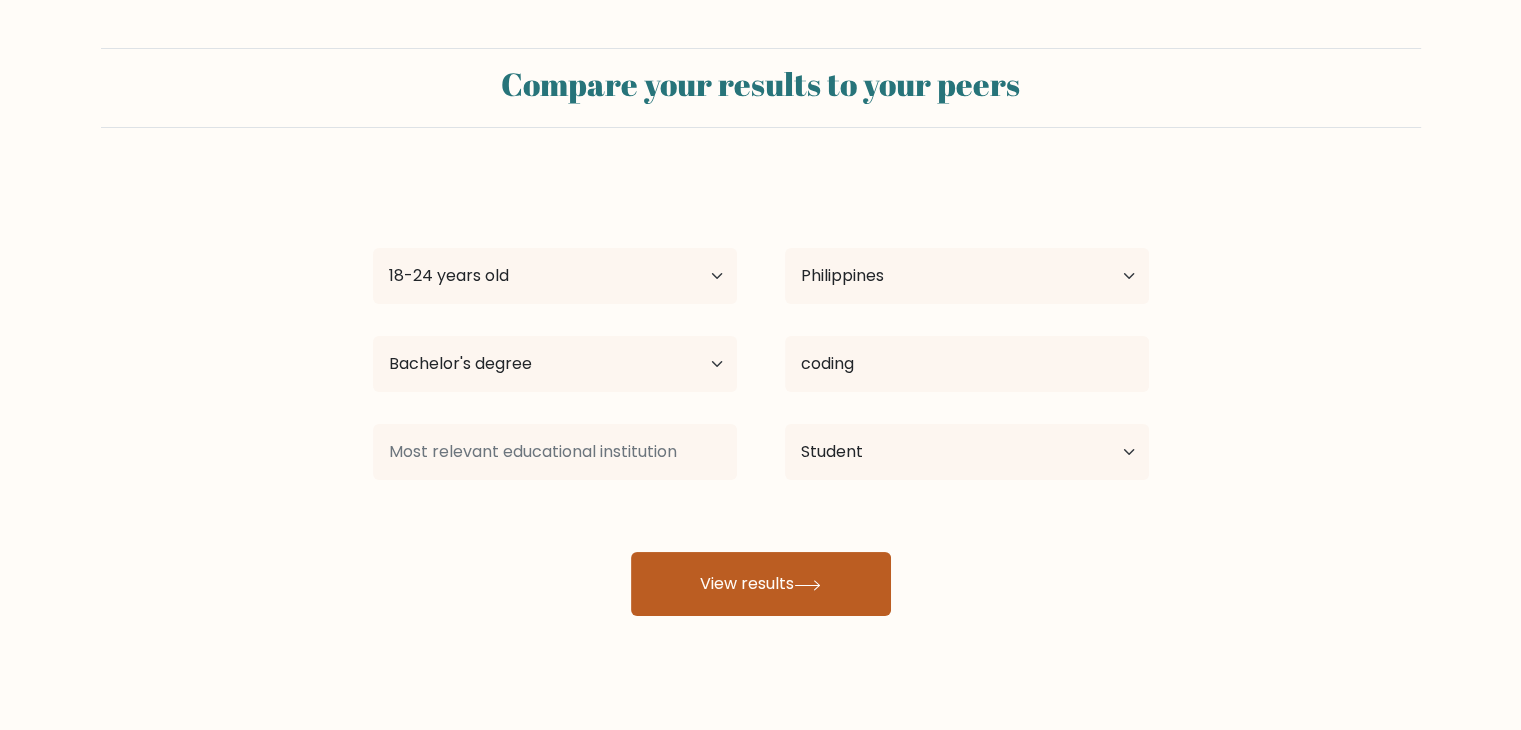 click on "View results" at bounding box center [761, 584] 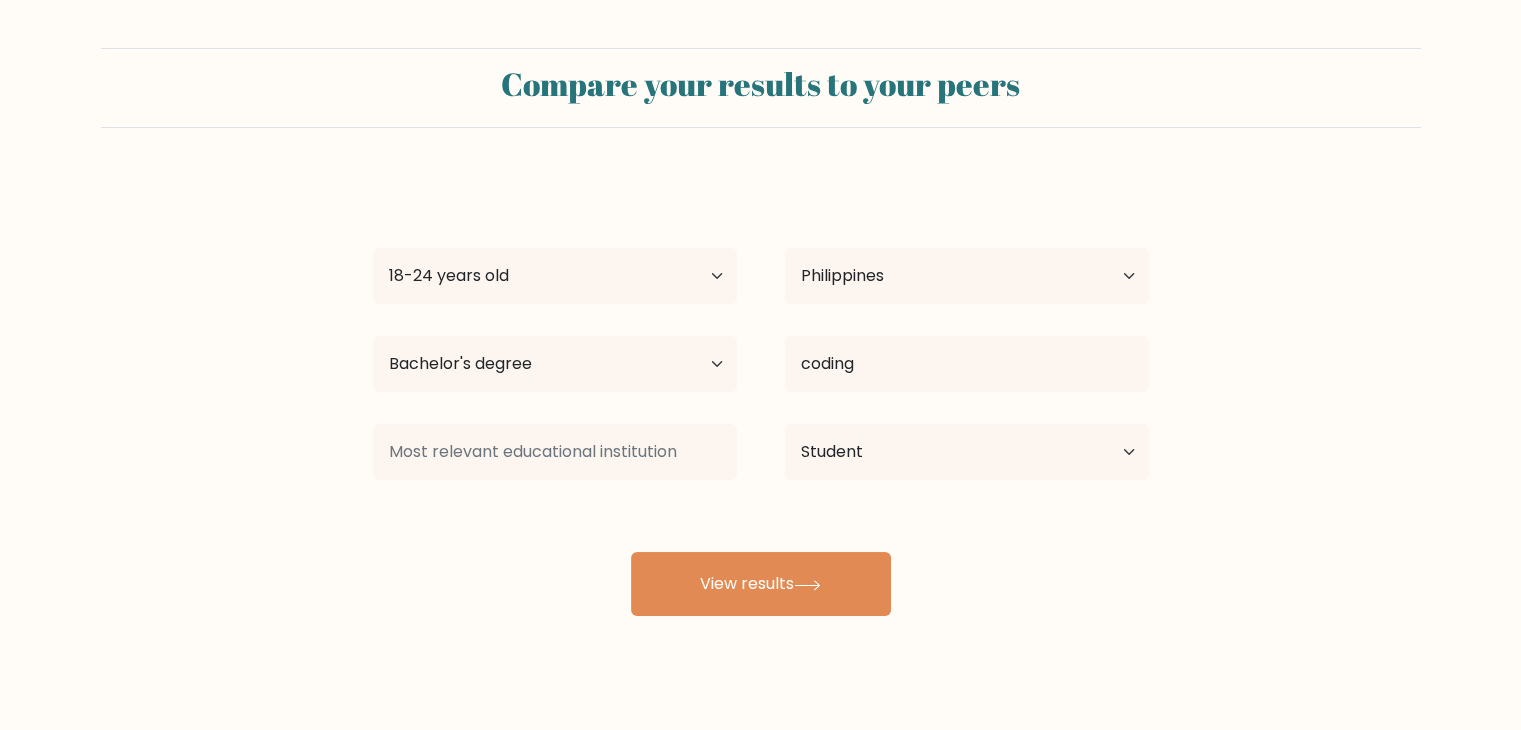 click on "Compare your results to your peers
adas
miya
Age
Under 18 years old
18-24 years old
25-34 years old
35-44 years old
45-54 years old
55-64 years old
65 years old and above
Country
Afghanistan
Albania
Algeria
American Samoa
Andorra
Angola
Anguilla
Antarctica
Antigua and Barbuda
Argentina
Armenia
Aruba" at bounding box center [760, 379] 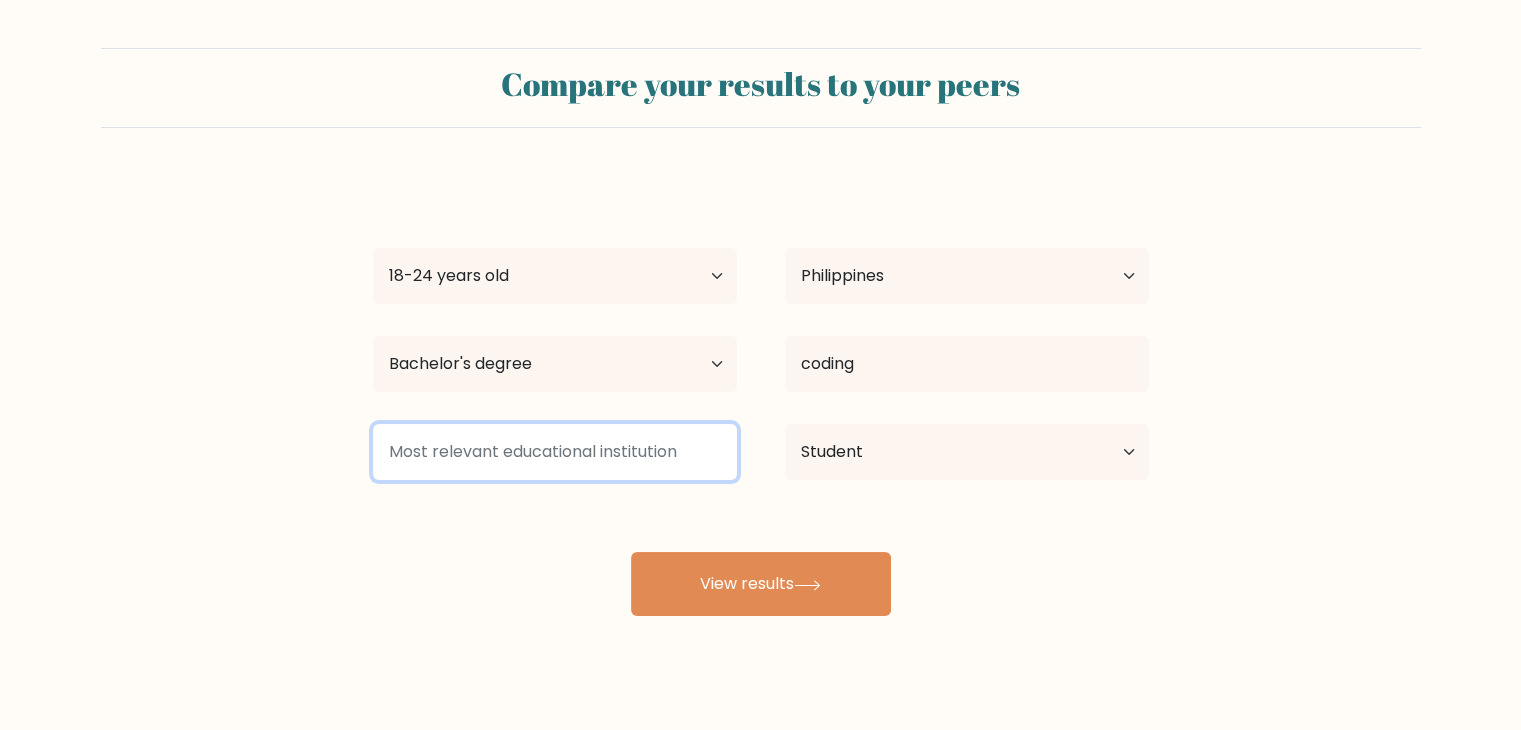 click at bounding box center [555, 452] 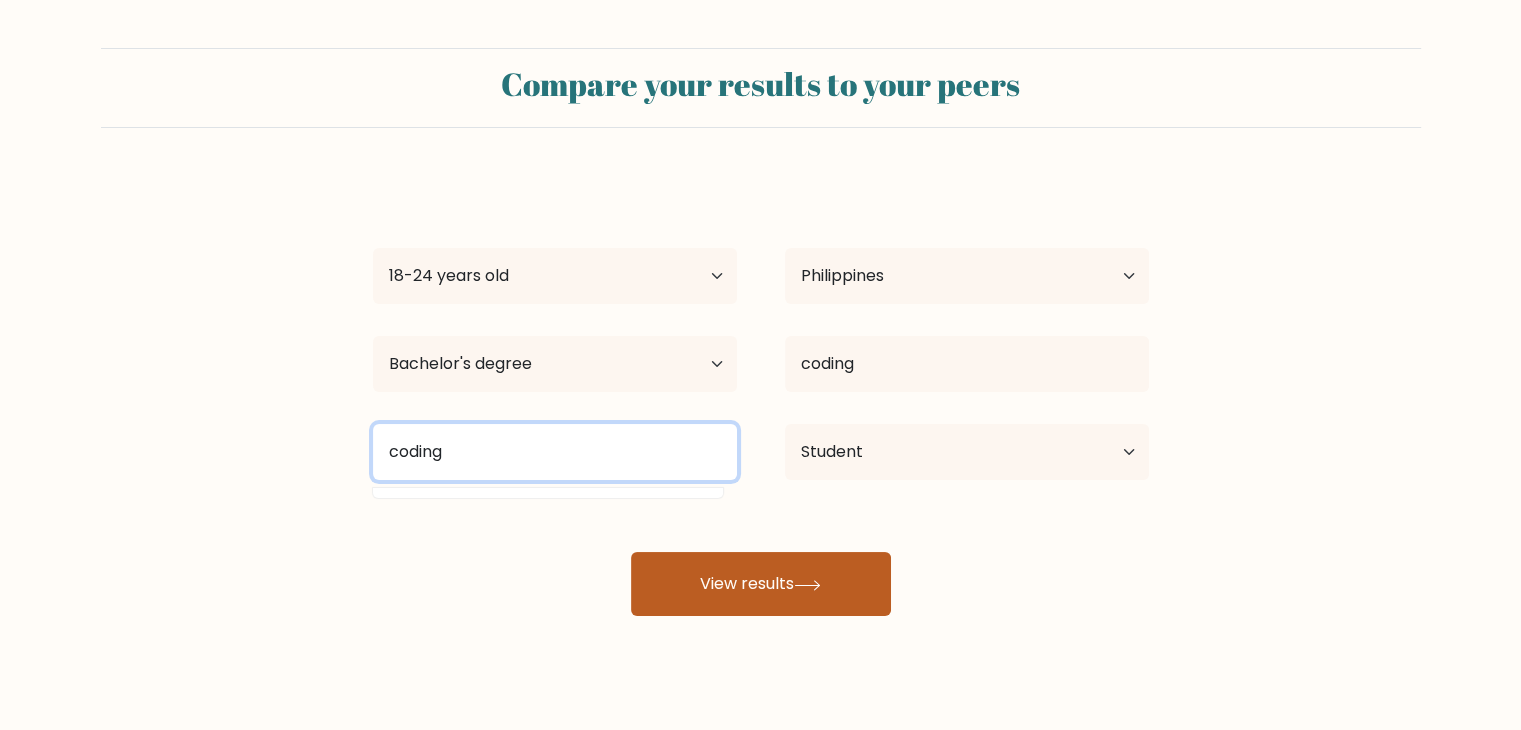 type on "coding" 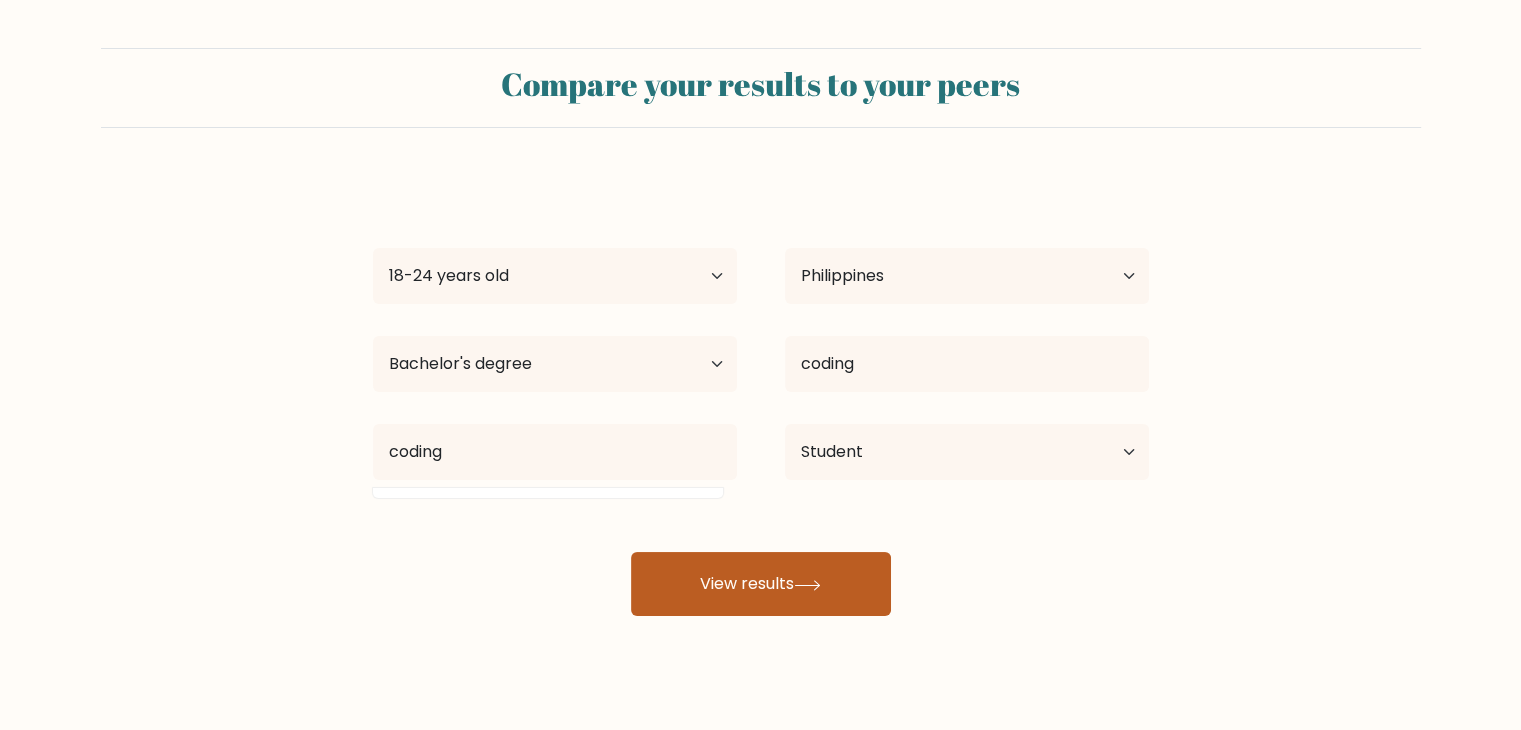 click on "View results" at bounding box center [761, 584] 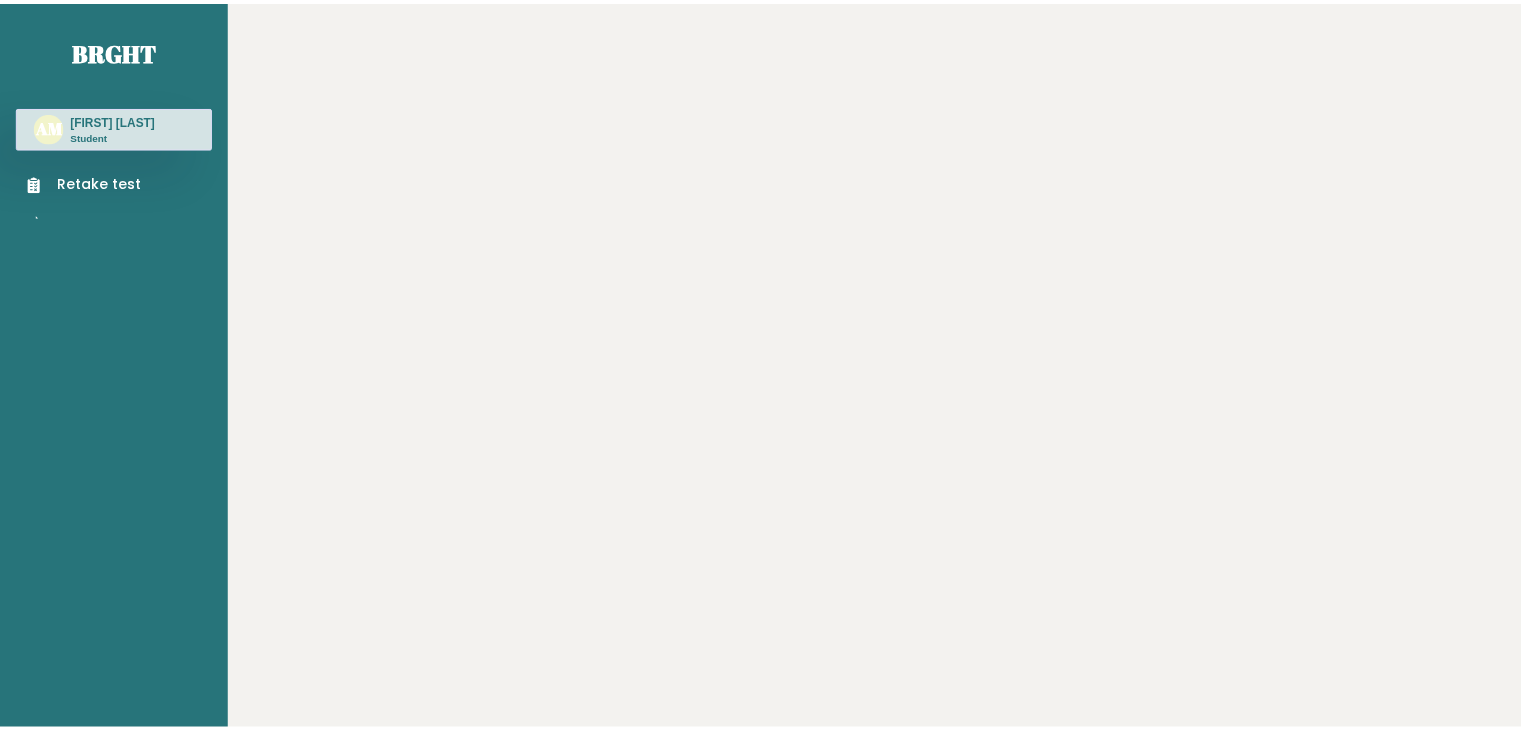 scroll, scrollTop: 0, scrollLeft: 0, axis: both 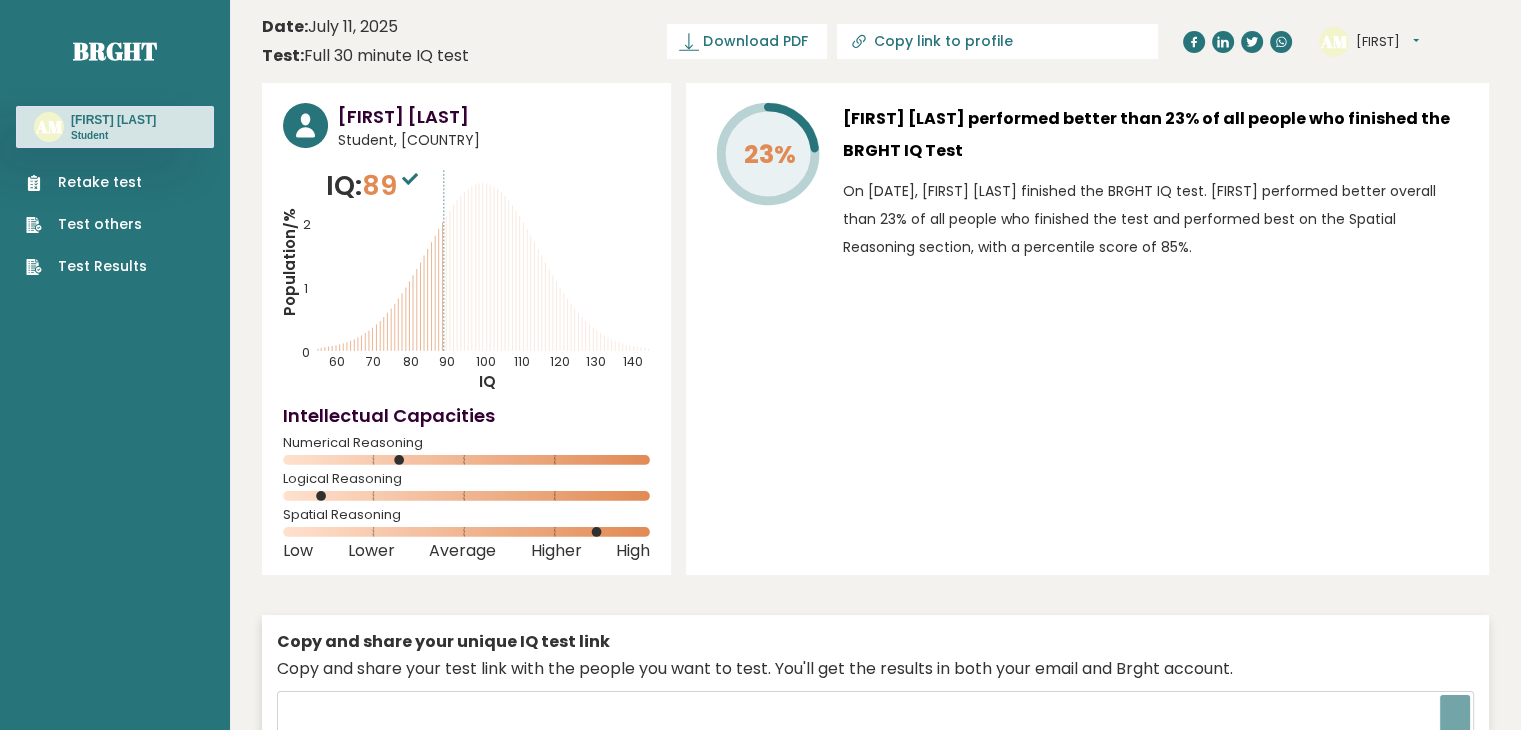 type on "https://brght.org/share/4pnyqw56/?brght-intelligence-test" 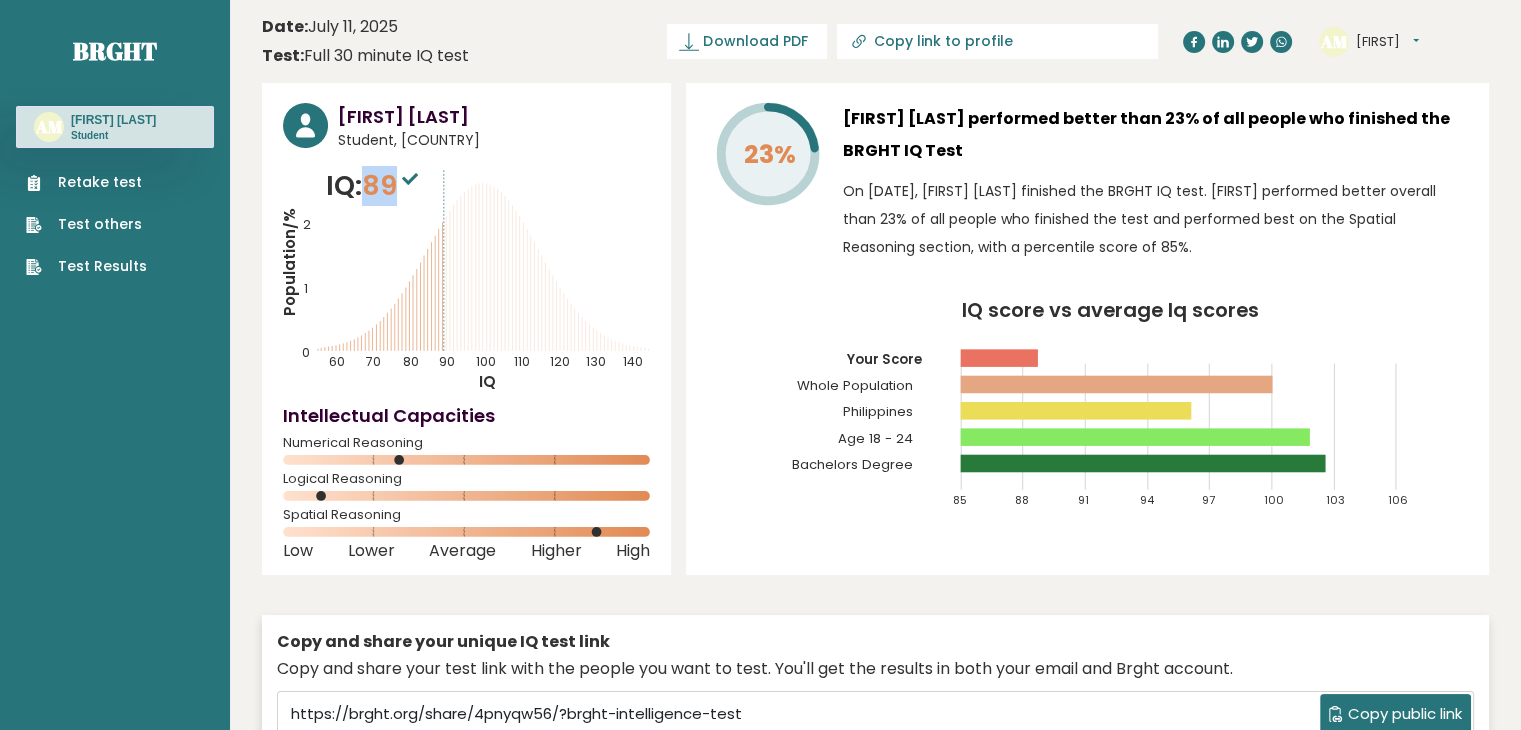 drag, startPoint x: 374, startPoint y: 183, endPoint x: 399, endPoint y: 185, distance: 25.079872 